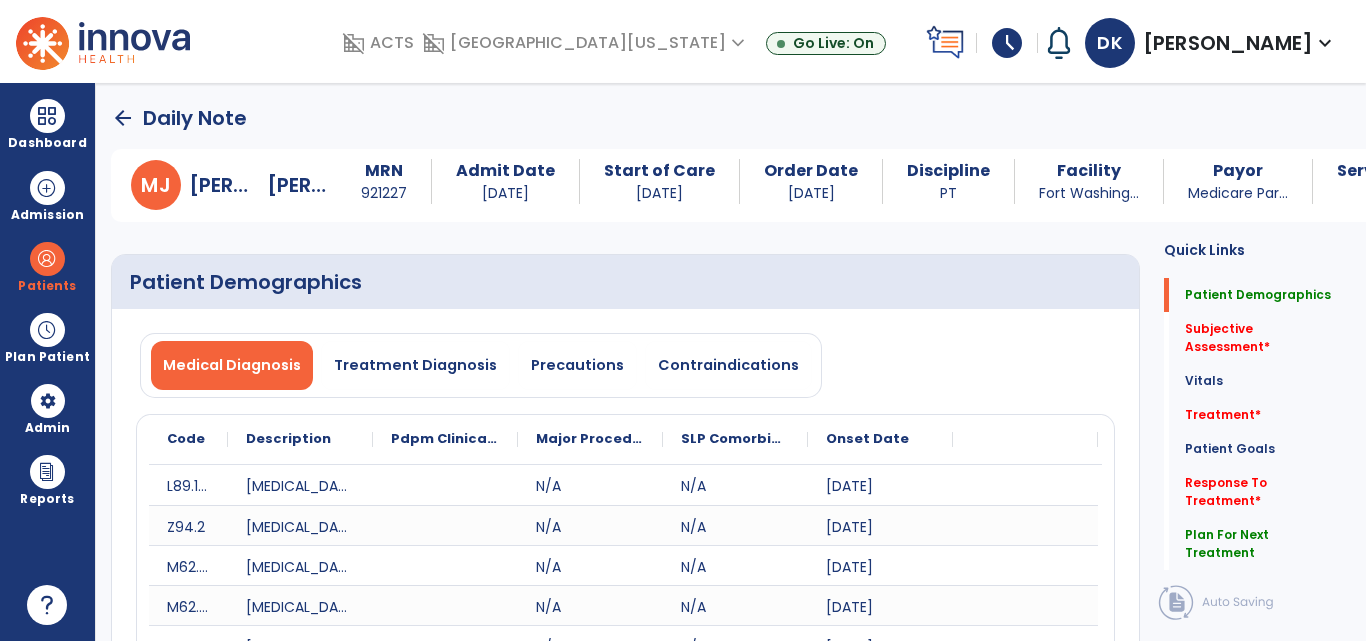 select on "*" 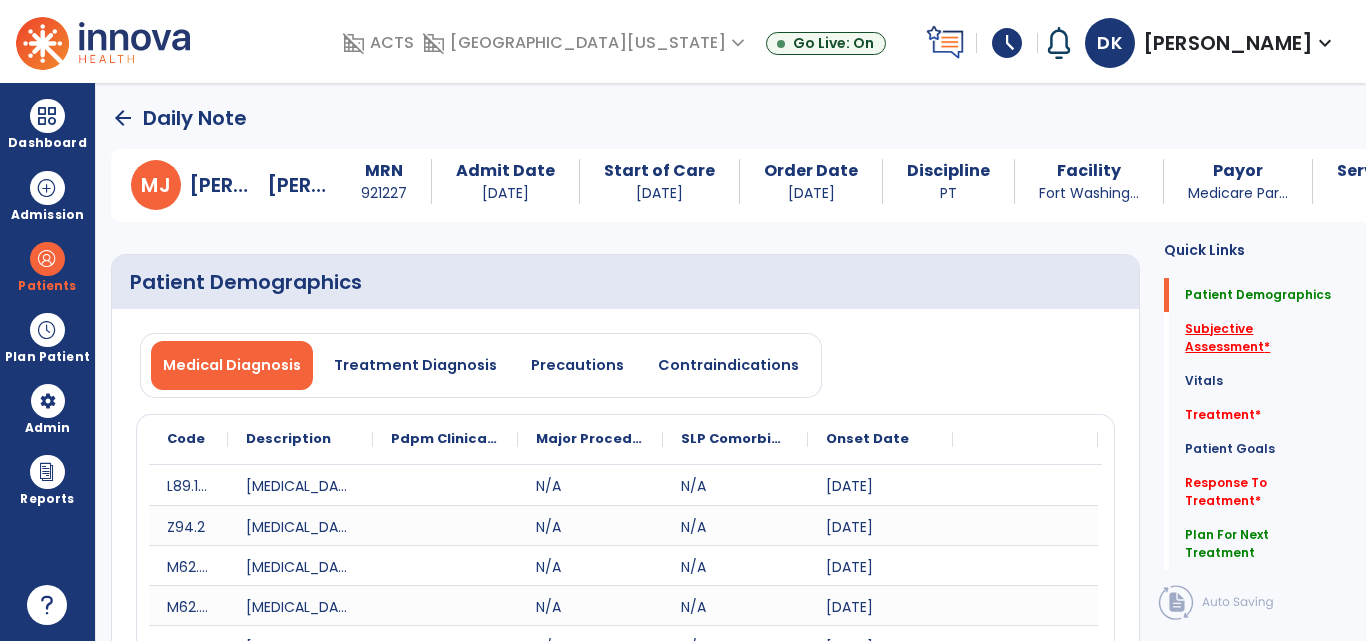 click on "Subjective Assessment   *" 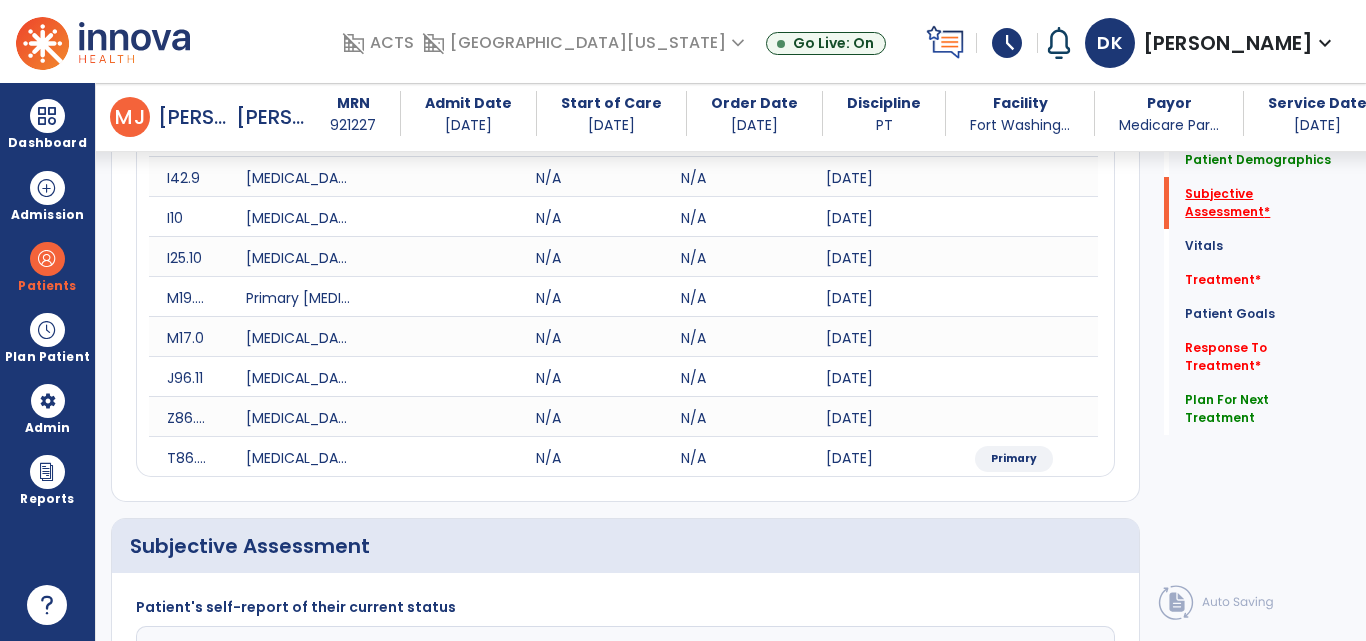 scroll, scrollTop: 1046, scrollLeft: 0, axis: vertical 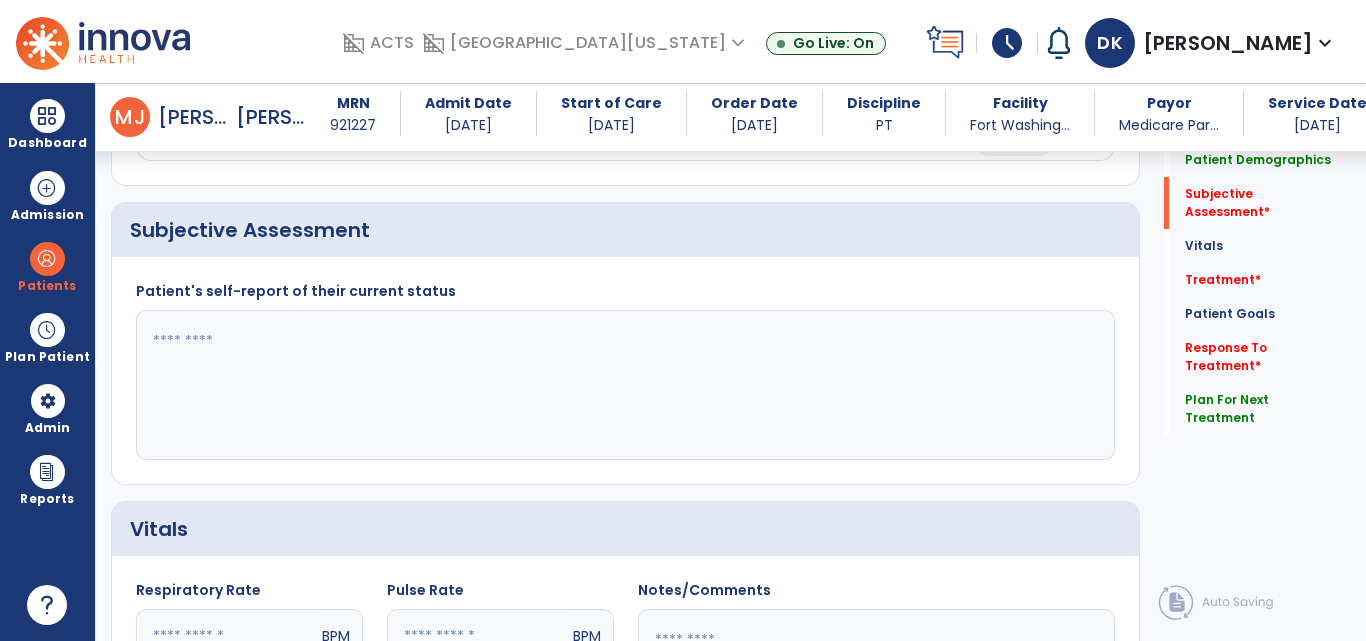 click 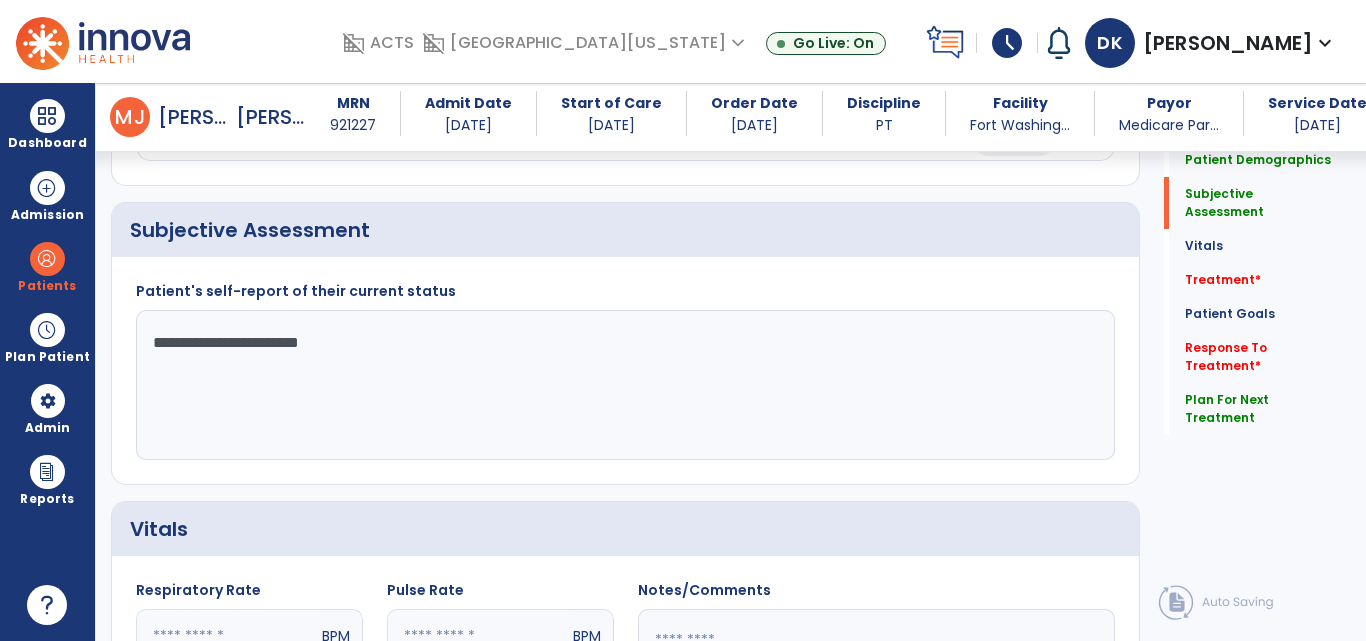 click on "**********" 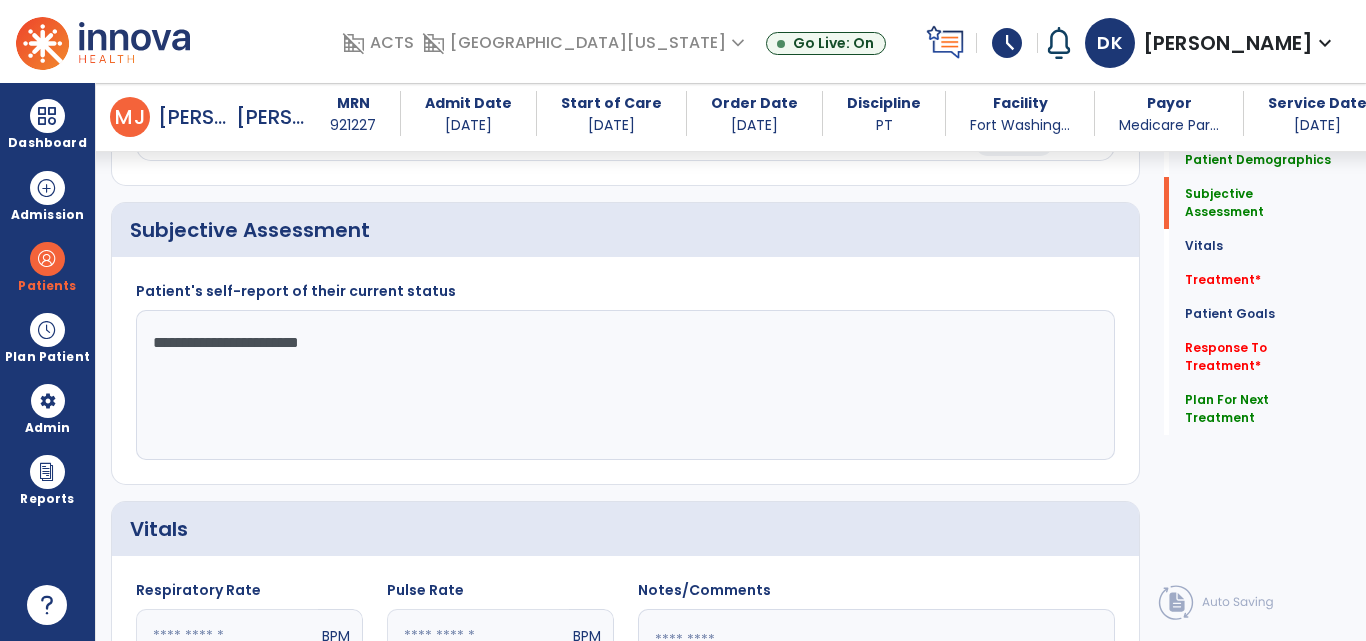 click on "**********" 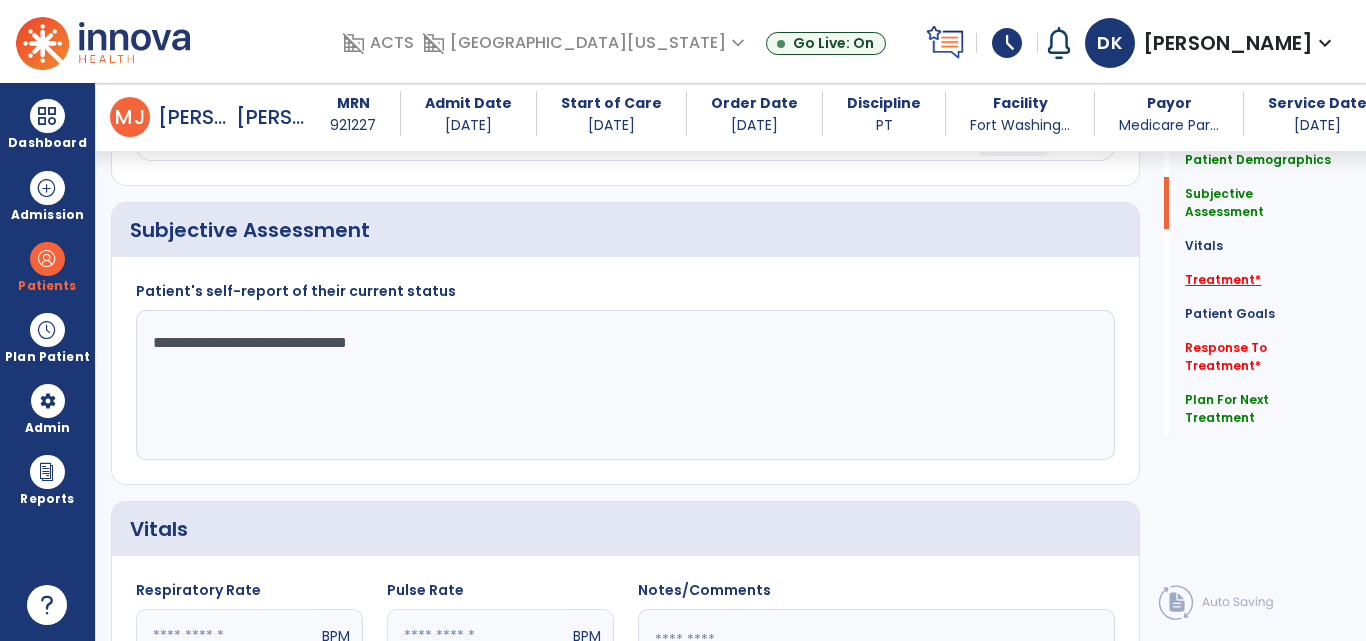 type on "**********" 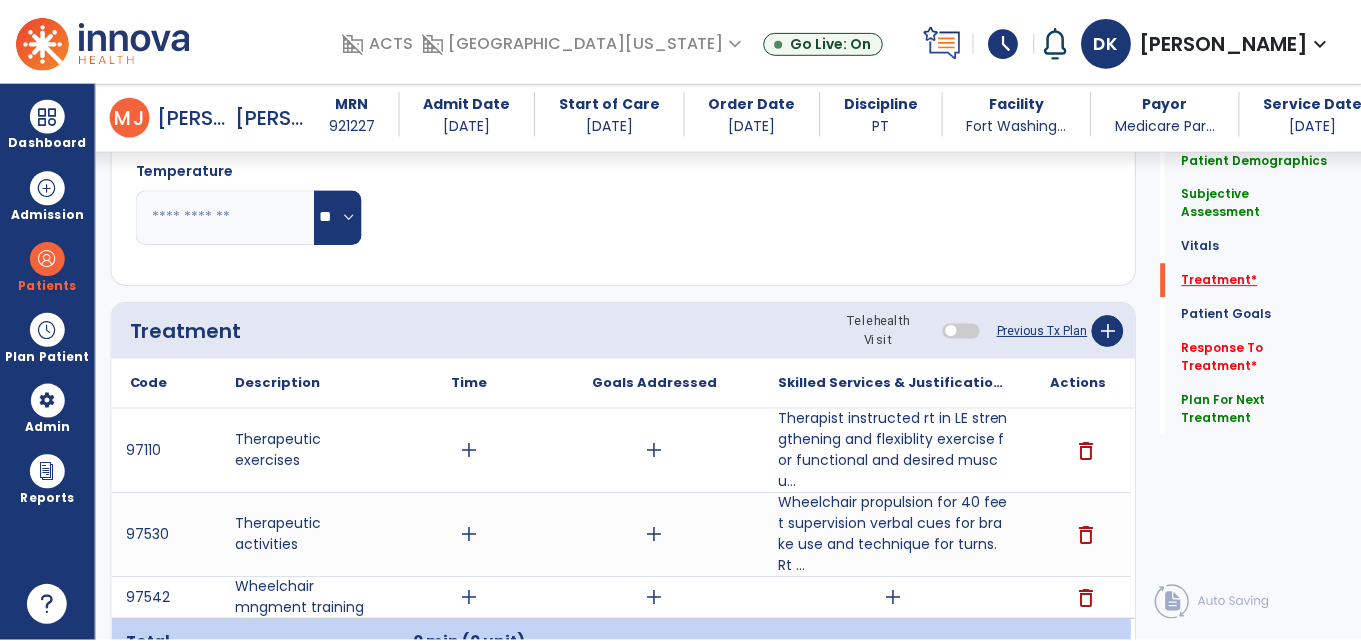 scroll, scrollTop: 1848, scrollLeft: 0, axis: vertical 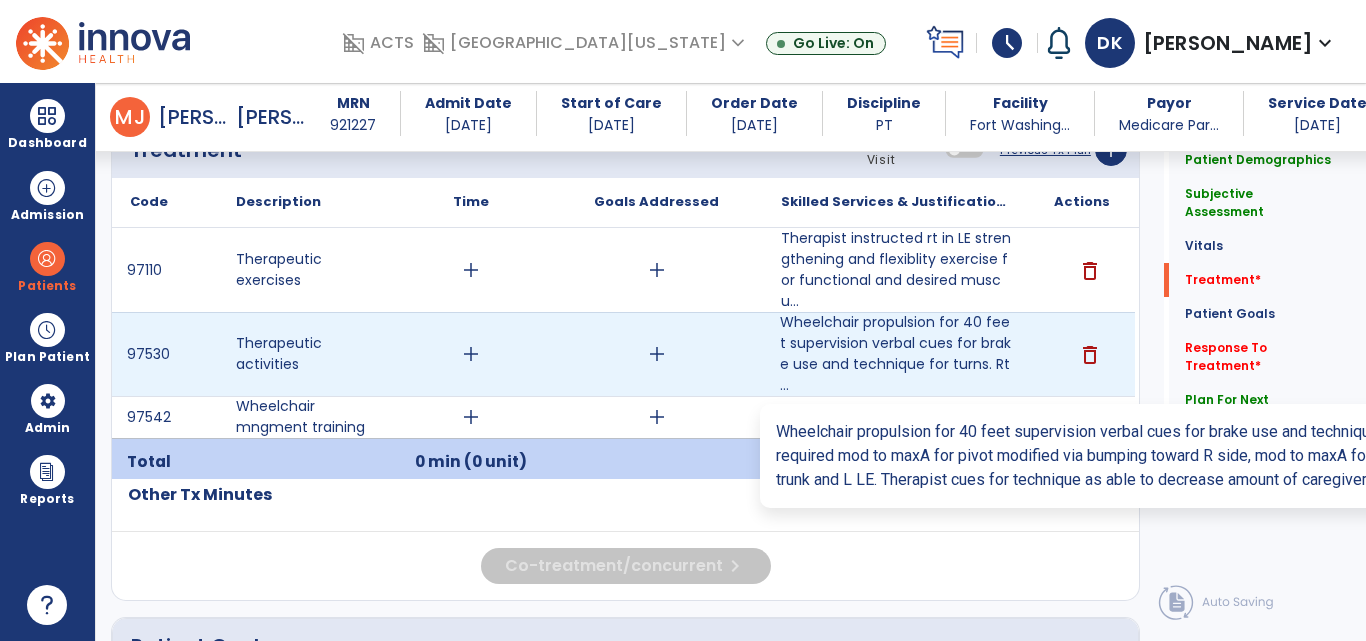 click on "Wheelchair propulsion for 40 feet supervision verbal cues for brake use and technique for turns. Rt ..." at bounding box center [896, 354] 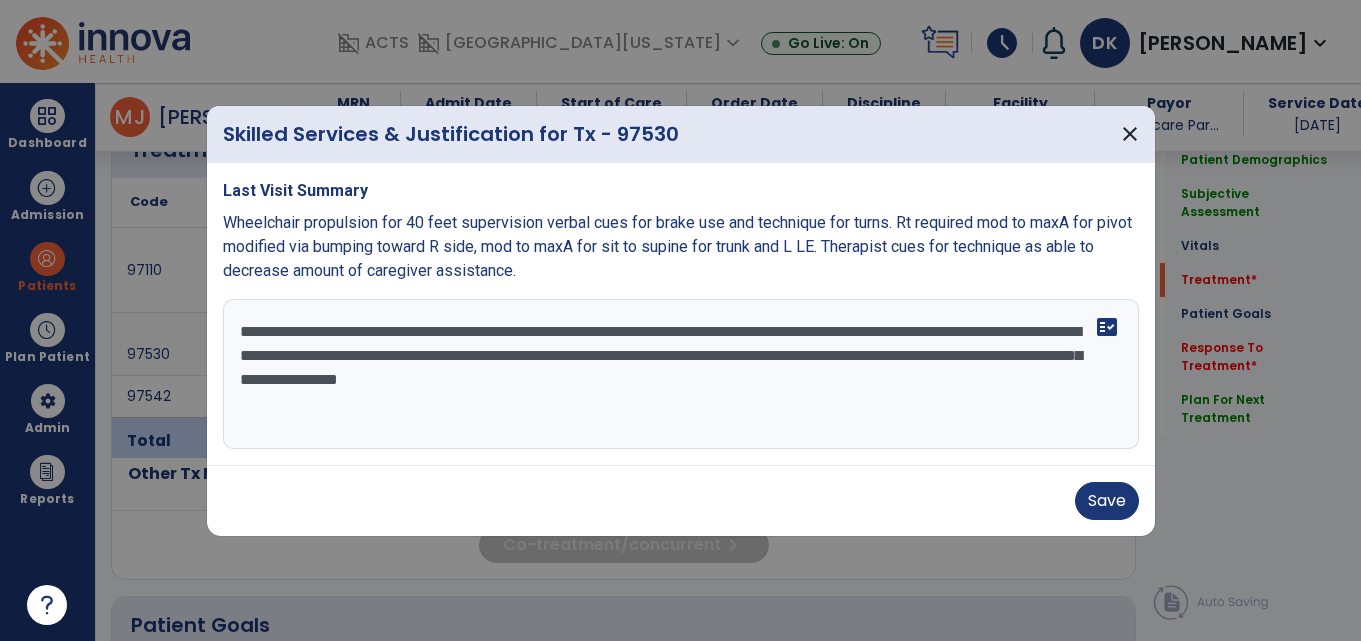 scroll, scrollTop: 1848, scrollLeft: 0, axis: vertical 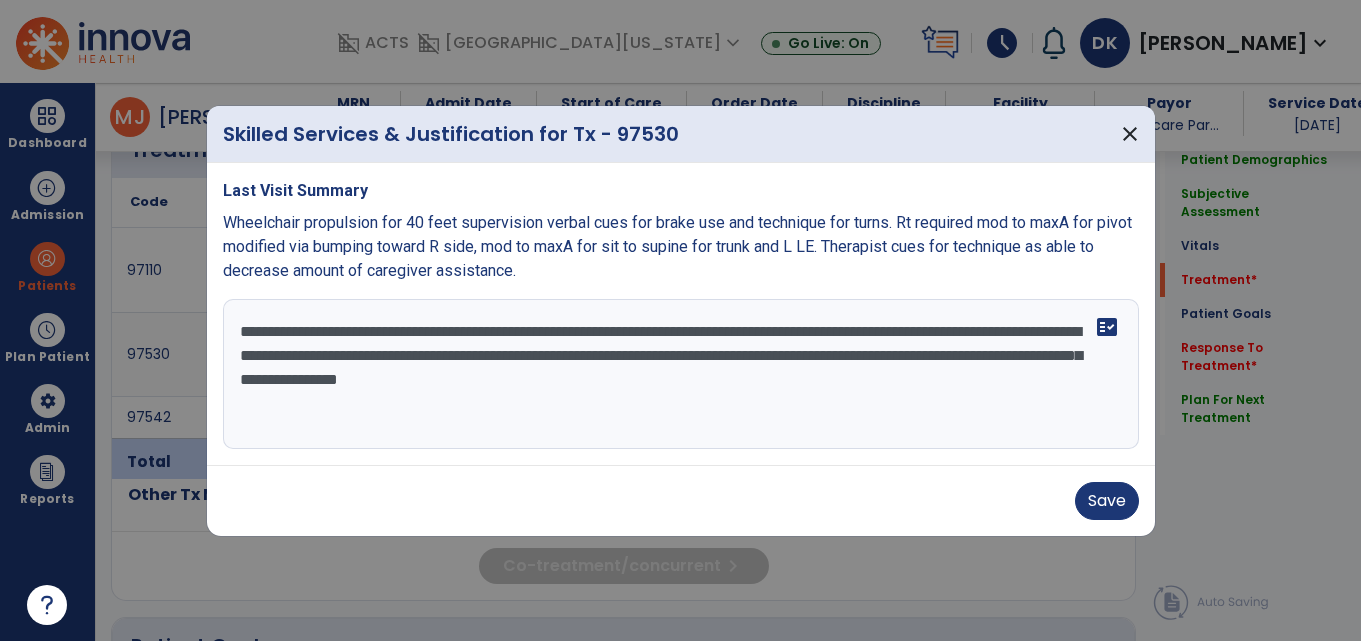 drag, startPoint x: 999, startPoint y: 331, endPoint x: 136, endPoint y: 316, distance: 863.1304 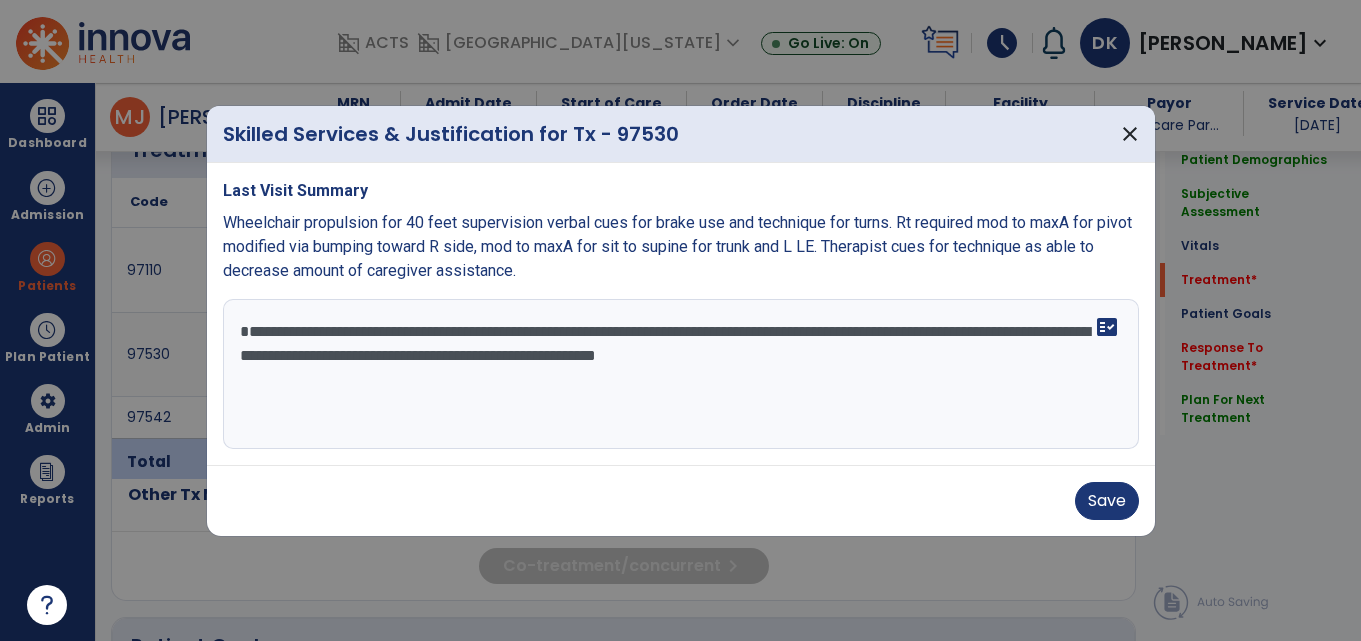 click on "**********" at bounding box center [681, 374] 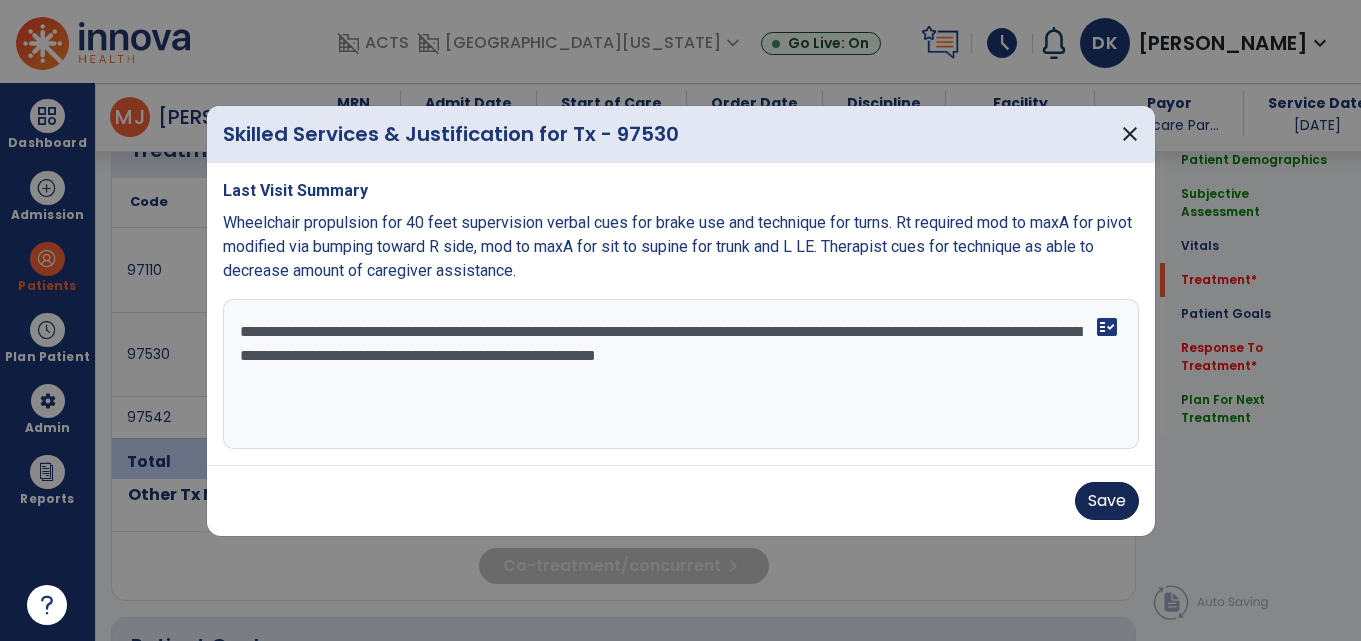 type on "**********" 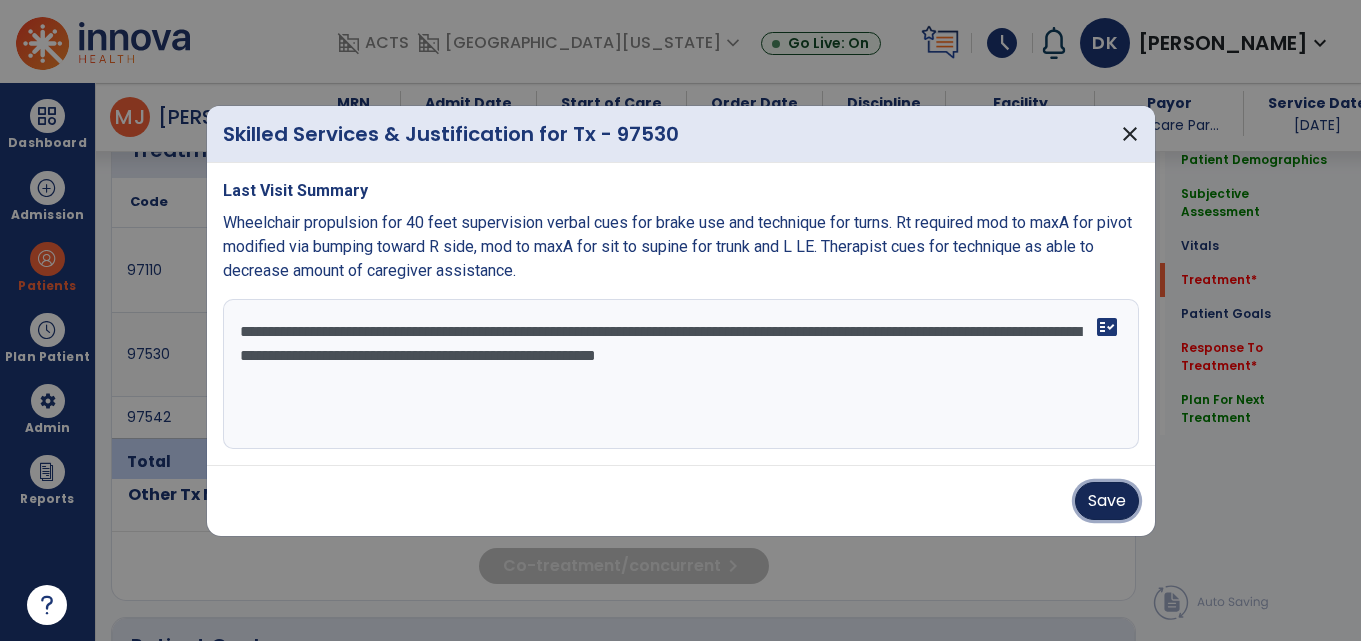 click on "Save" at bounding box center [1107, 501] 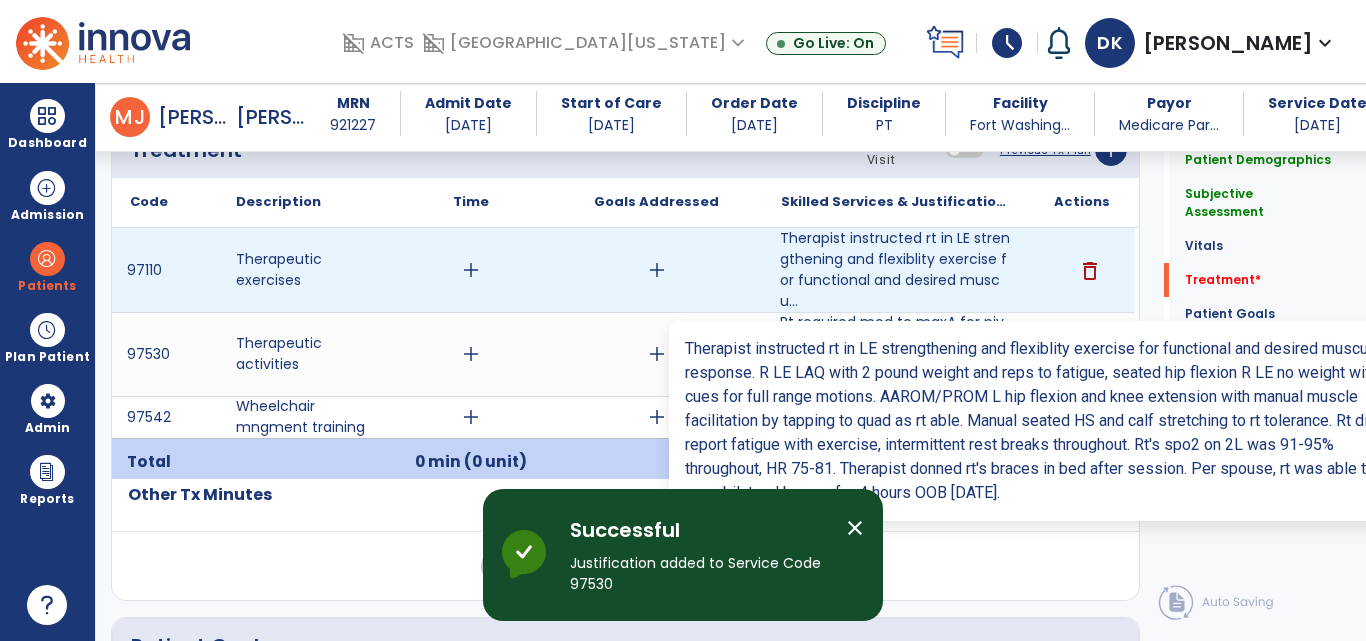 click on "Therapist instructed rt in LE strengthening and flexiblity exercise for functional and desired muscu..." at bounding box center (896, 270) 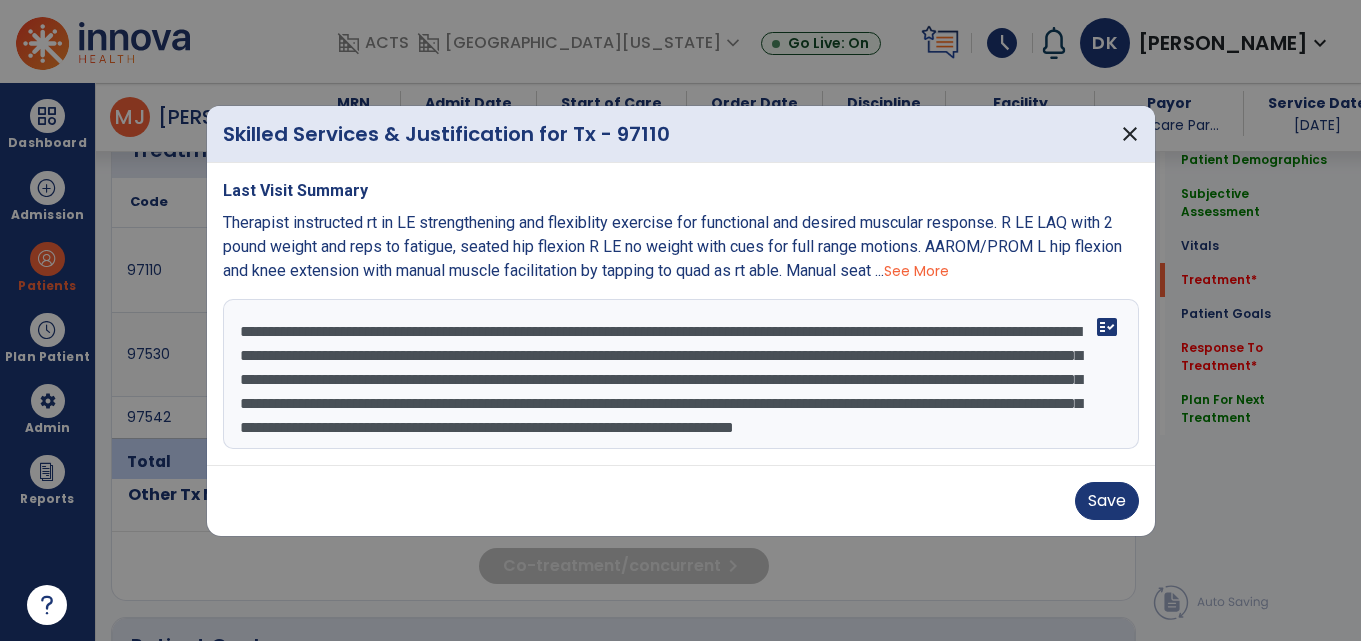 scroll, scrollTop: 1848, scrollLeft: 0, axis: vertical 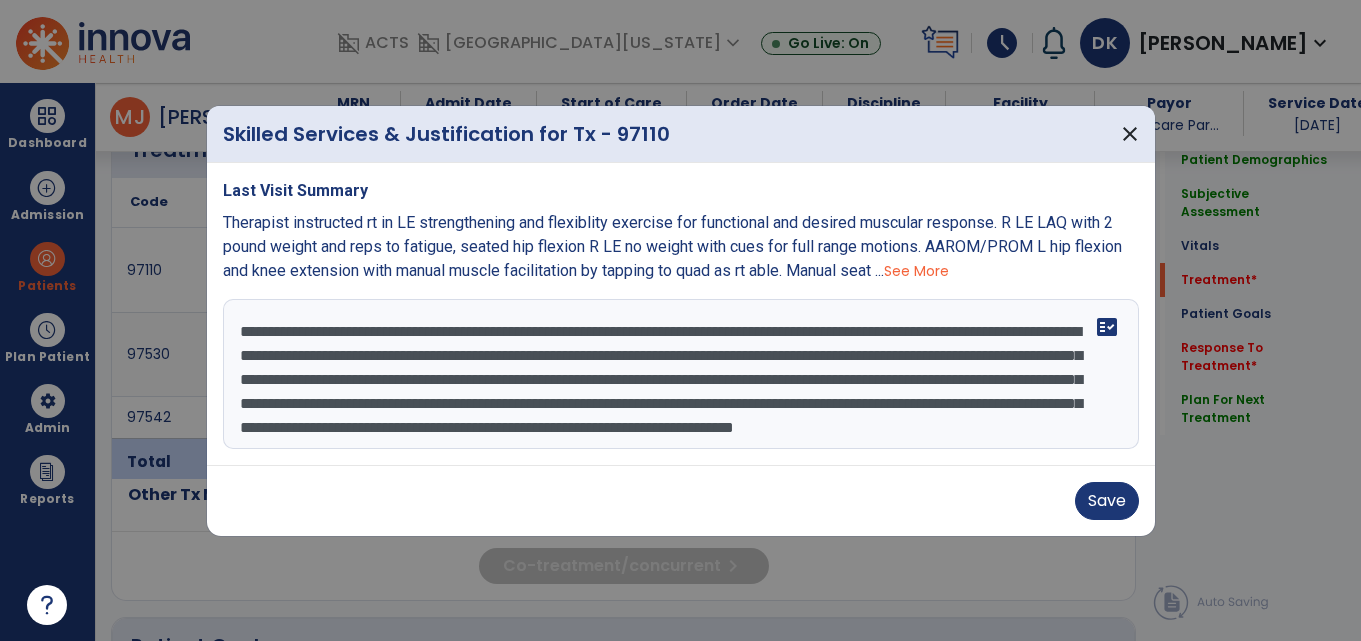 click on "**********" at bounding box center [681, 374] 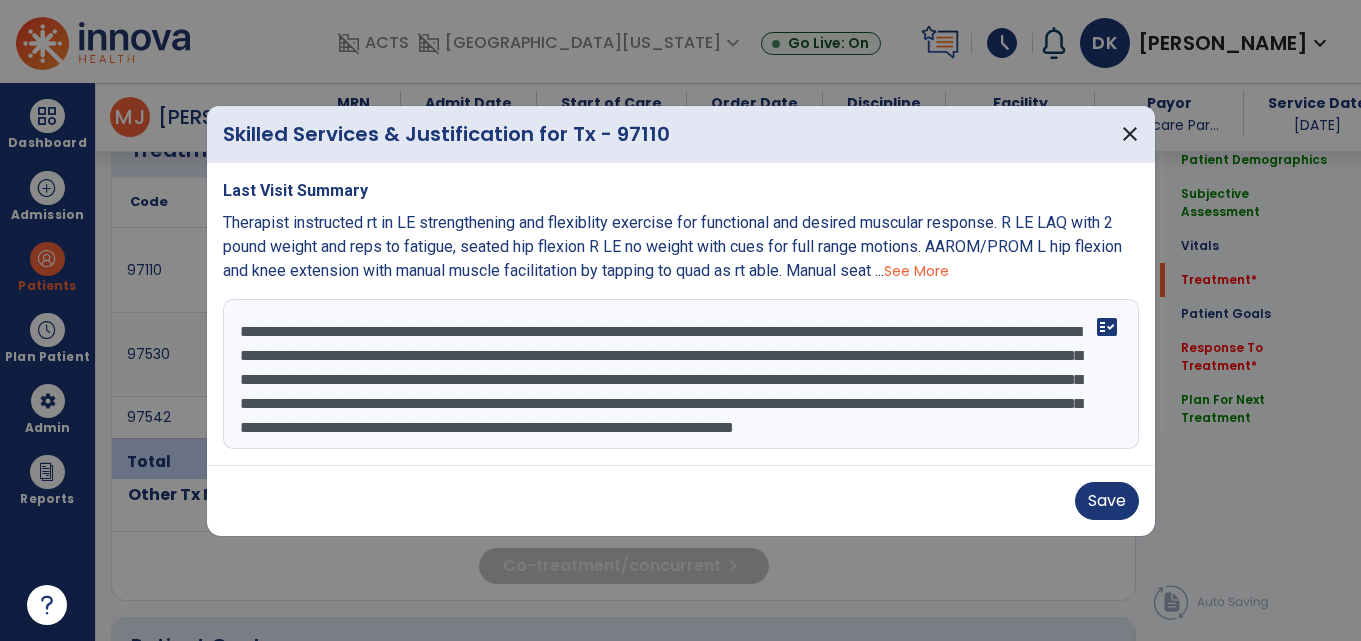 click on "**********" at bounding box center (681, 374) 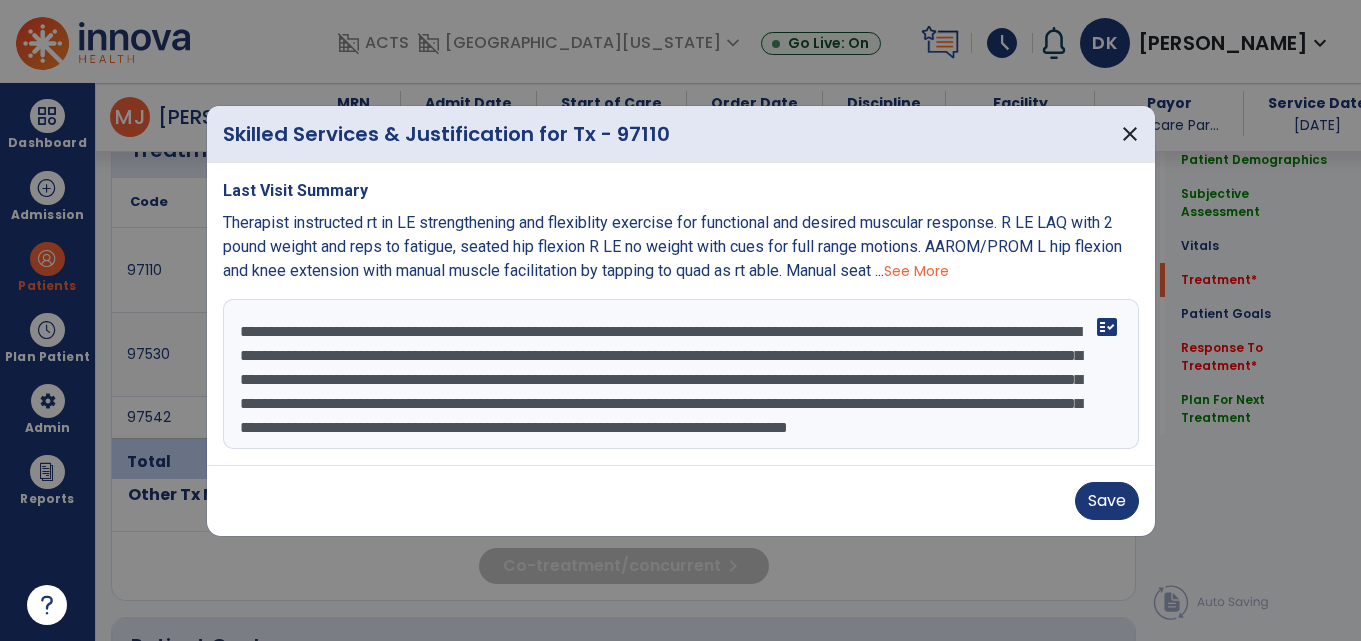 click on "**********" at bounding box center (681, 374) 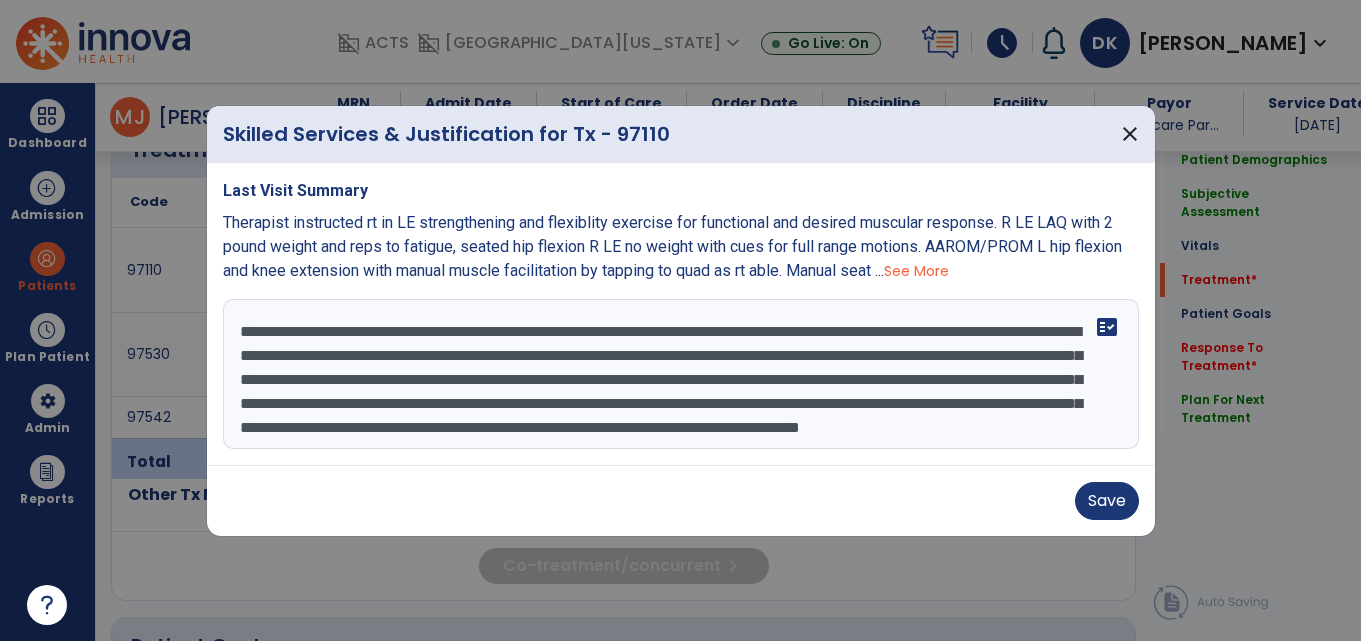 click on "**********" at bounding box center [681, 374] 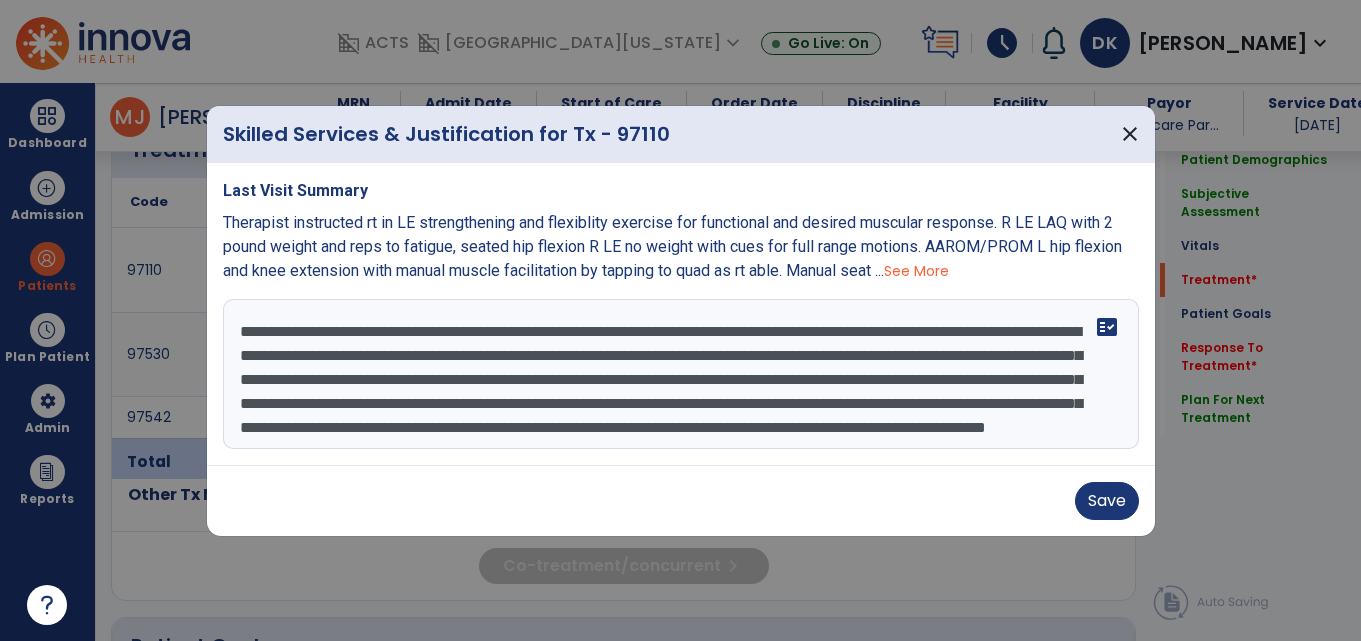 click on "**********" at bounding box center [681, 374] 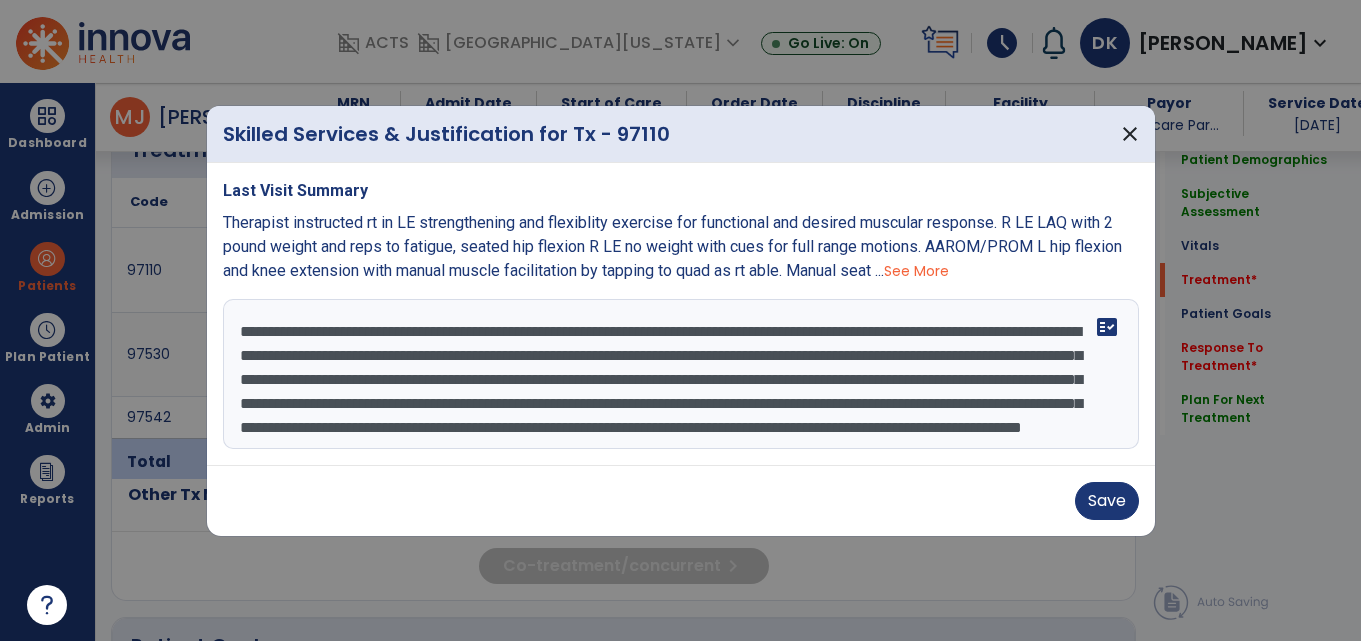 drag, startPoint x: 1044, startPoint y: 379, endPoint x: 761, endPoint y: 386, distance: 283.08655 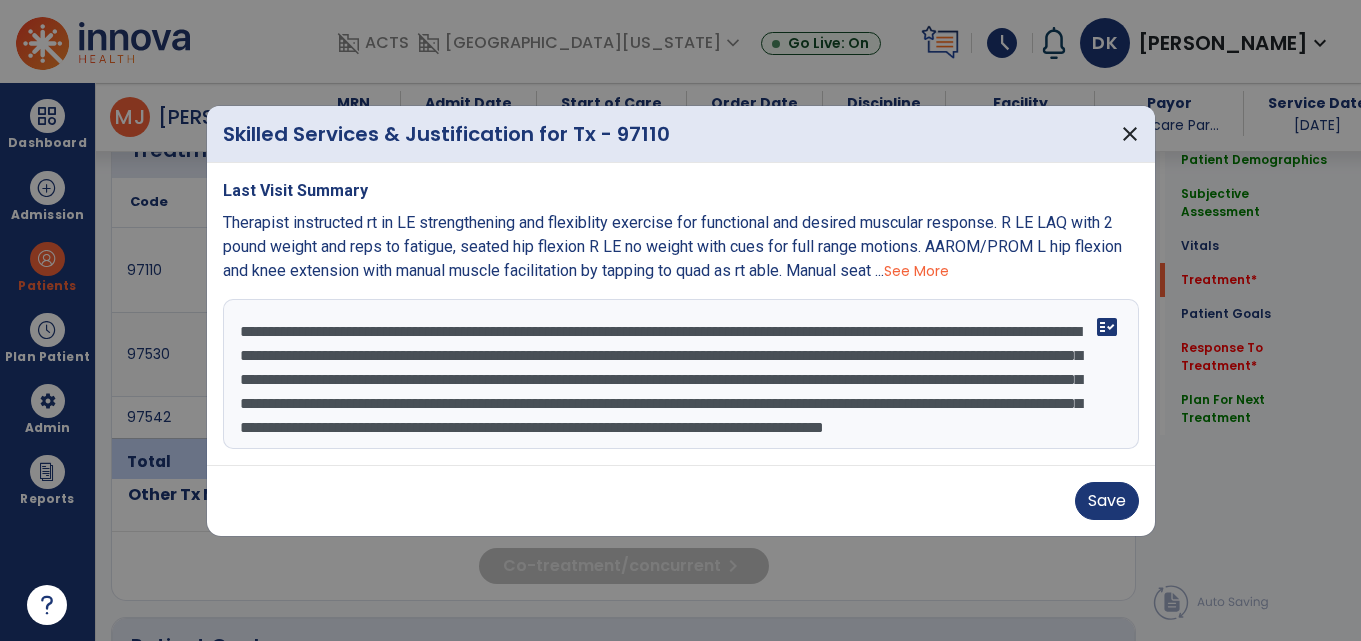 drag, startPoint x: 1131, startPoint y: 383, endPoint x: 1129, endPoint y: 405, distance: 22.090721 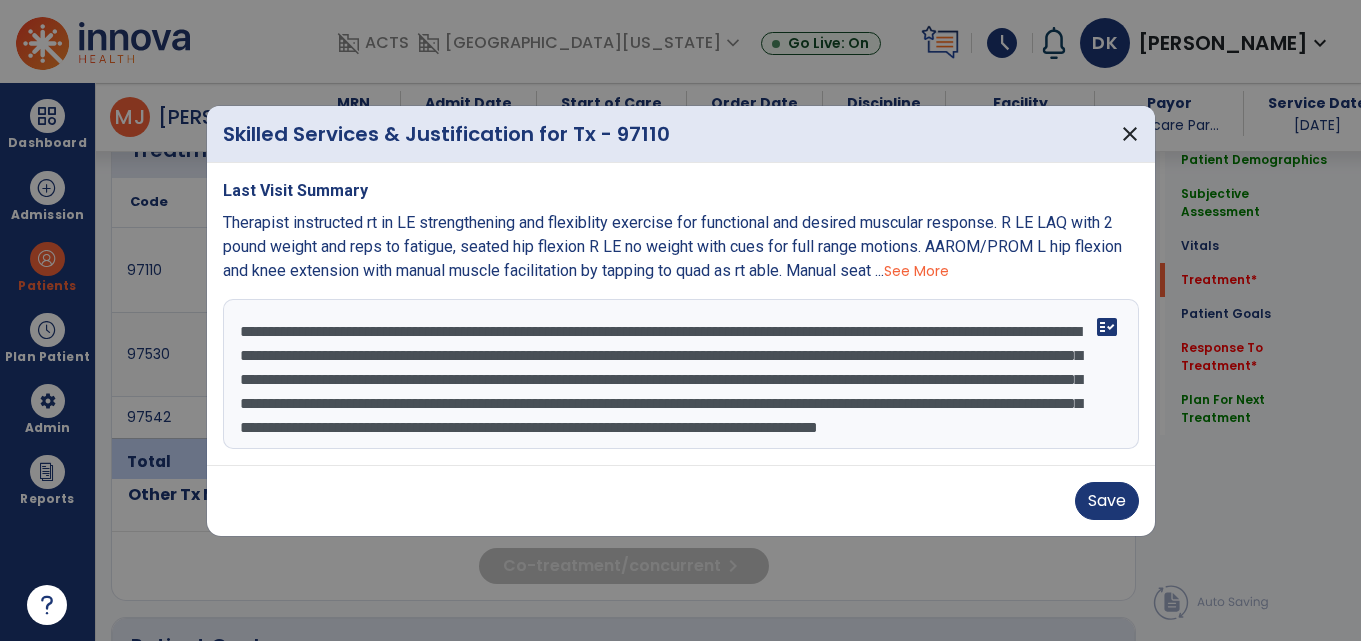 scroll, scrollTop: 40, scrollLeft: 0, axis: vertical 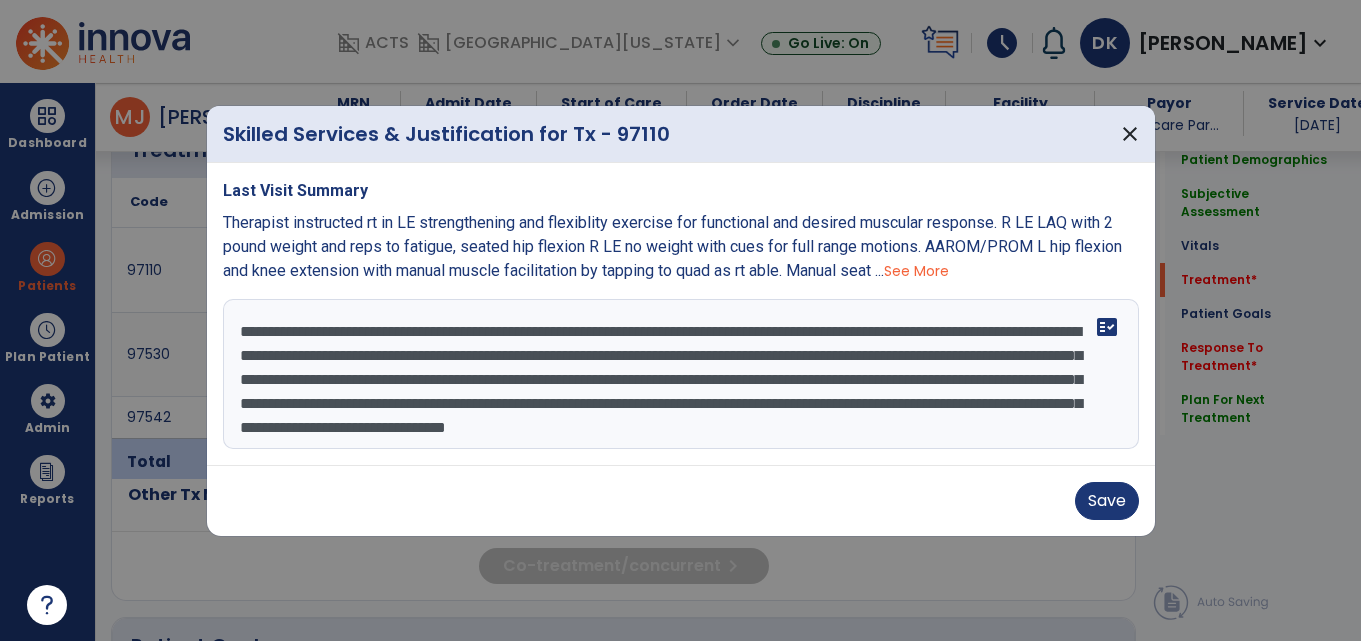 click on "**********" at bounding box center (681, 374) 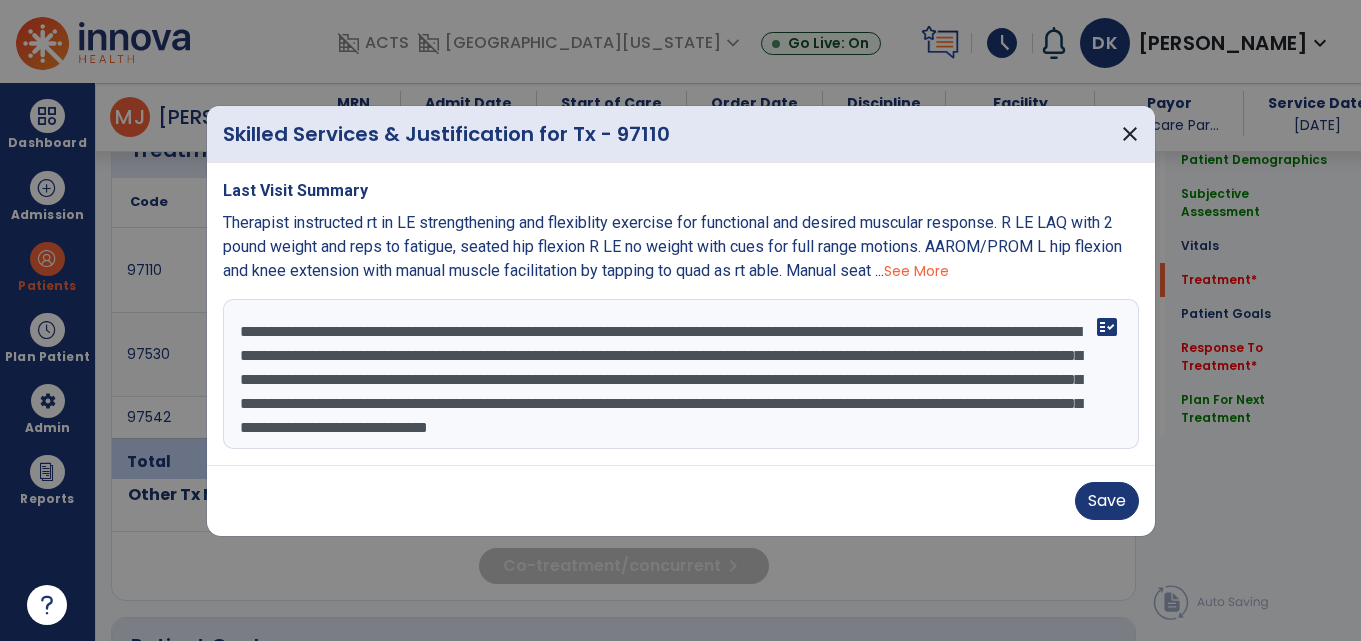 drag, startPoint x: 289, startPoint y: 427, endPoint x: 243, endPoint y: 425, distance: 46.043457 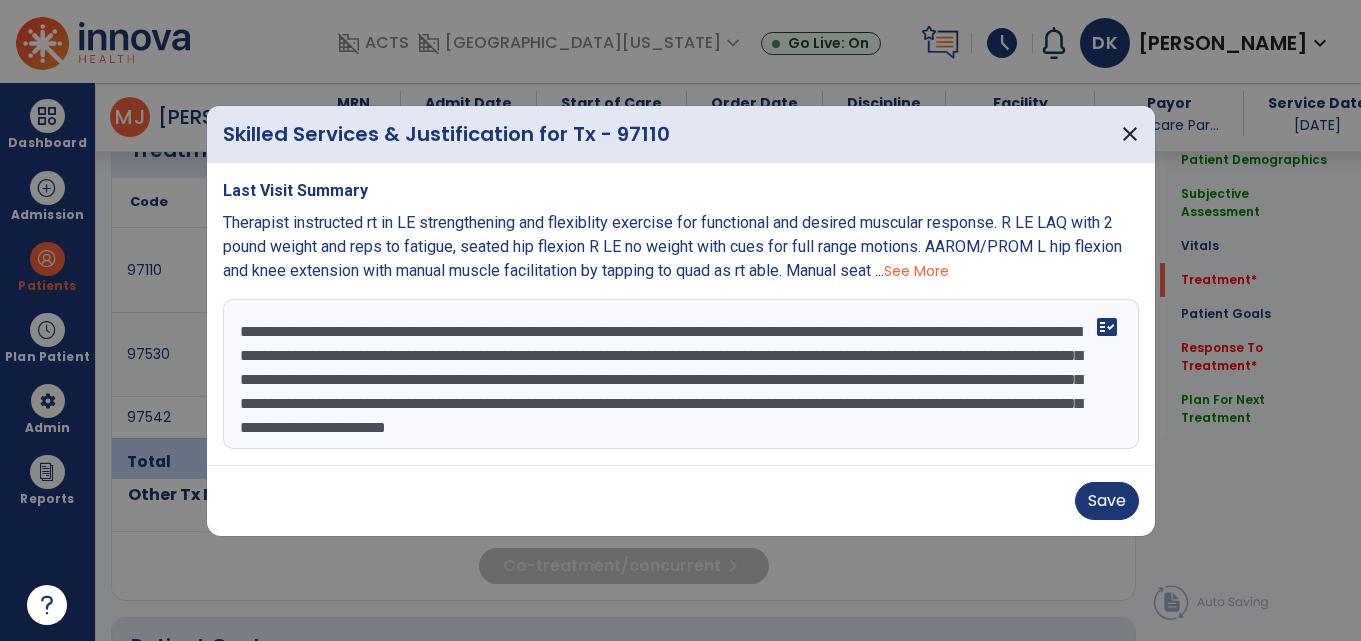 click on "**********" at bounding box center (681, 374) 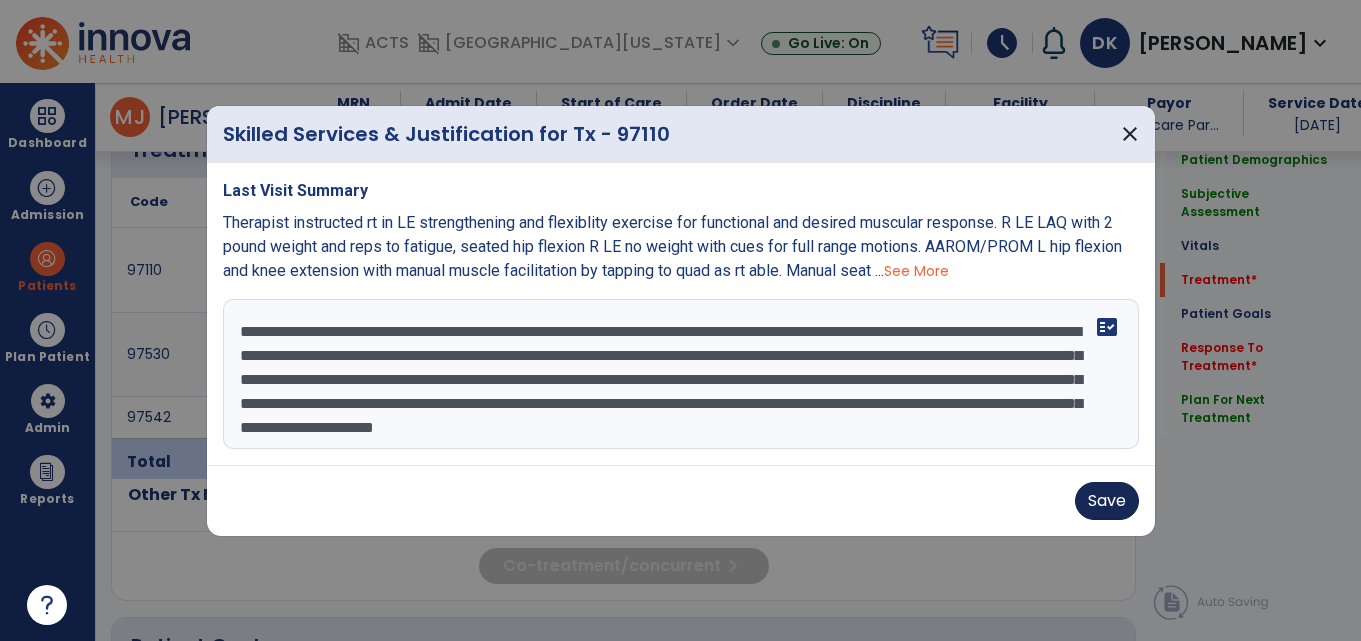 type on "**********" 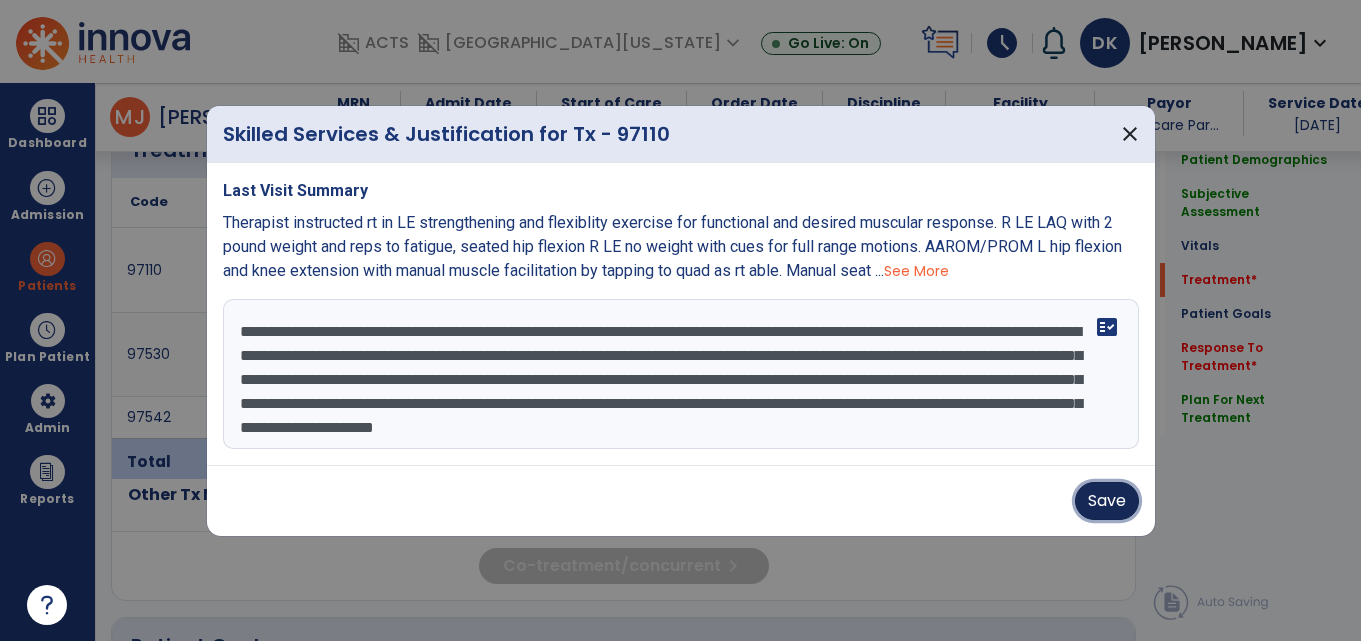 click on "Save" at bounding box center [1107, 501] 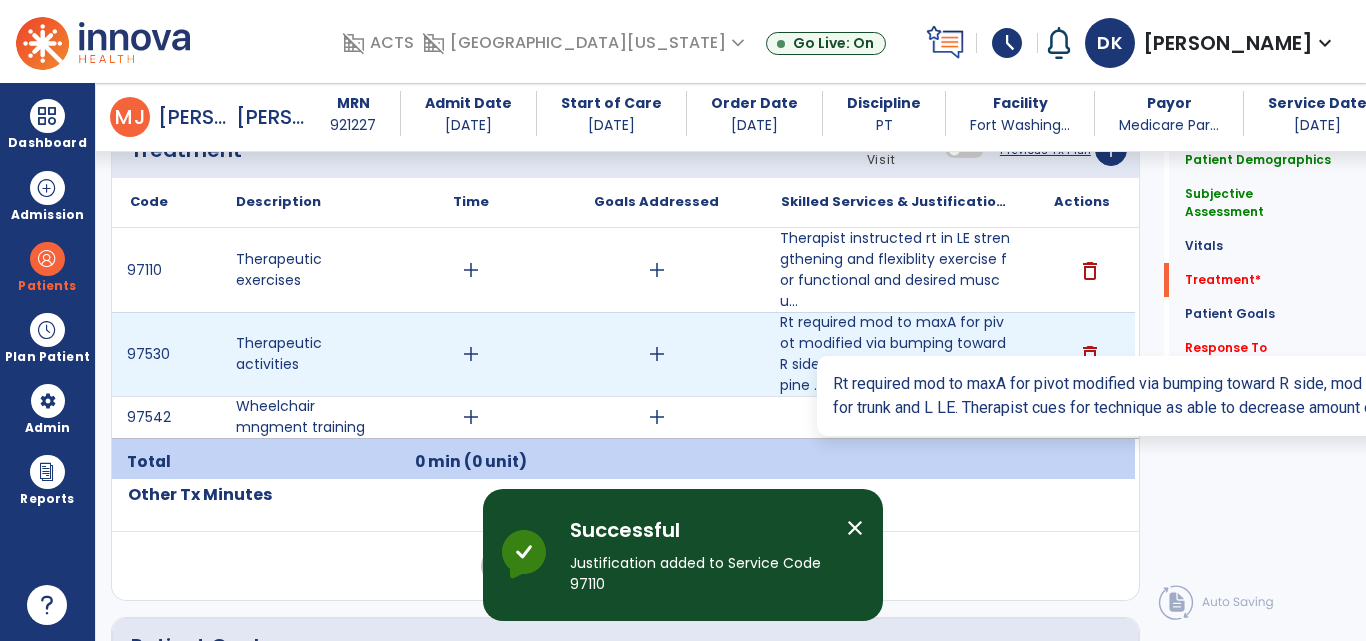 click on "Rt required mod to maxA for pivot modified via bumping toward R side, mod to maxA for sit to supine ..." at bounding box center [896, 354] 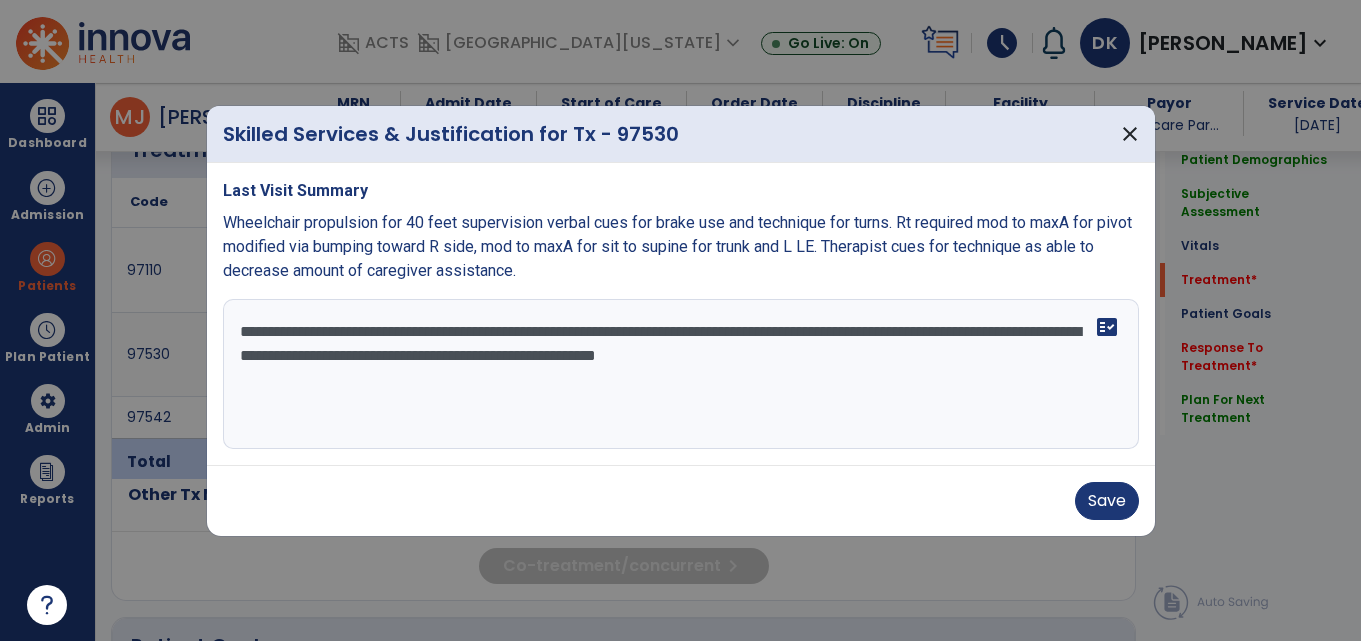 scroll, scrollTop: 1848, scrollLeft: 0, axis: vertical 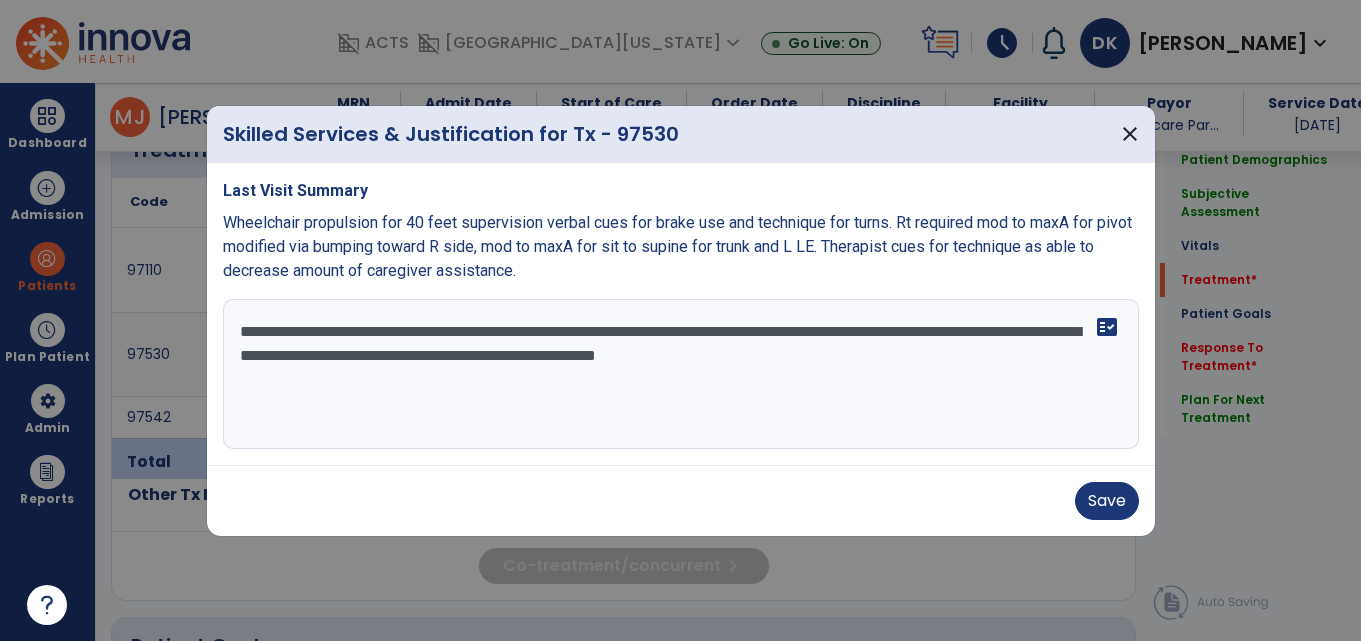 drag, startPoint x: 868, startPoint y: 331, endPoint x: 808, endPoint y: 328, distance: 60.074955 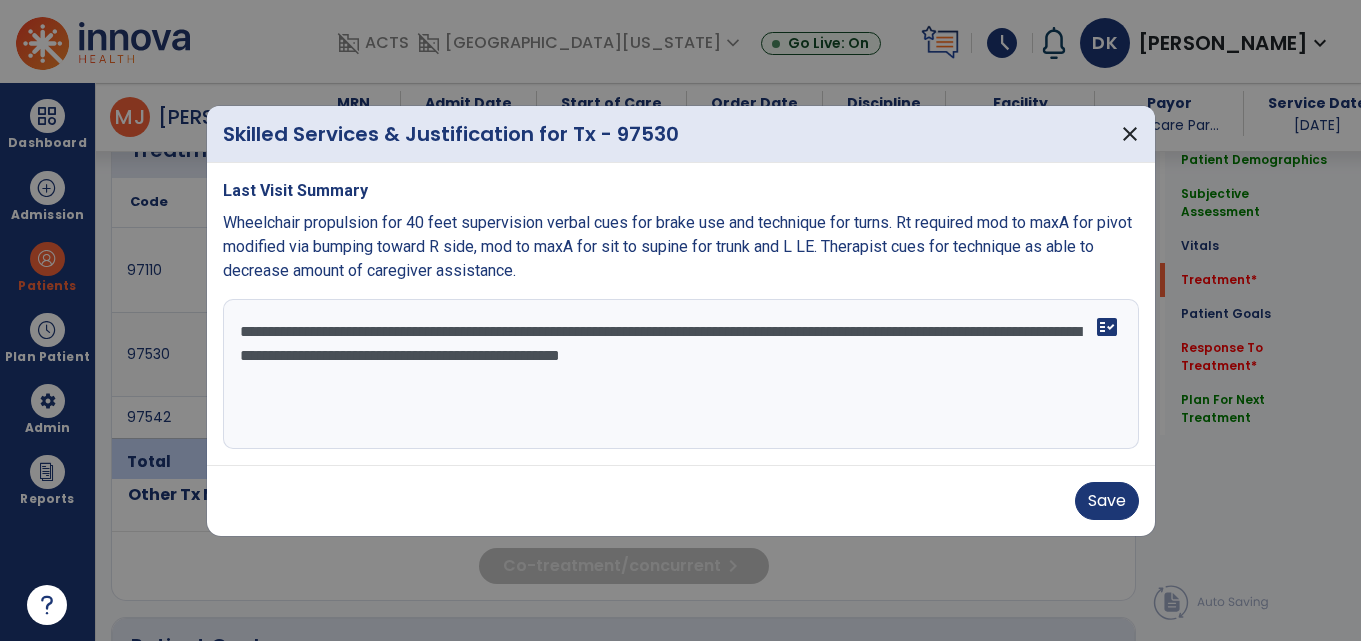 drag, startPoint x: 986, startPoint y: 326, endPoint x: 888, endPoint y: 326, distance: 98 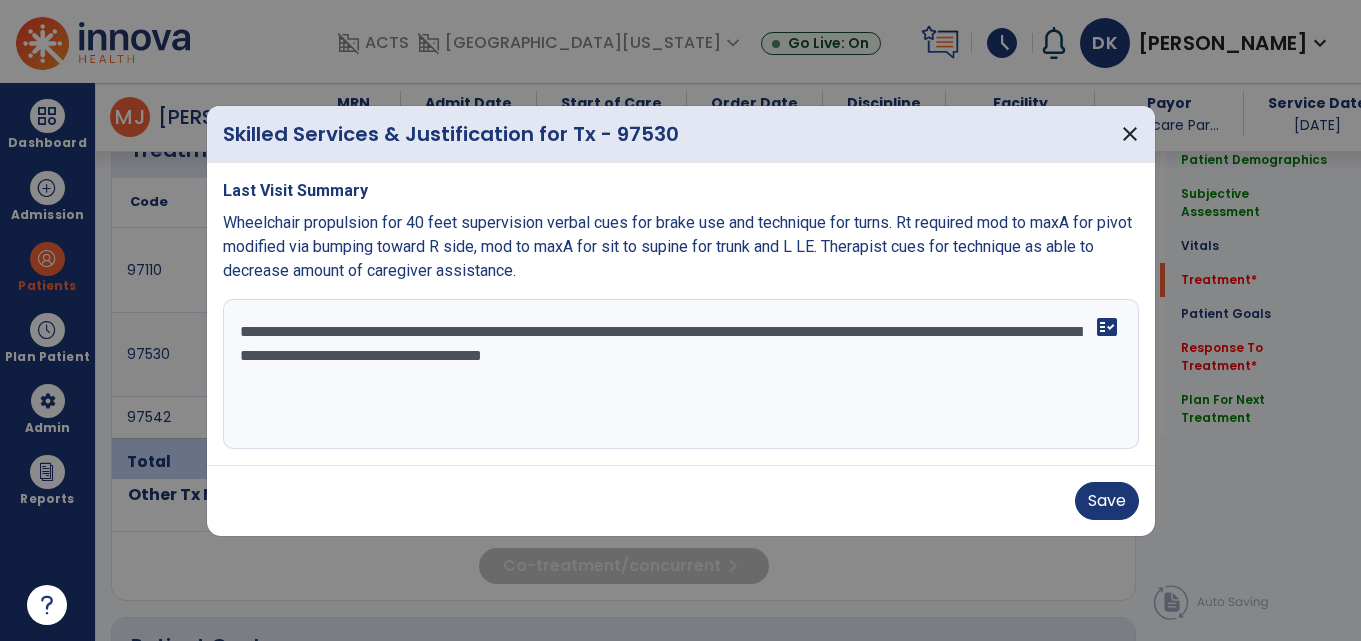 drag, startPoint x: 995, startPoint y: 330, endPoint x: 865, endPoint y: 325, distance: 130.09612 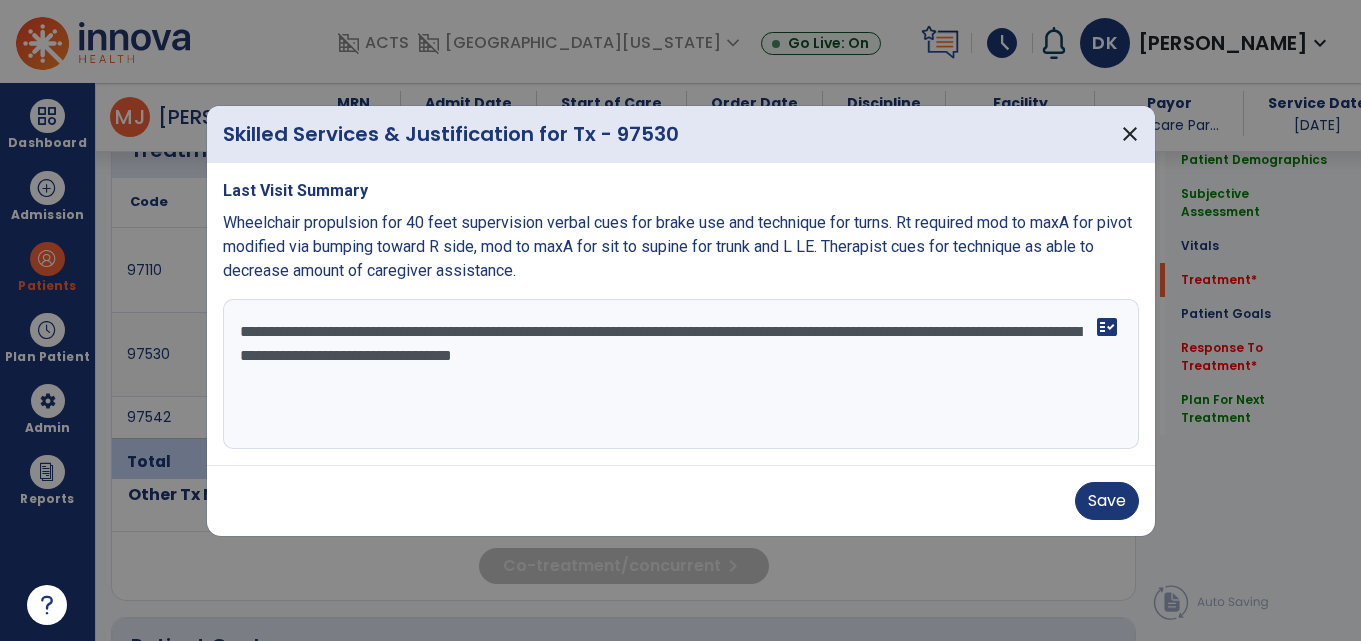 drag, startPoint x: 994, startPoint y: 330, endPoint x: 960, endPoint y: 327, distance: 34.132095 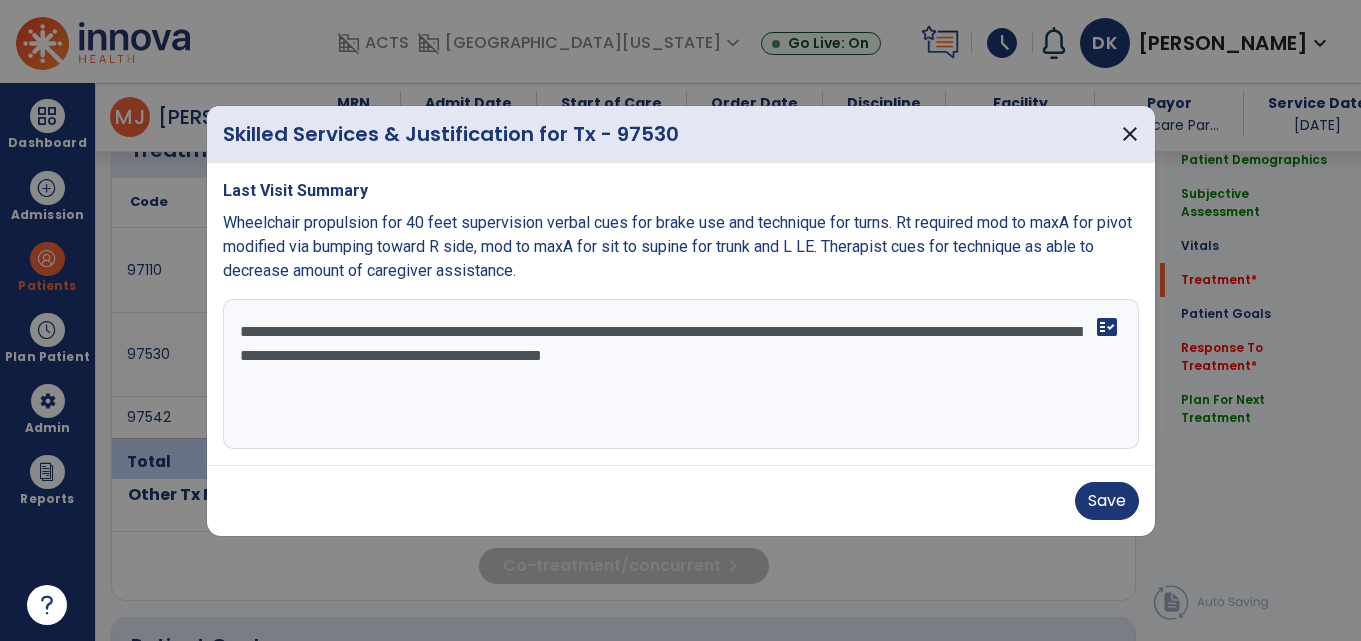 drag, startPoint x: 811, startPoint y: 333, endPoint x: 193, endPoint y: 342, distance: 618.06555 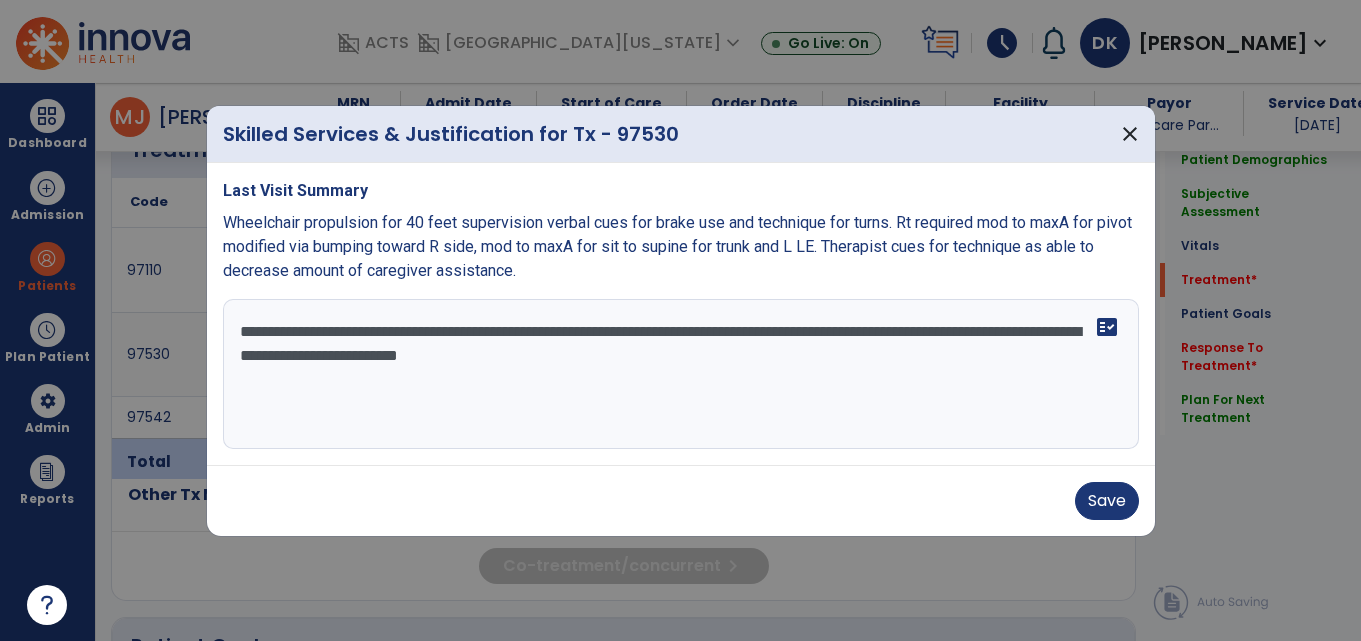 click on "**********" at bounding box center (681, 374) 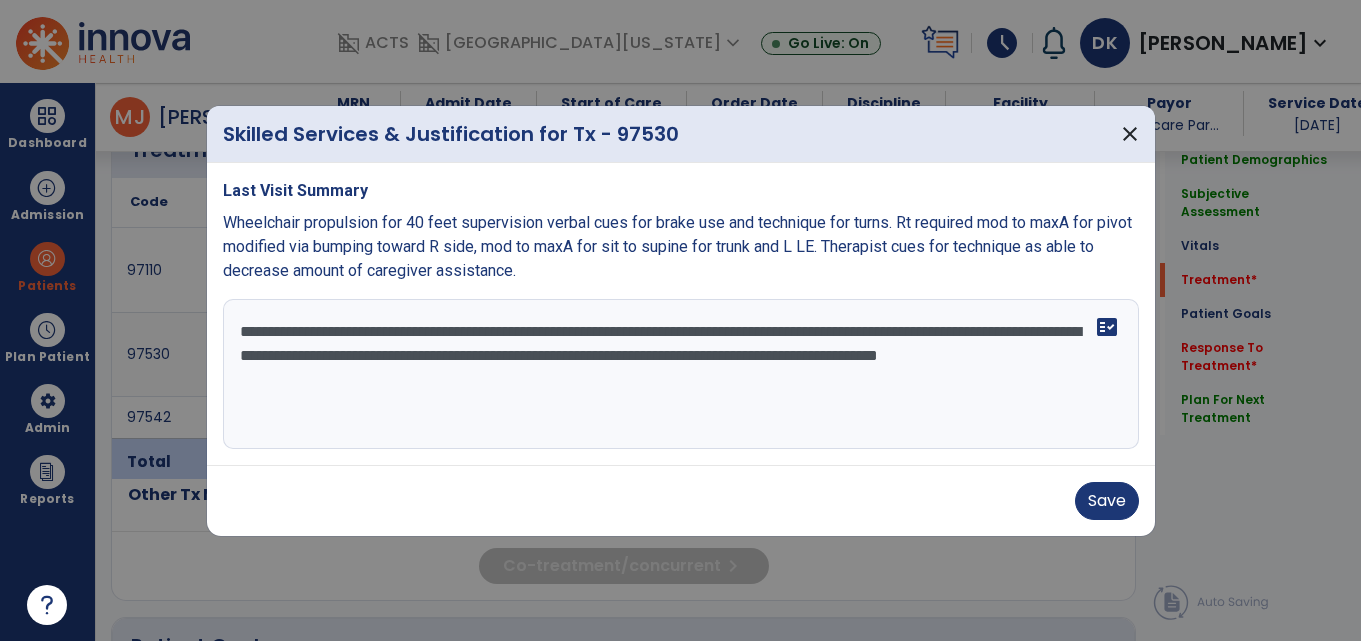type on "**********" 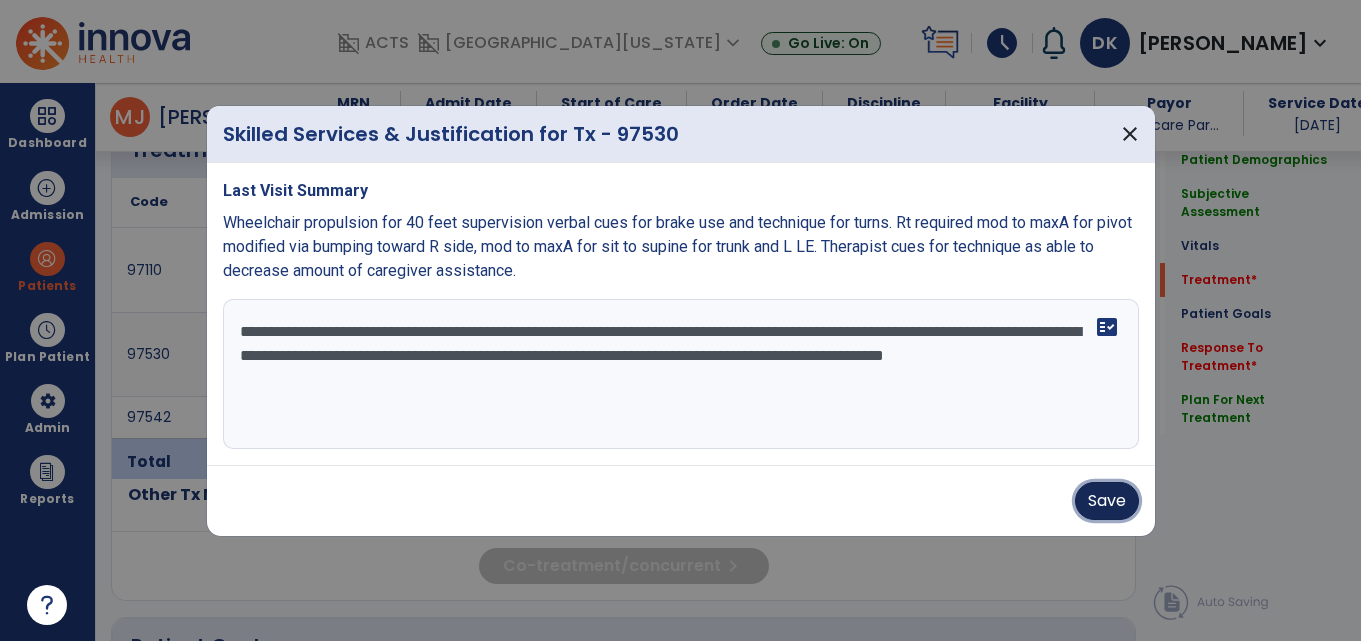 click on "Save" at bounding box center [1107, 501] 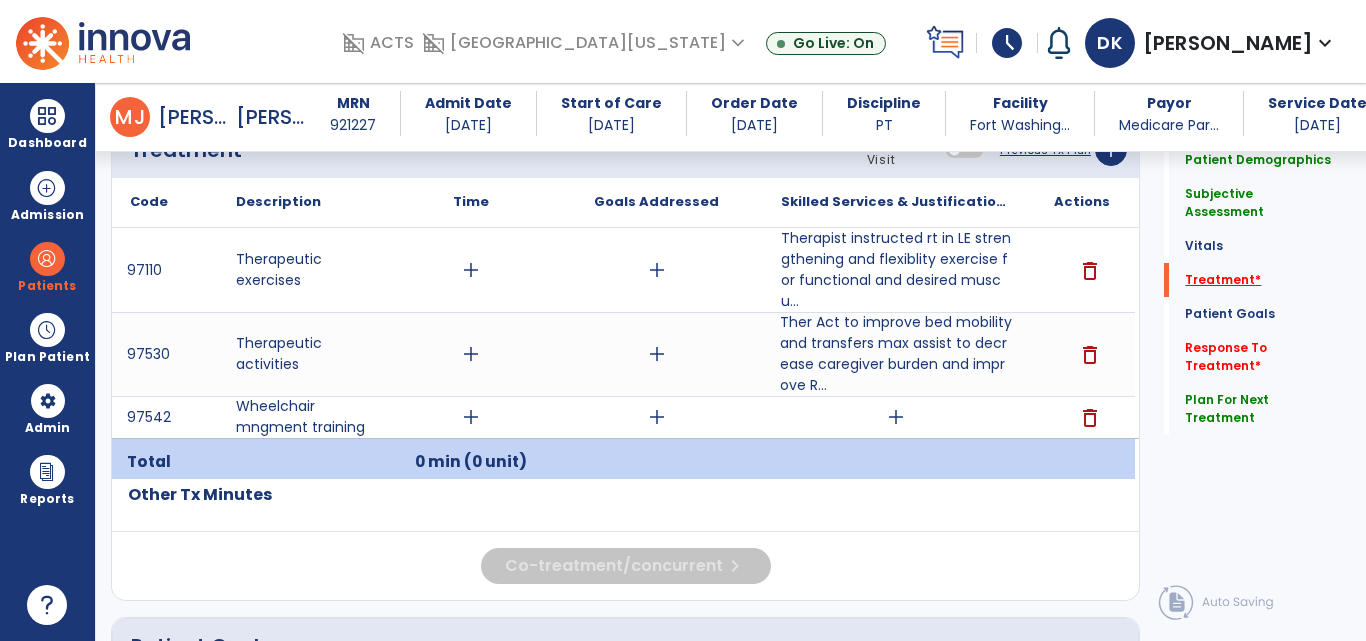 click on "Treatment   *" 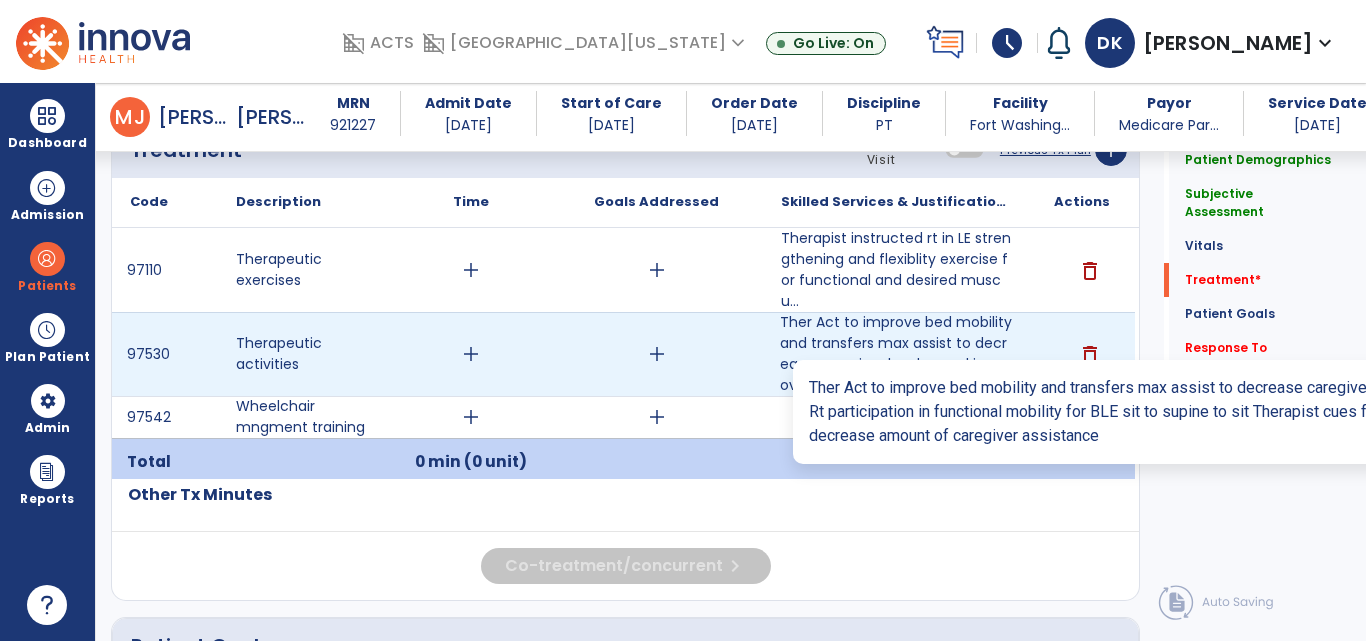 click on "Ther Act to improve bed mobility and transfers max assist to decrease caregiver burden and improve R..." at bounding box center (896, 354) 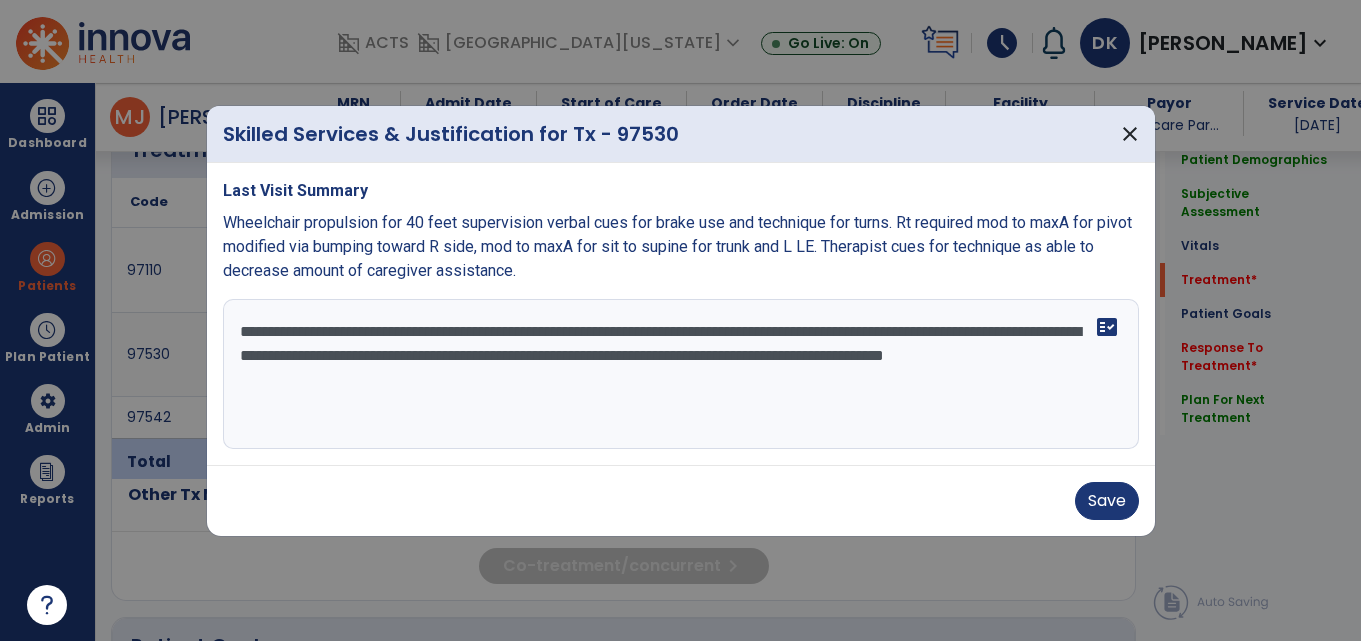 scroll, scrollTop: 1848, scrollLeft: 0, axis: vertical 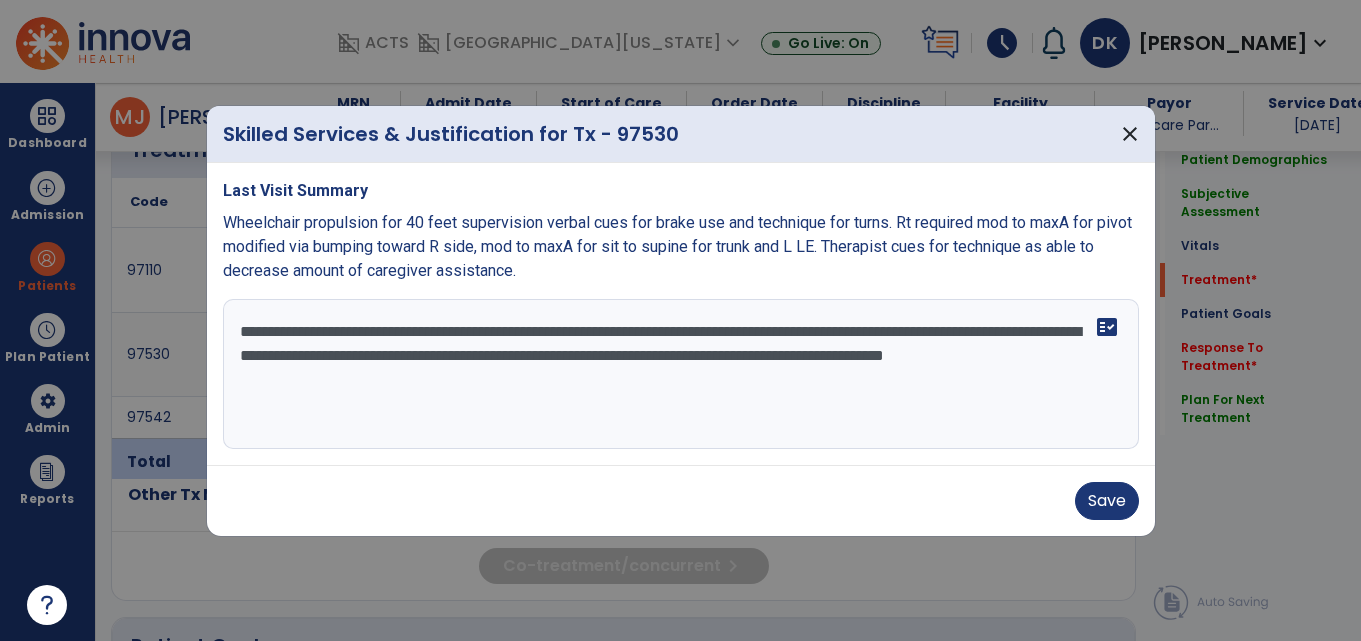 drag, startPoint x: 703, startPoint y: 328, endPoint x: 619, endPoint y: 333, distance: 84.14868 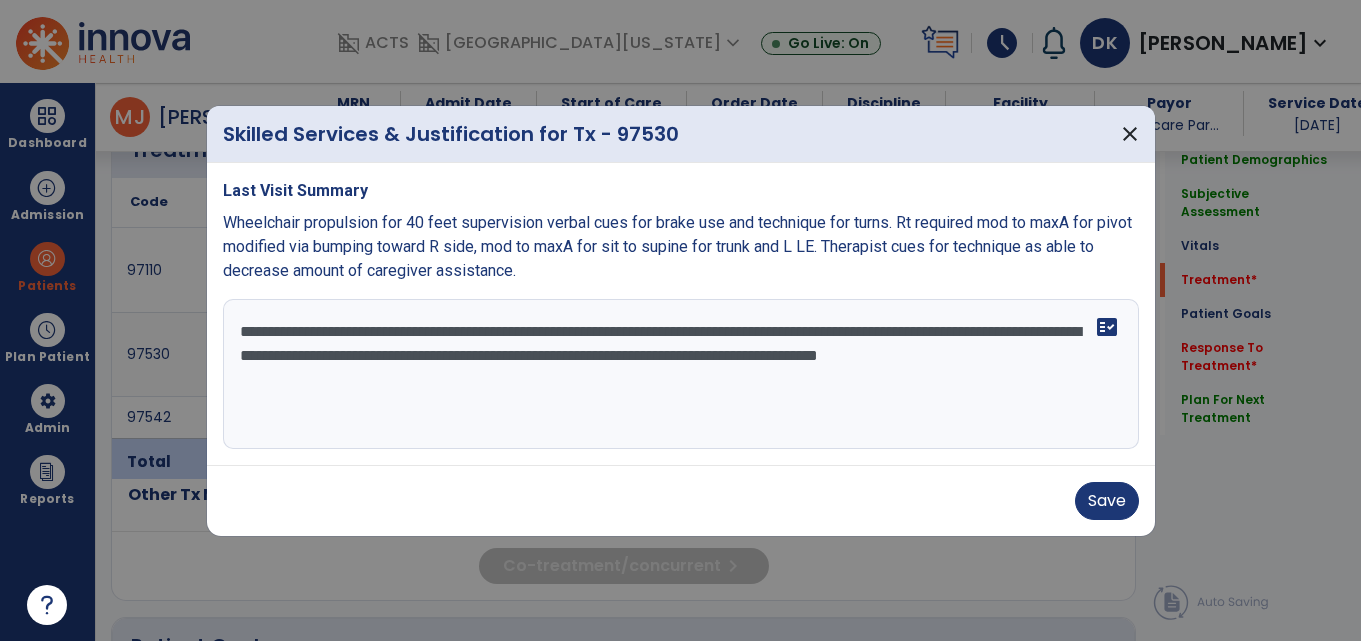 click on "**********" at bounding box center (681, 374) 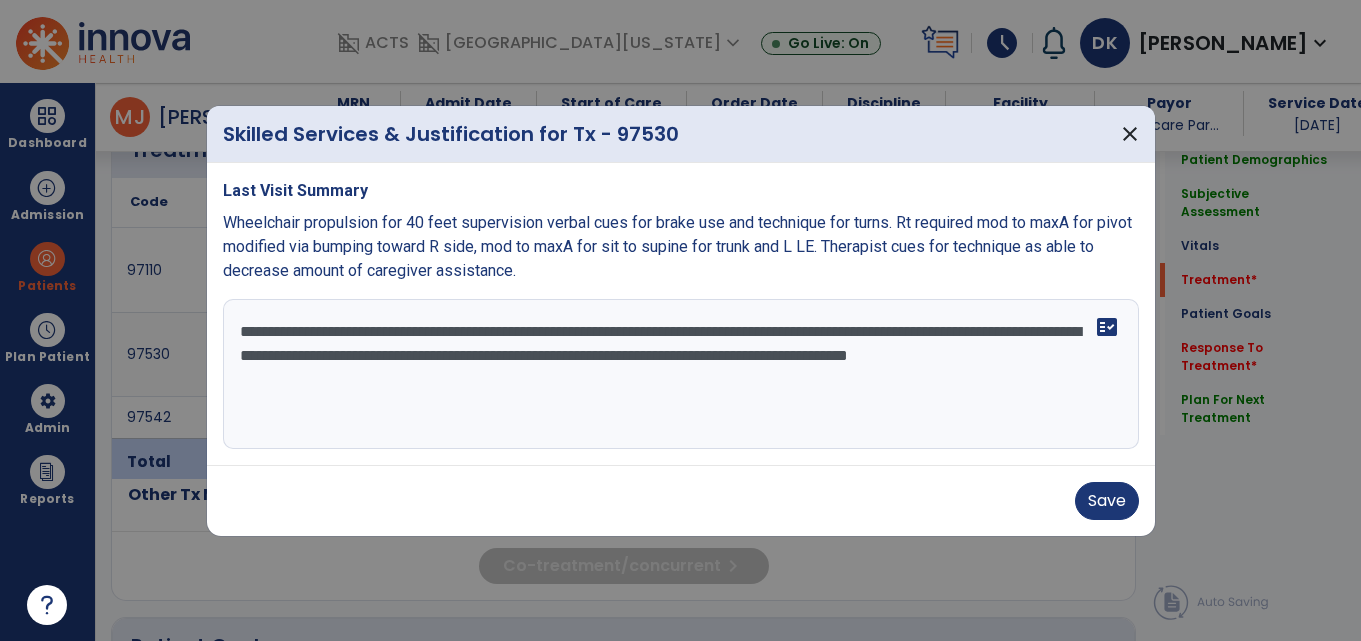 click on "**********" at bounding box center (681, 374) 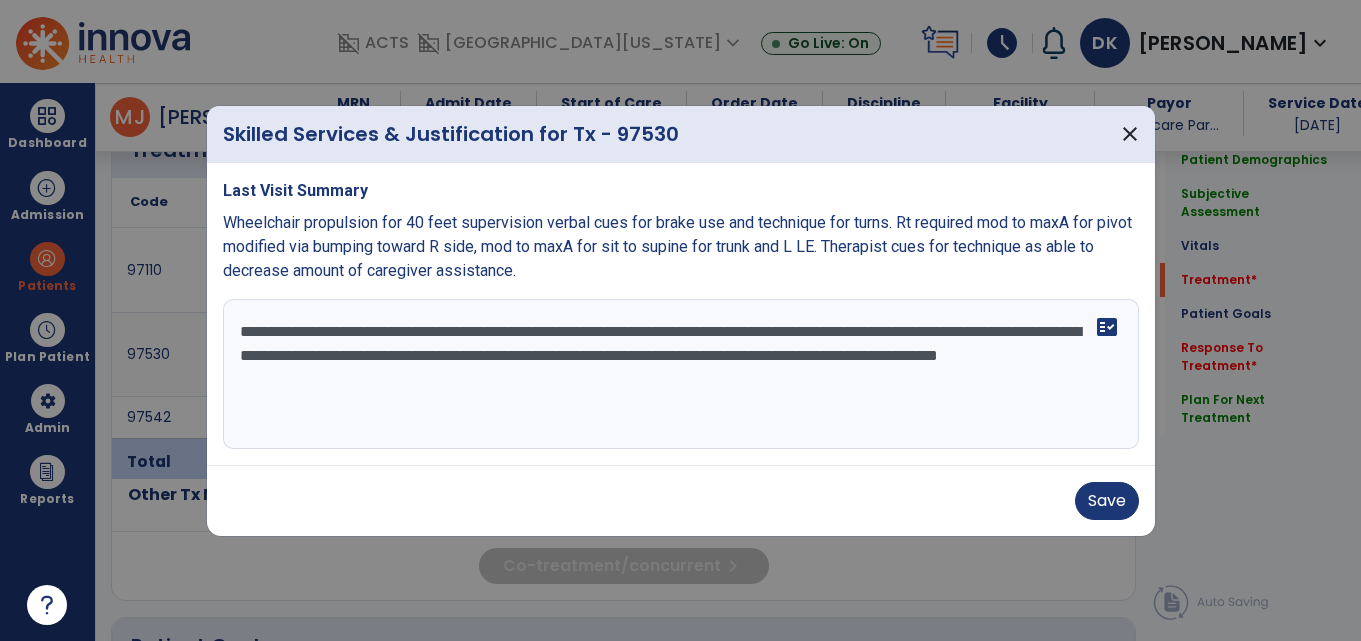 click on "**********" at bounding box center [681, 374] 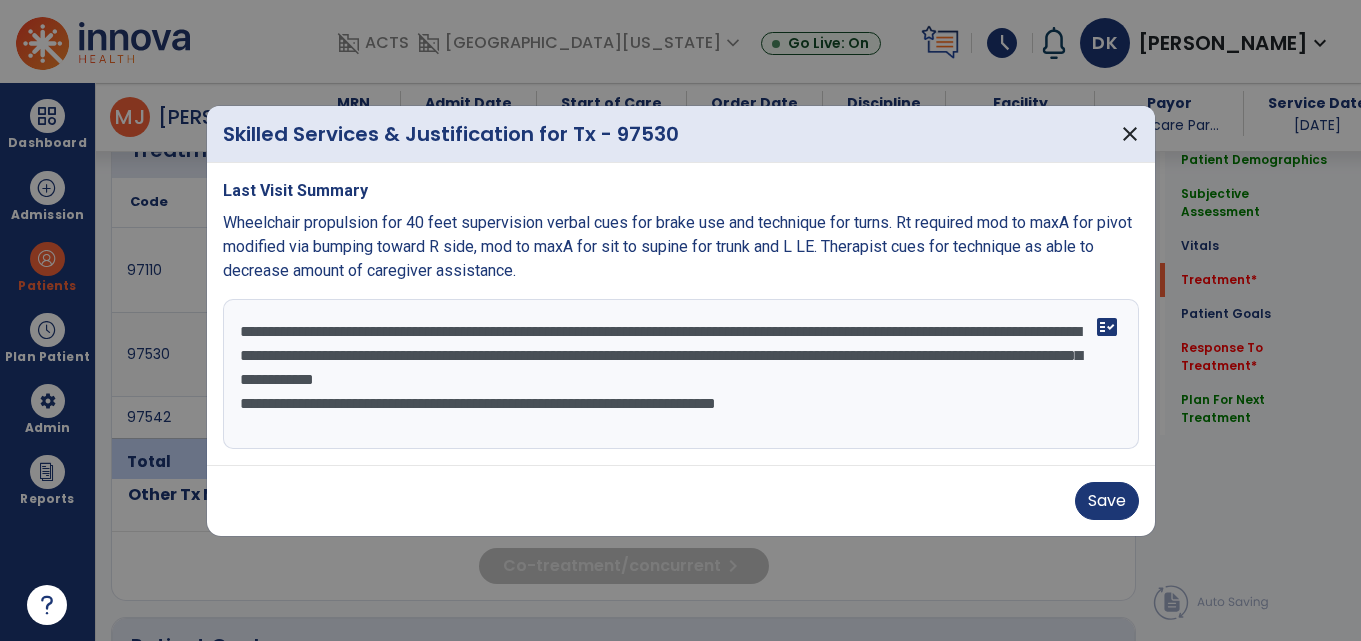 click on "**********" at bounding box center (681, 374) 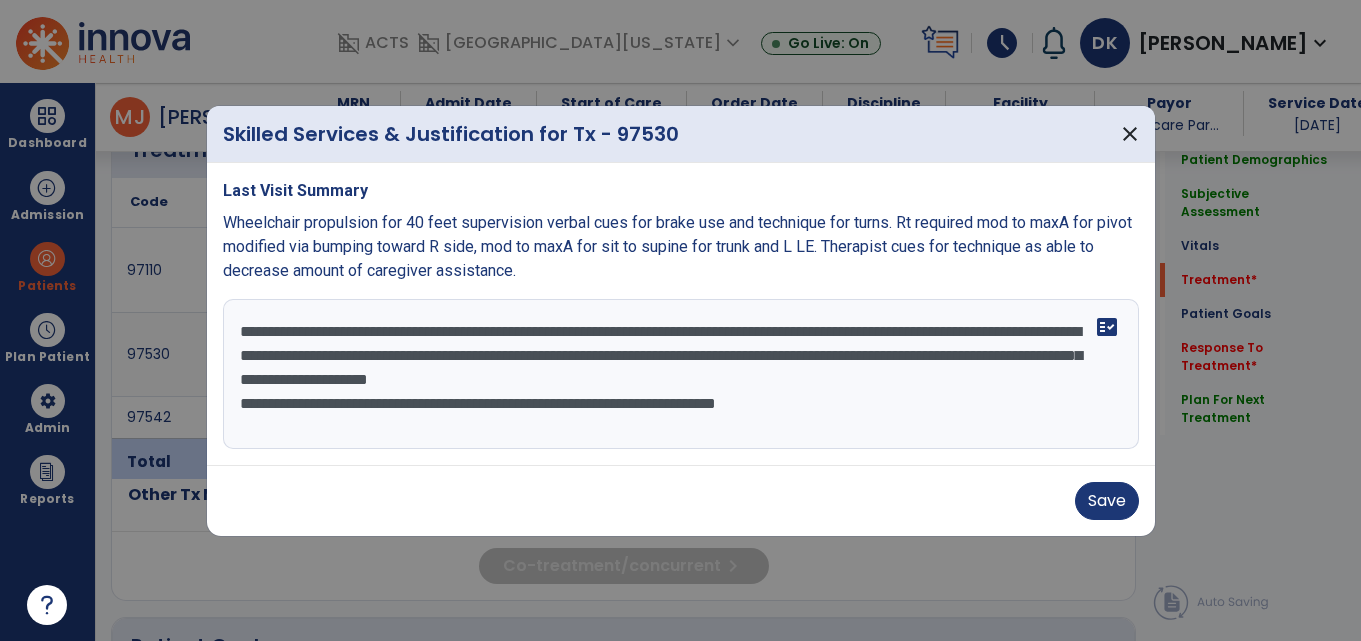 click on "**********" at bounding box center (681, 374) 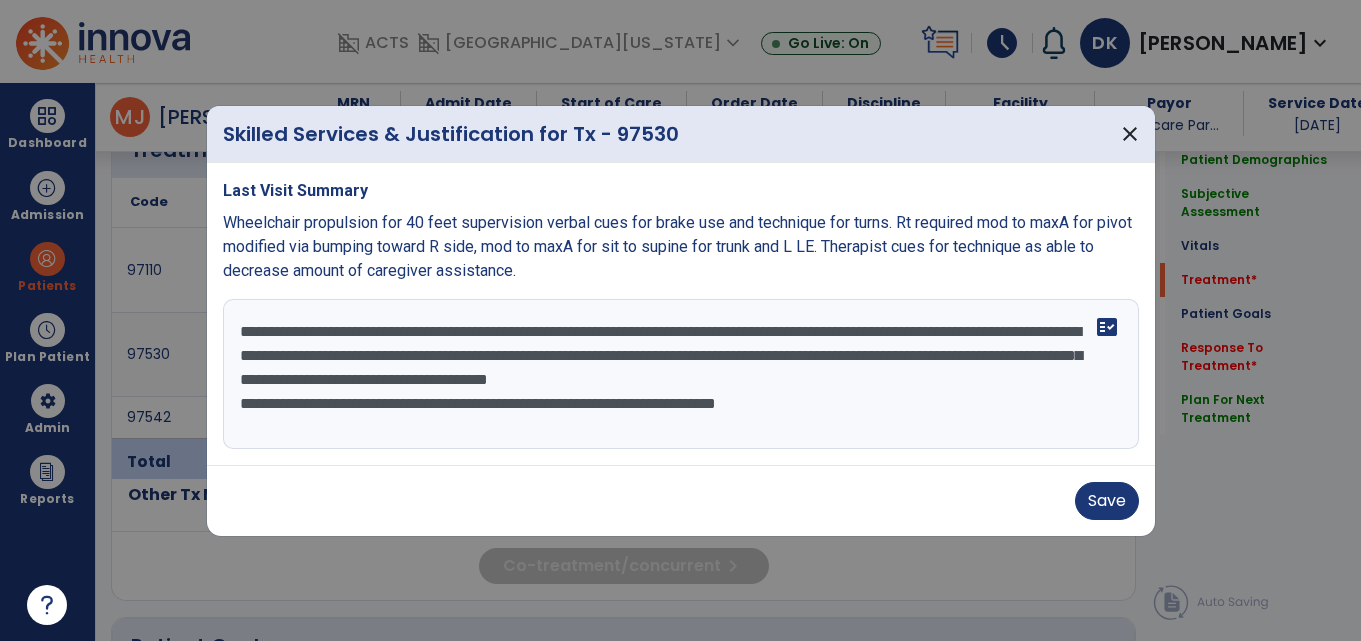 click on "**********" at bounding box center (681, 374) 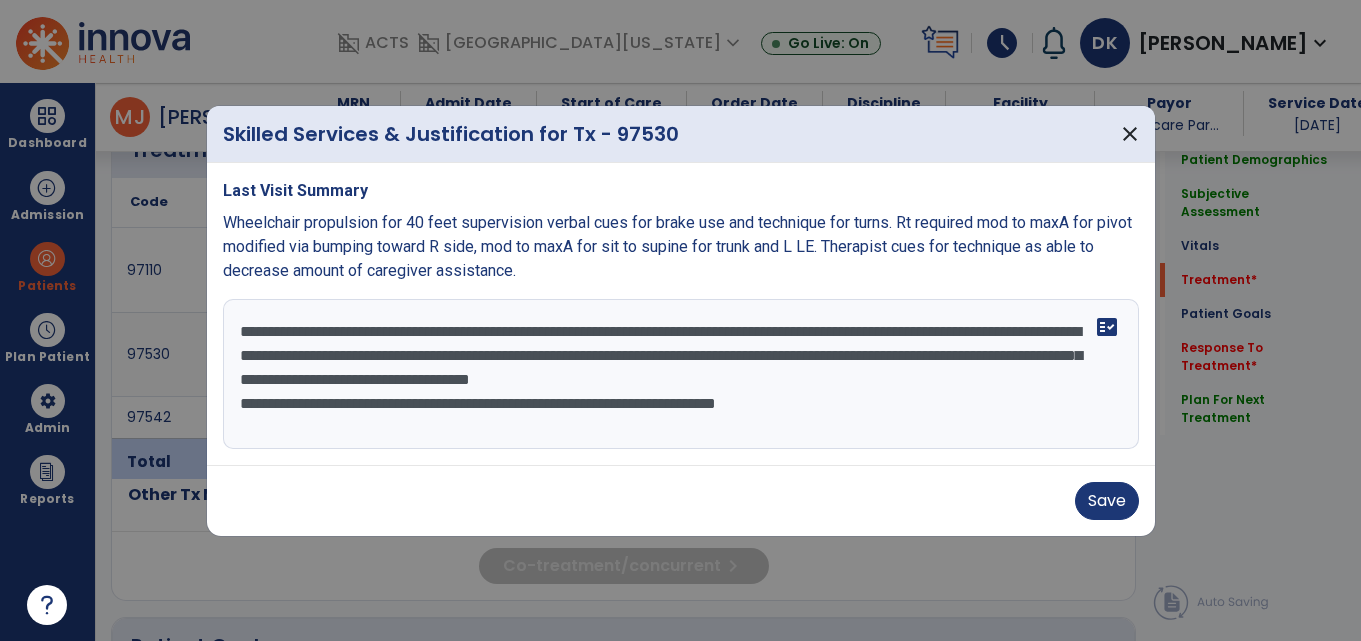 click on "**********" at bounding box center (681, 374) 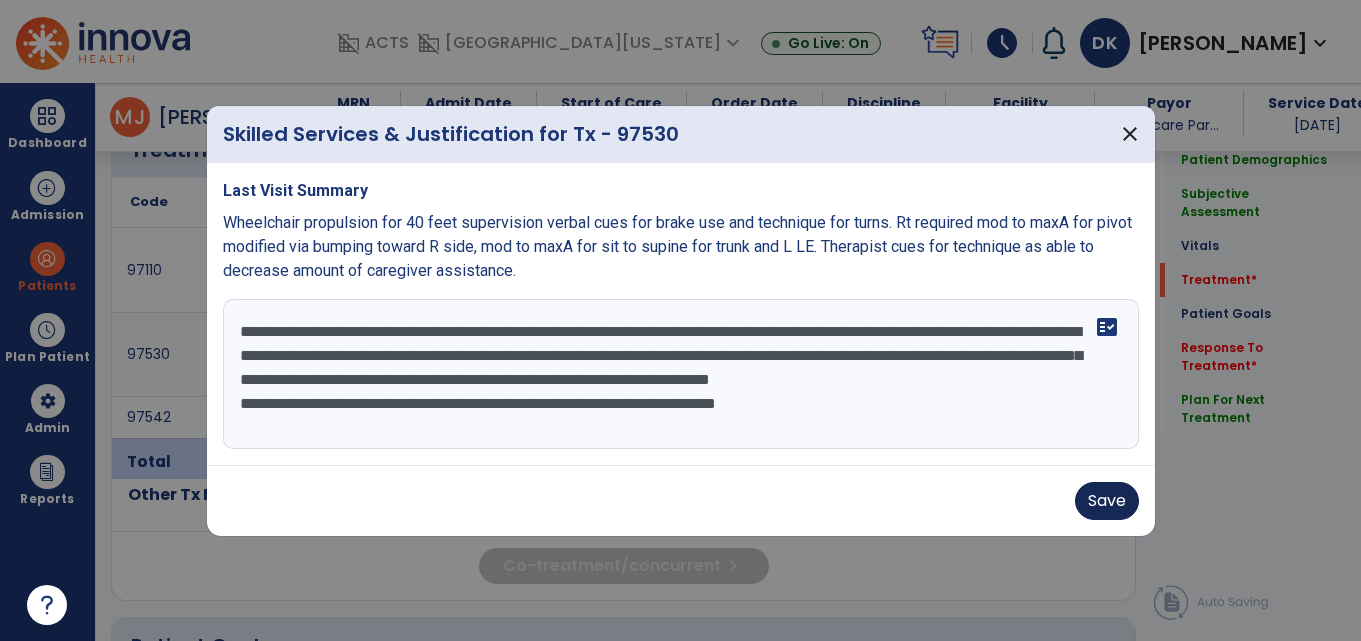 type on "**********" 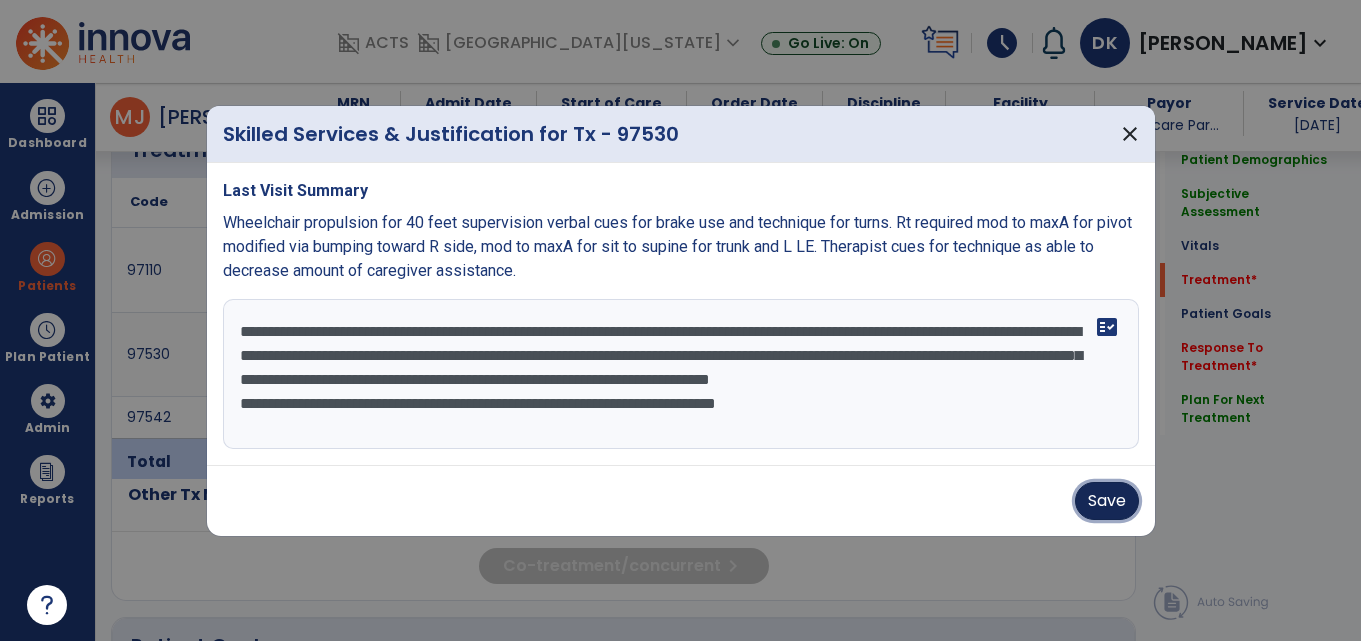 click on "Save" at bounding box center (1107, 501) 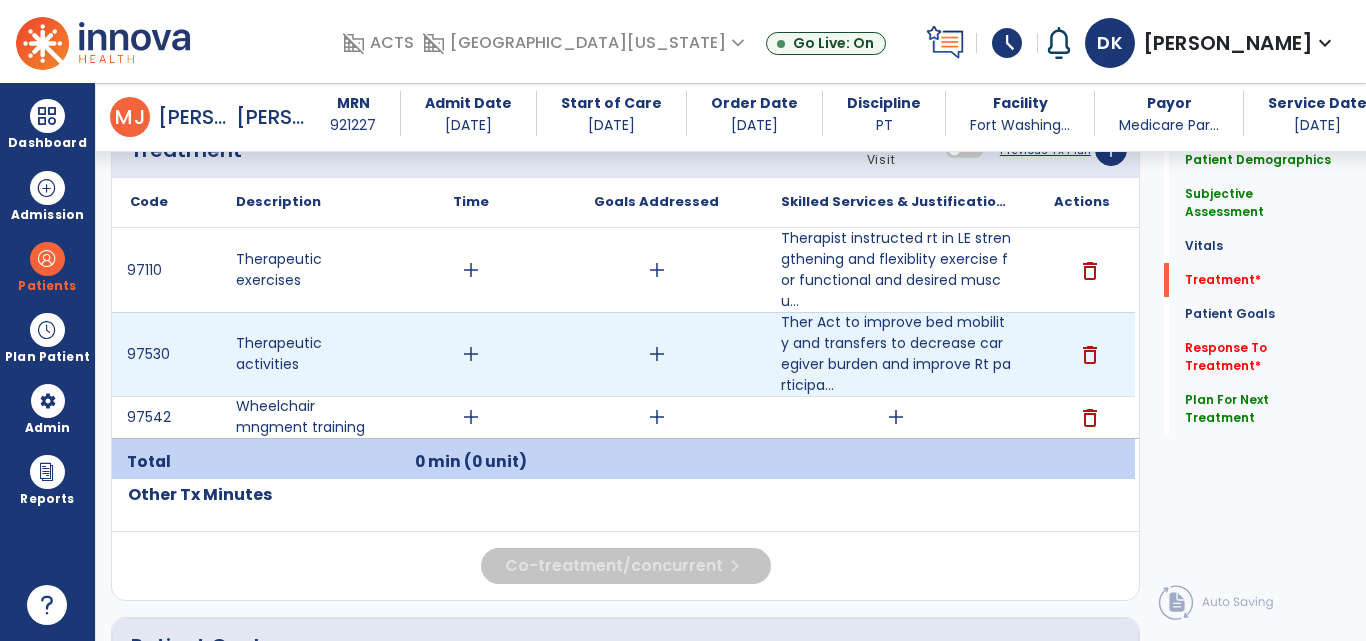 click on "add" at bounding box center (657, 354) 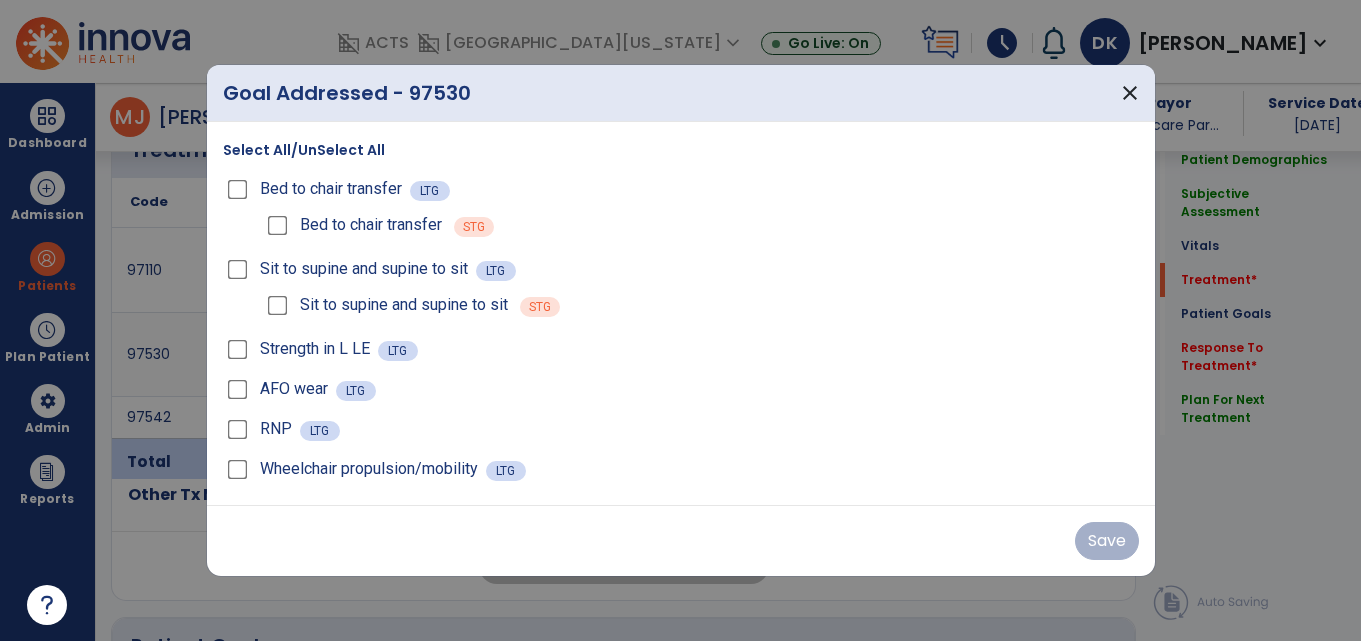 scroll, scrollTop: 1848, scrollLeft: 0, axis: vertical 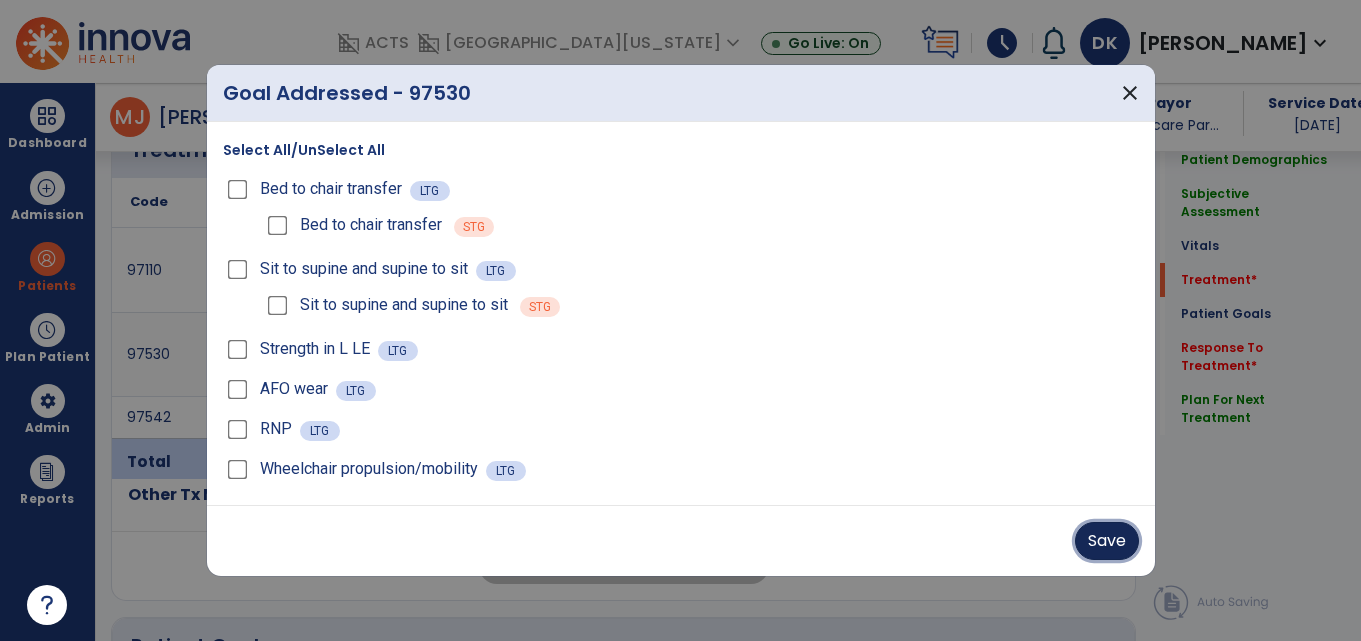 click on "Save" at bounding box center [1107, 541] 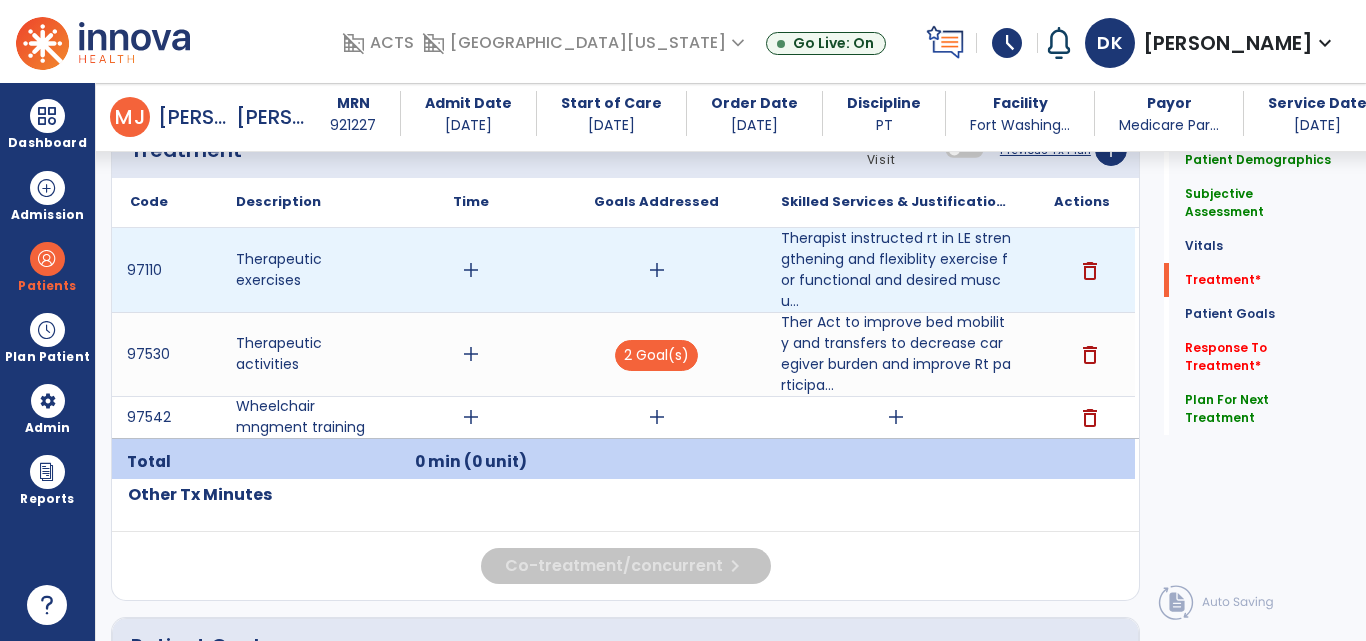 click on "add" at bounding box center [657, 270] 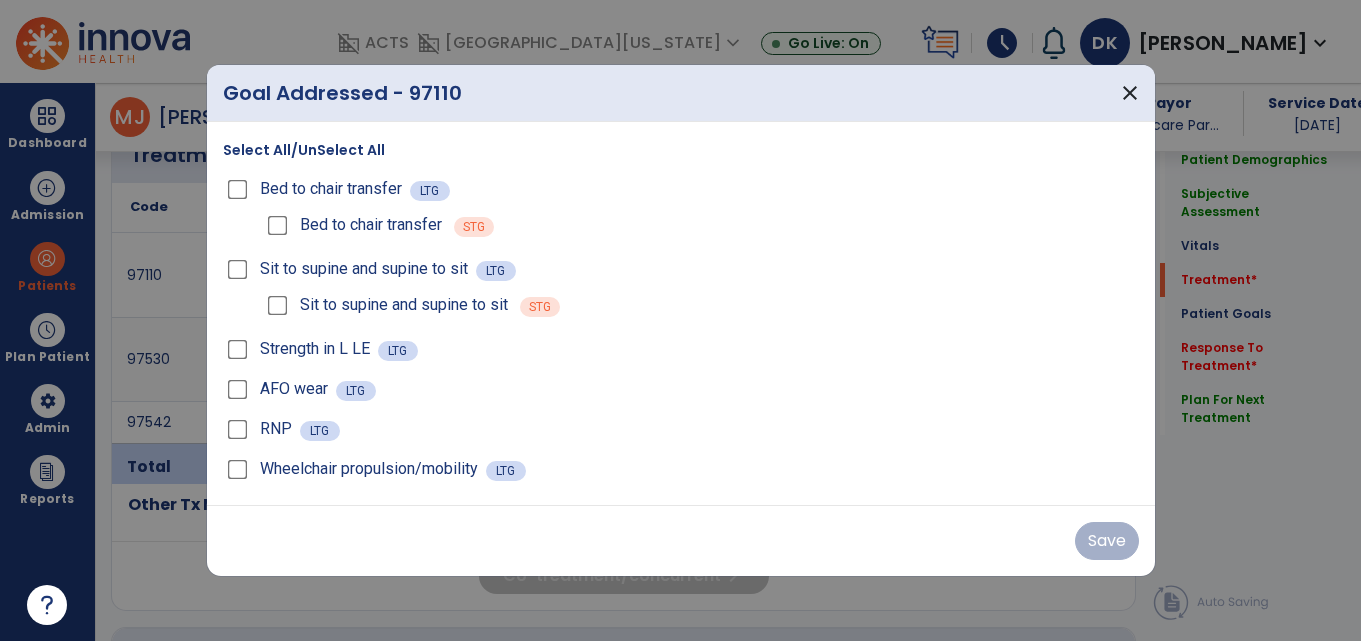 scroll, scrollTop: 1848, scrollLeft: 0, axis: vertical 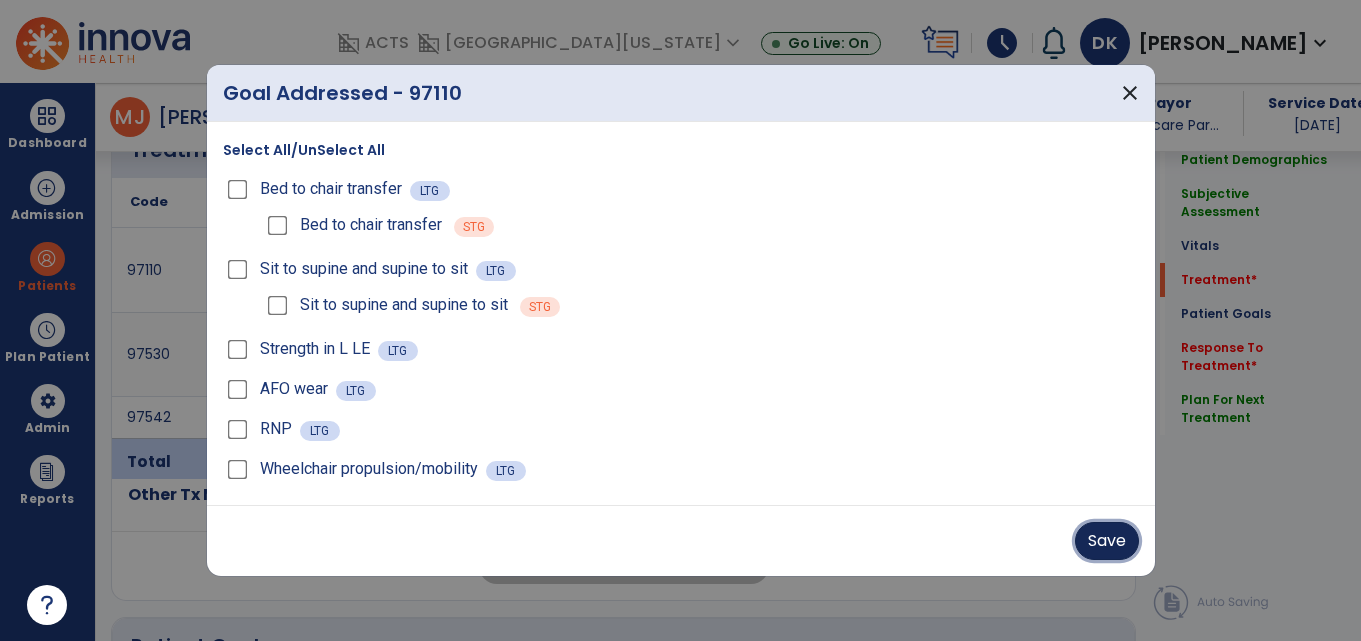 click on "Save" at bounding box center (1107, 541) 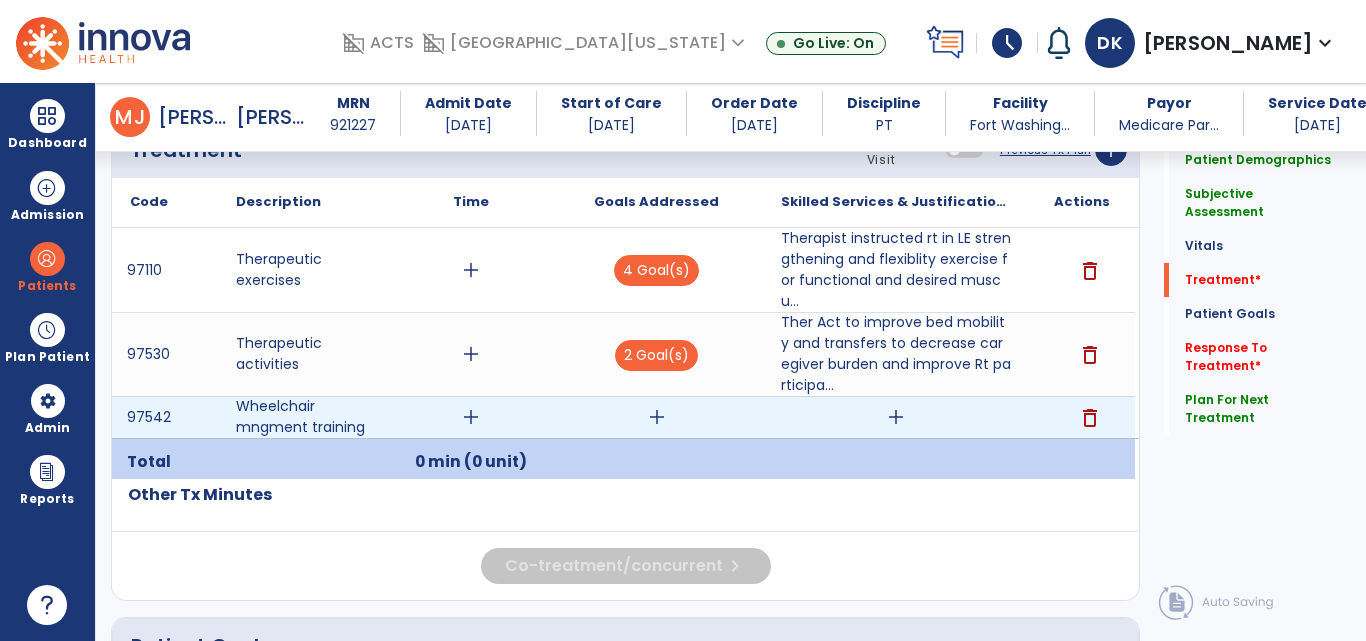 click on "add" at bounding box center (656, 417) 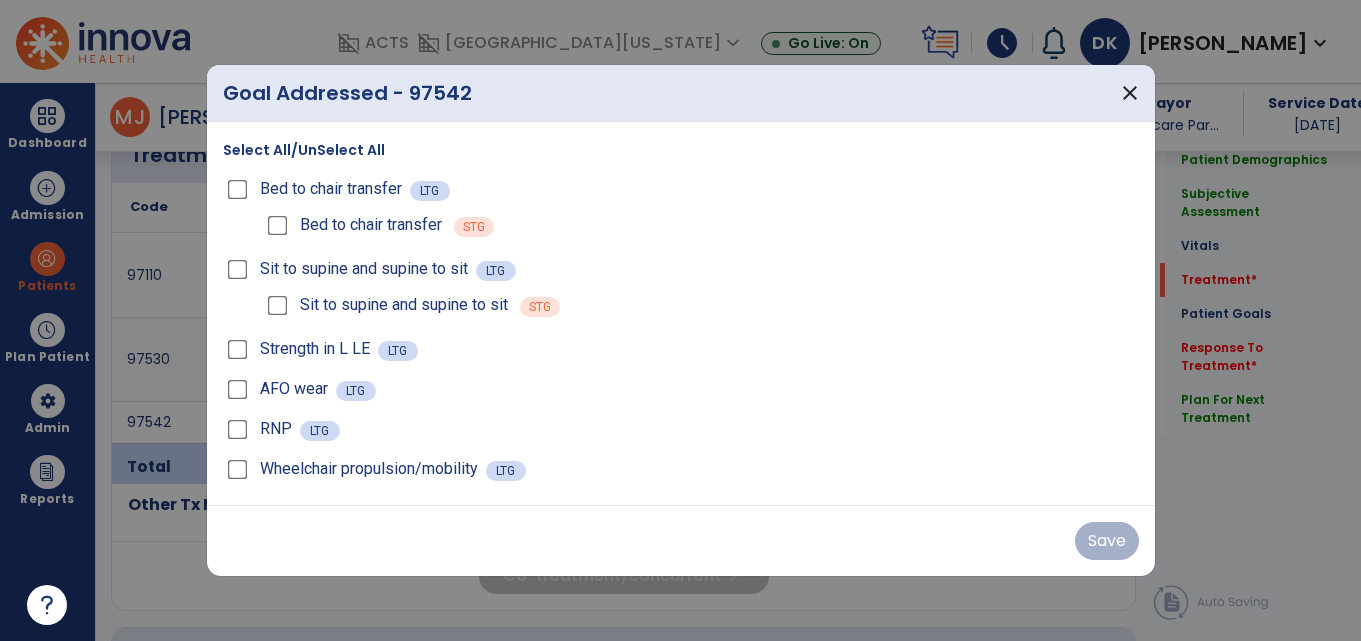 scroll, scrollTop: 1848, scrollLeft: 0, axis: vertical 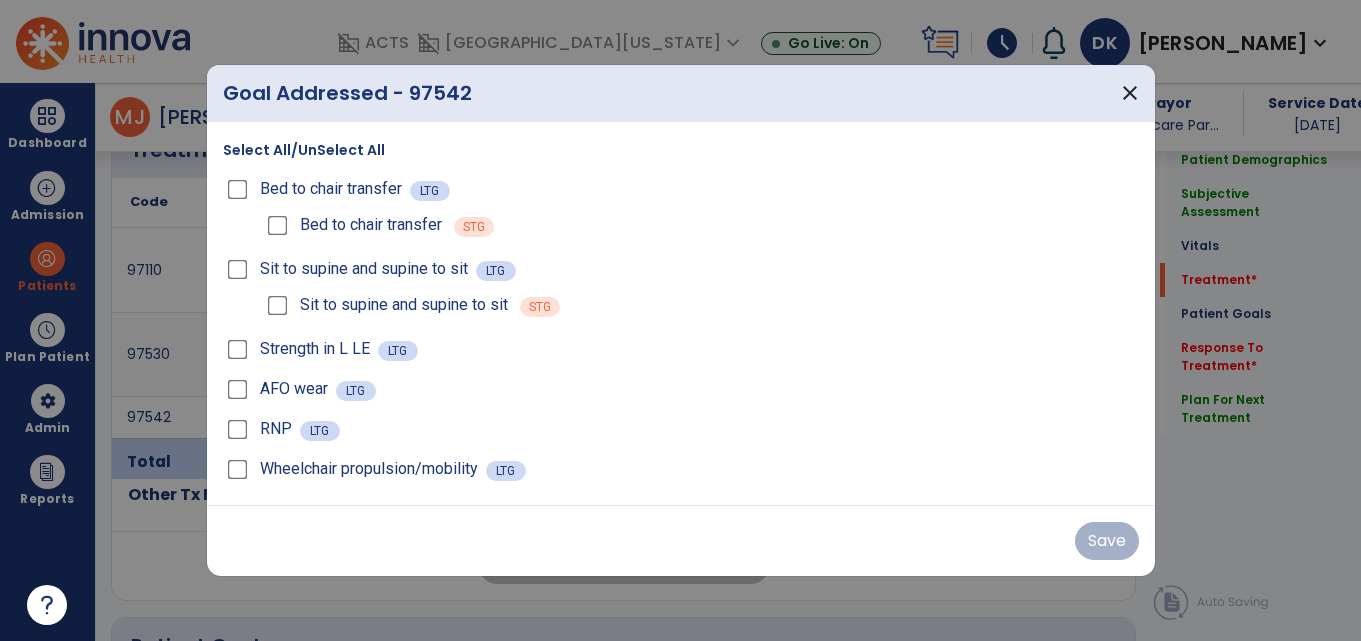 click on "RNP  LTG" at bounding box center [681, 429] 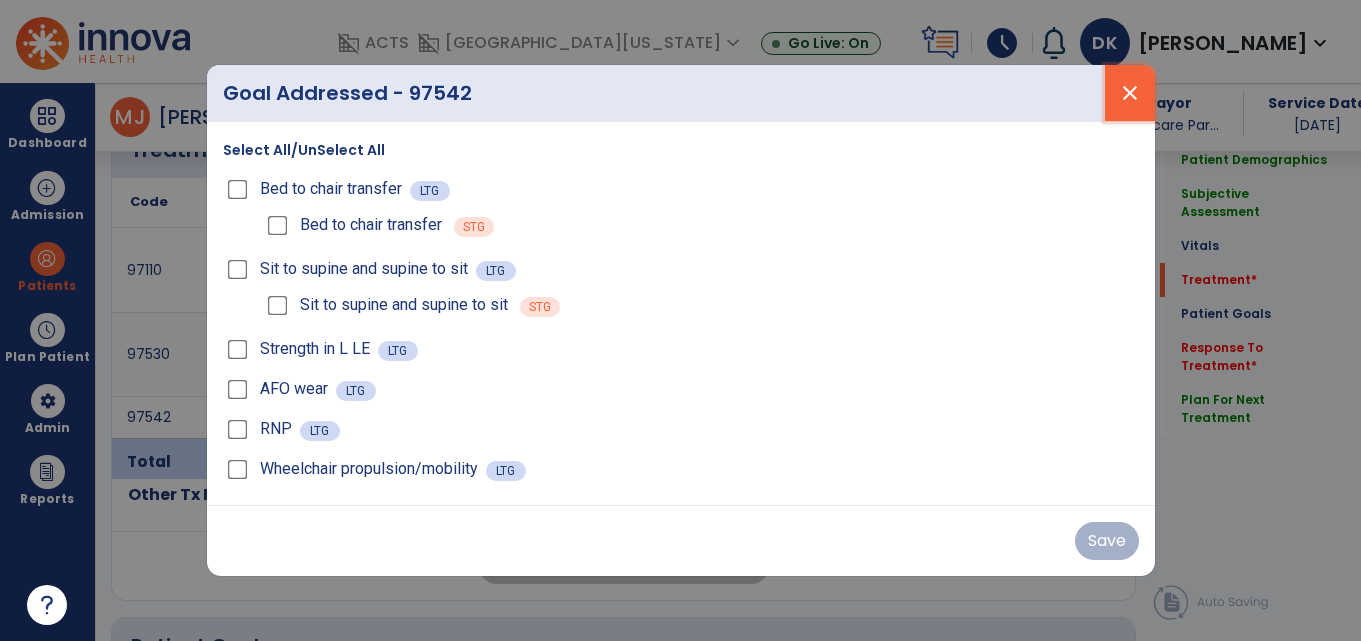 click on "close" at bounding box center [1130, 93] 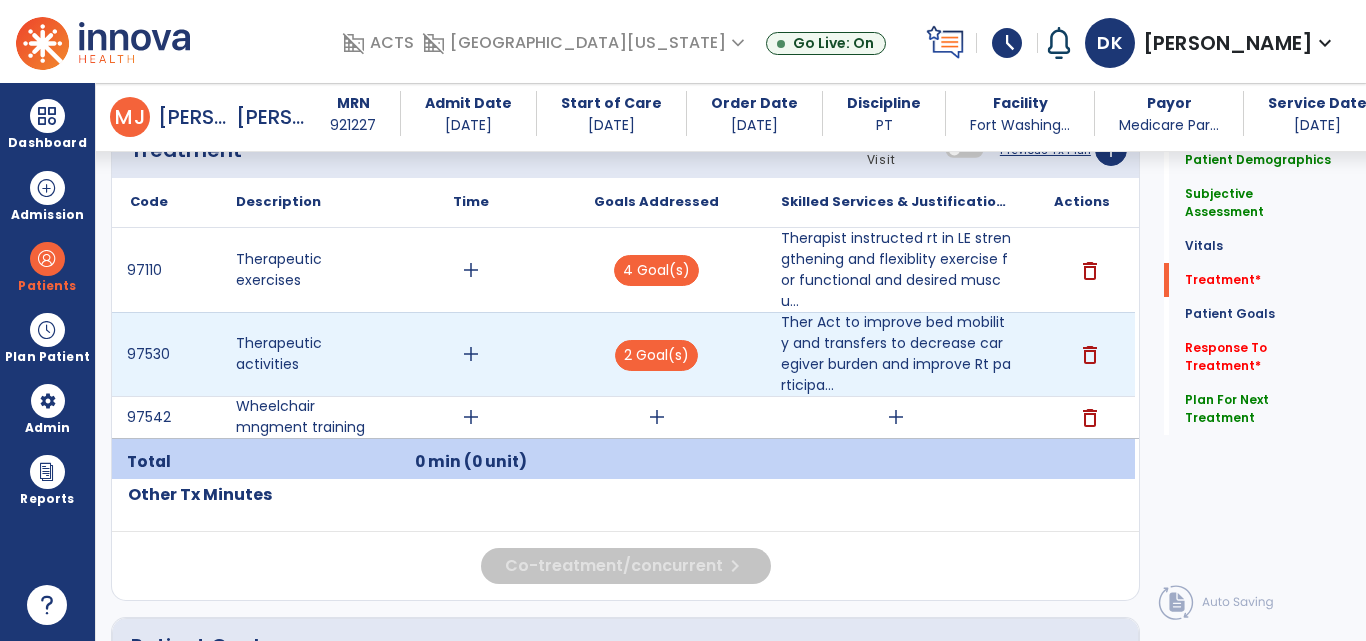 click on "add" at bounding box center (471, 354) 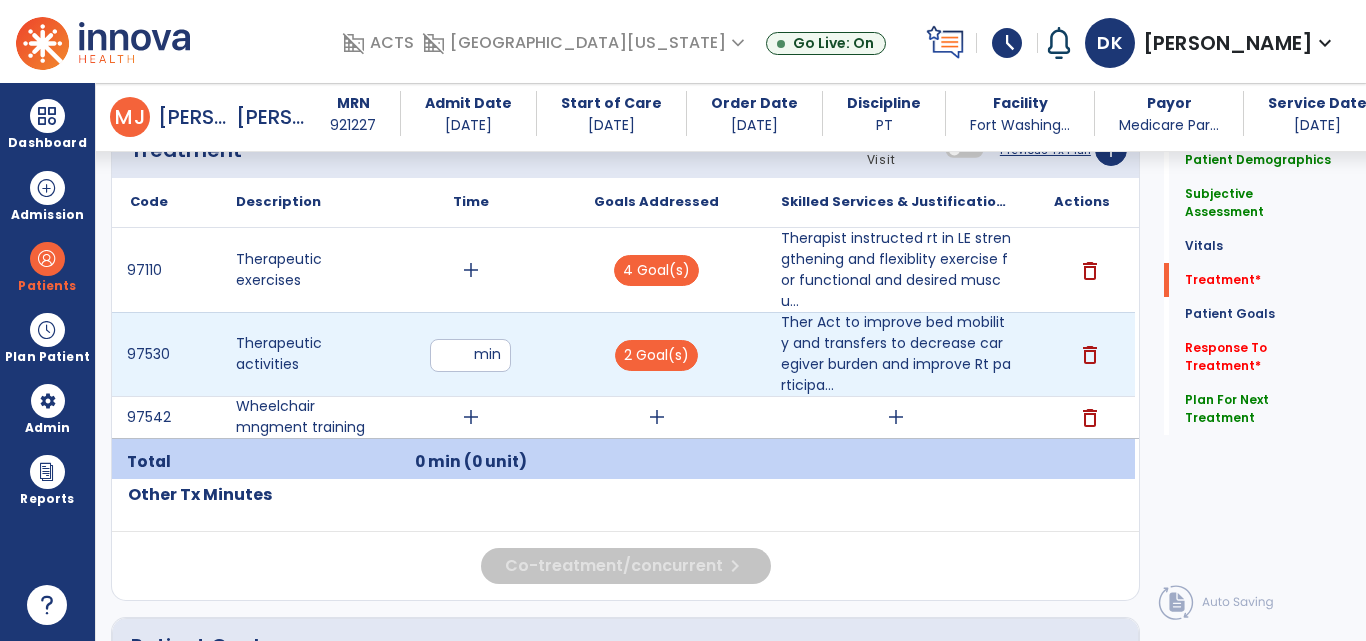 type on "**" 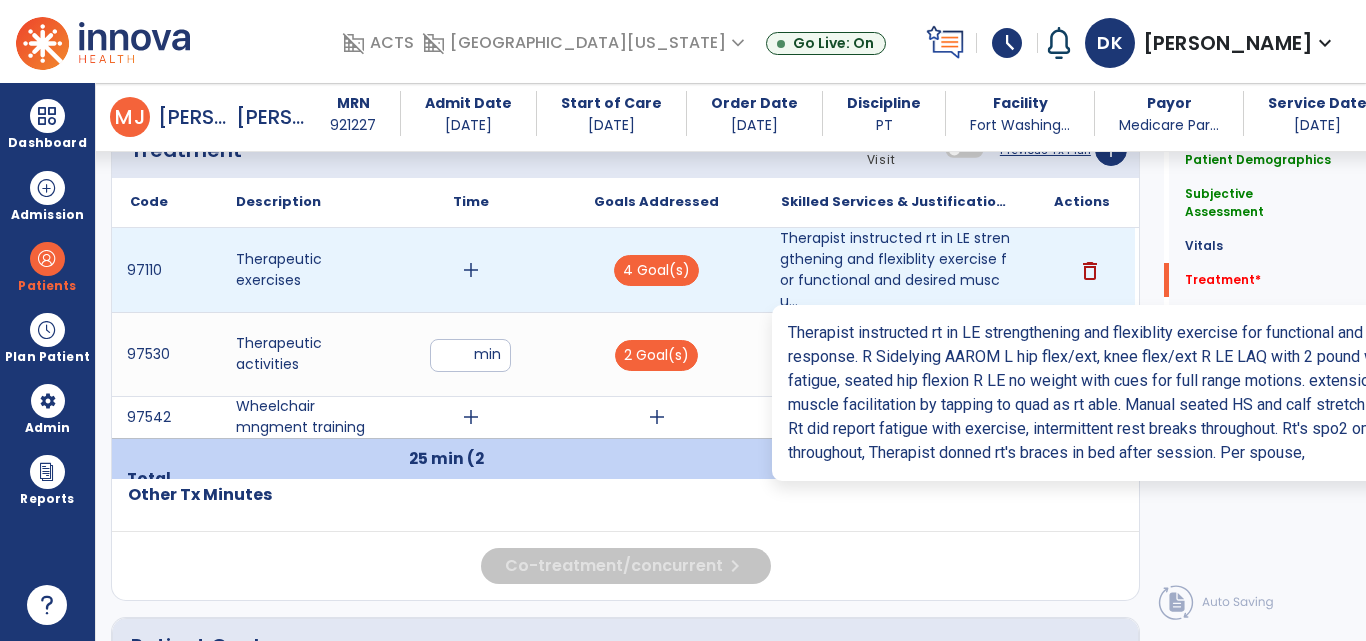 click on "Therapist instructed rt in LE strengthening and flexiblity exercise for functional and desired muscu..." at bounding box center [896, 270] 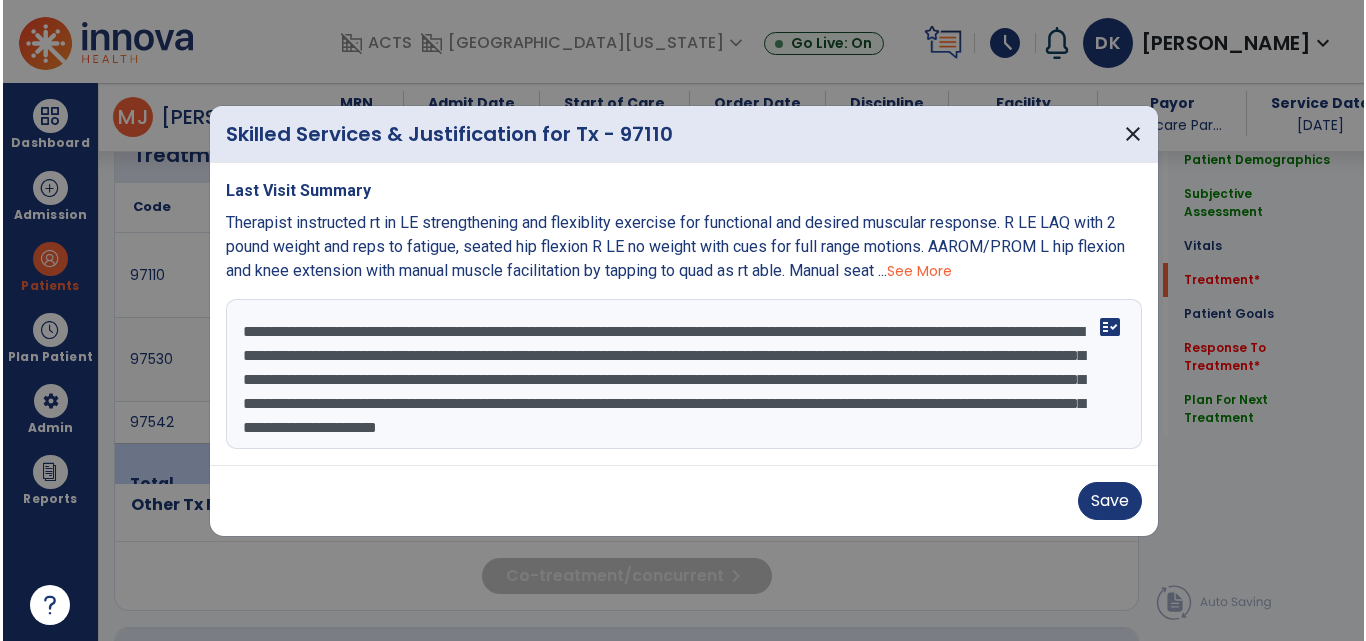 scroll, scrollTop: 1848, scrollLeft: 0, axis: vertical 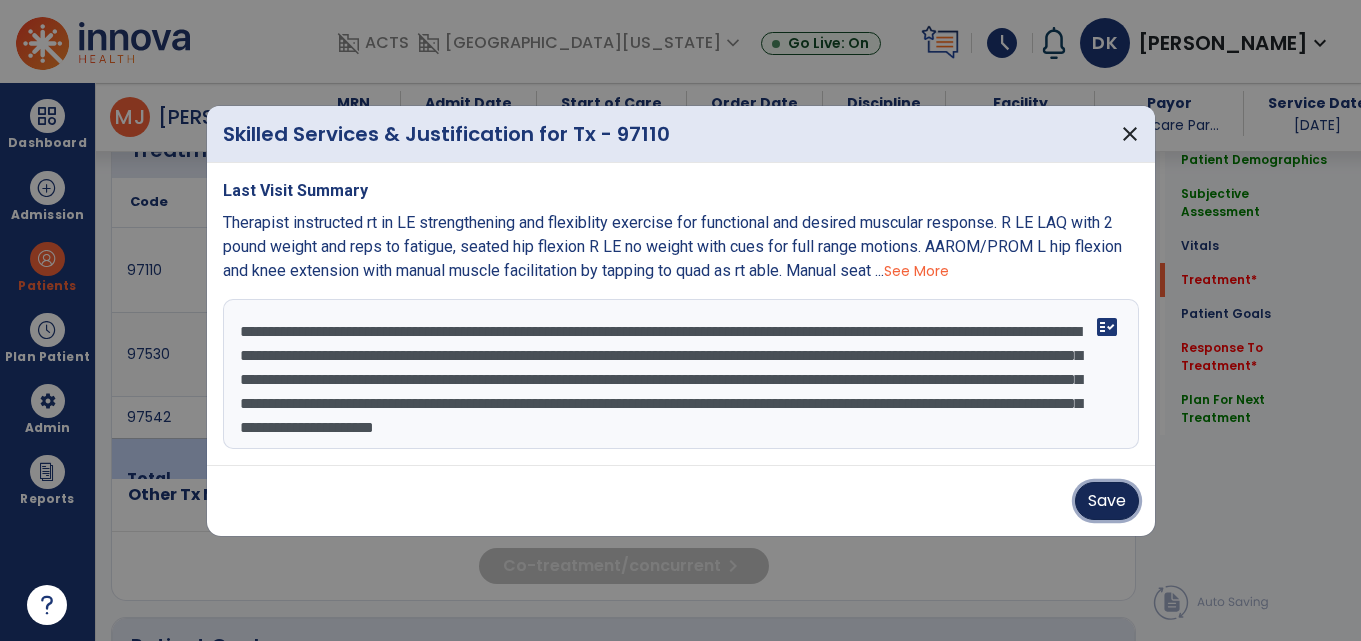 click on "Save" at bounding box center (1107, 501) 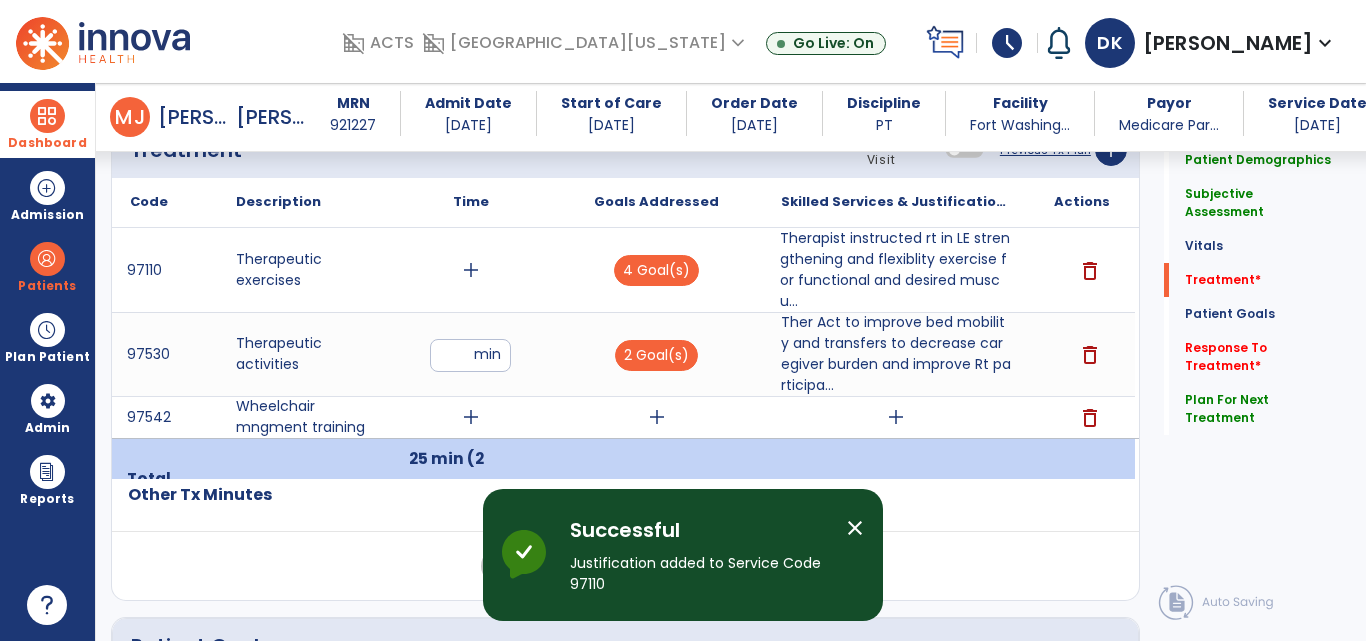 click at bounding box center (47, 116) 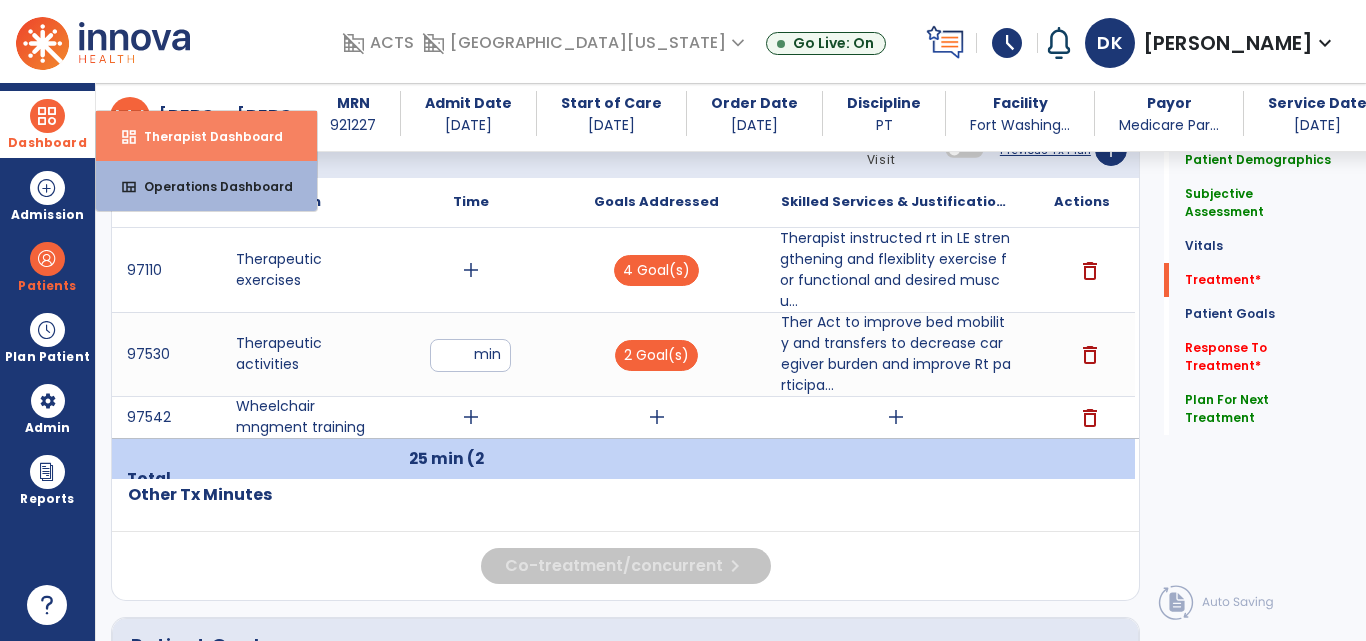 click on "Therapist Dashboard" at bounding box center (205, 136) 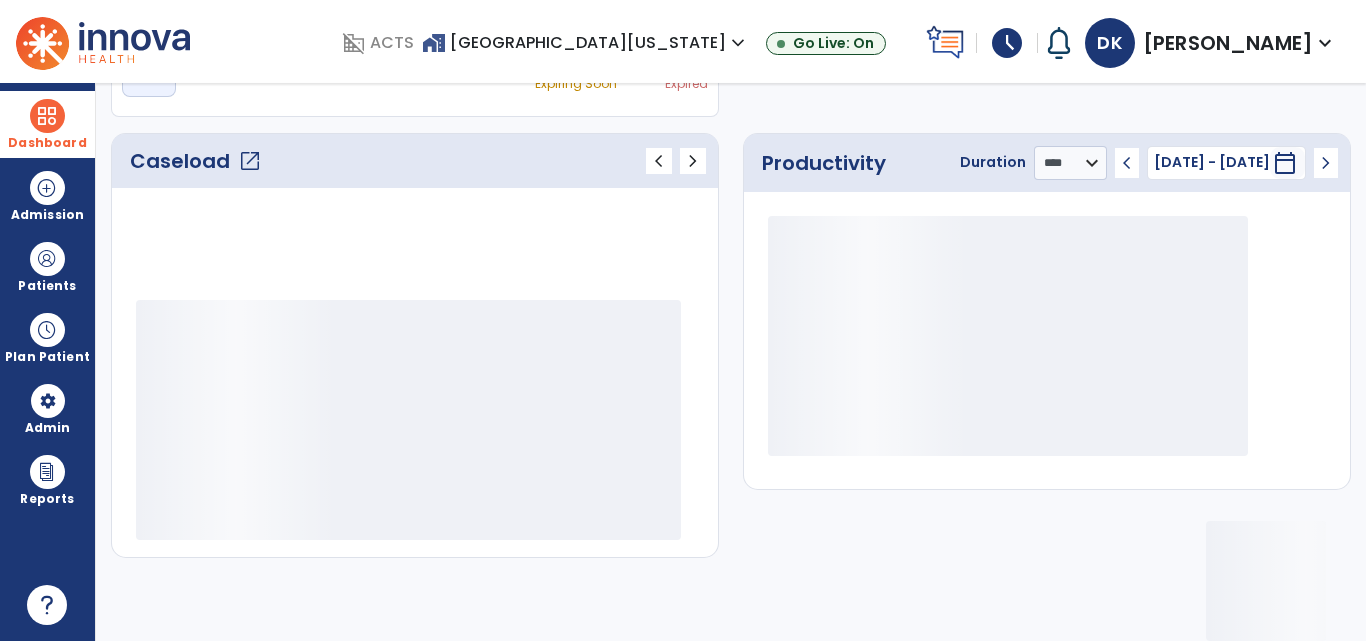 scroll, scrollTop: 233, scrollLeft: 0, axis: vertical 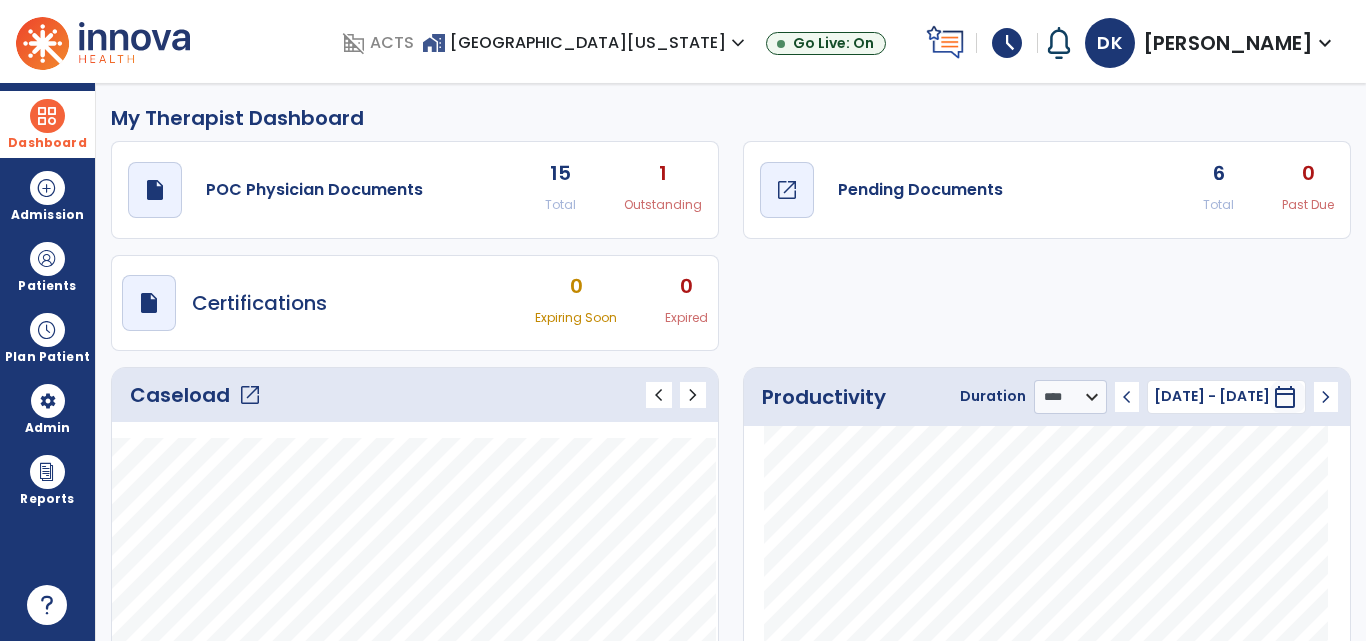 click on "open_in_new" 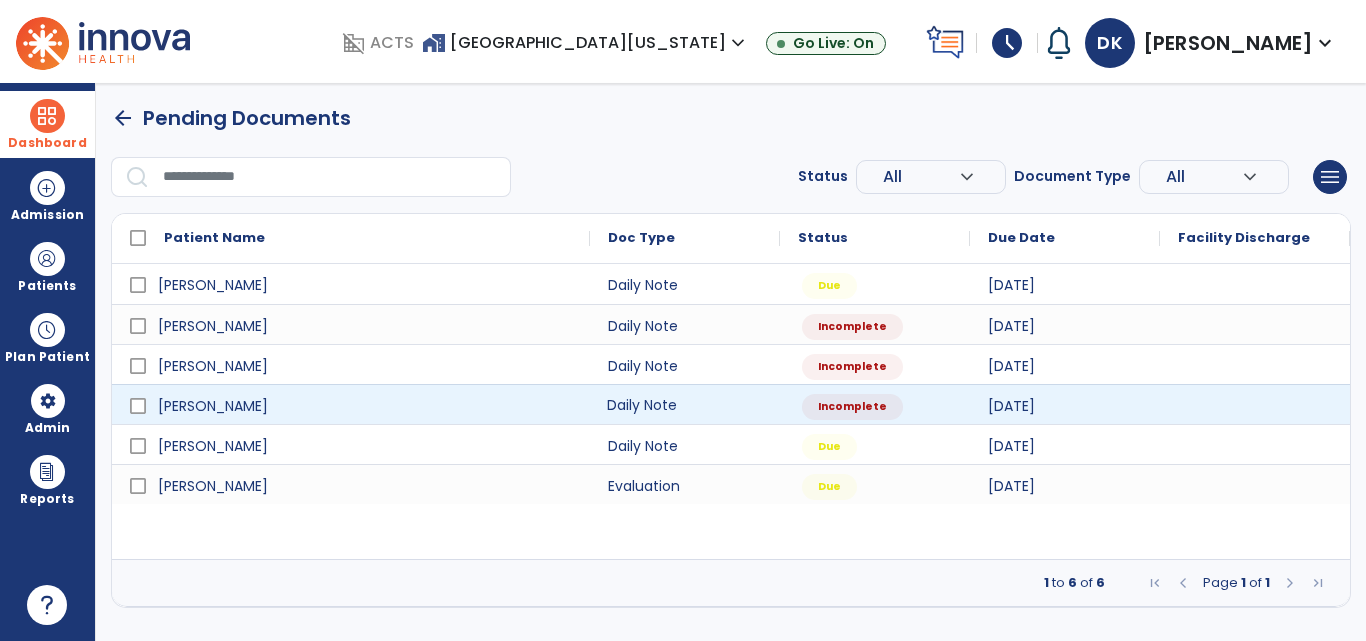 click on "Daily Note" at bounding box center (685, 404) 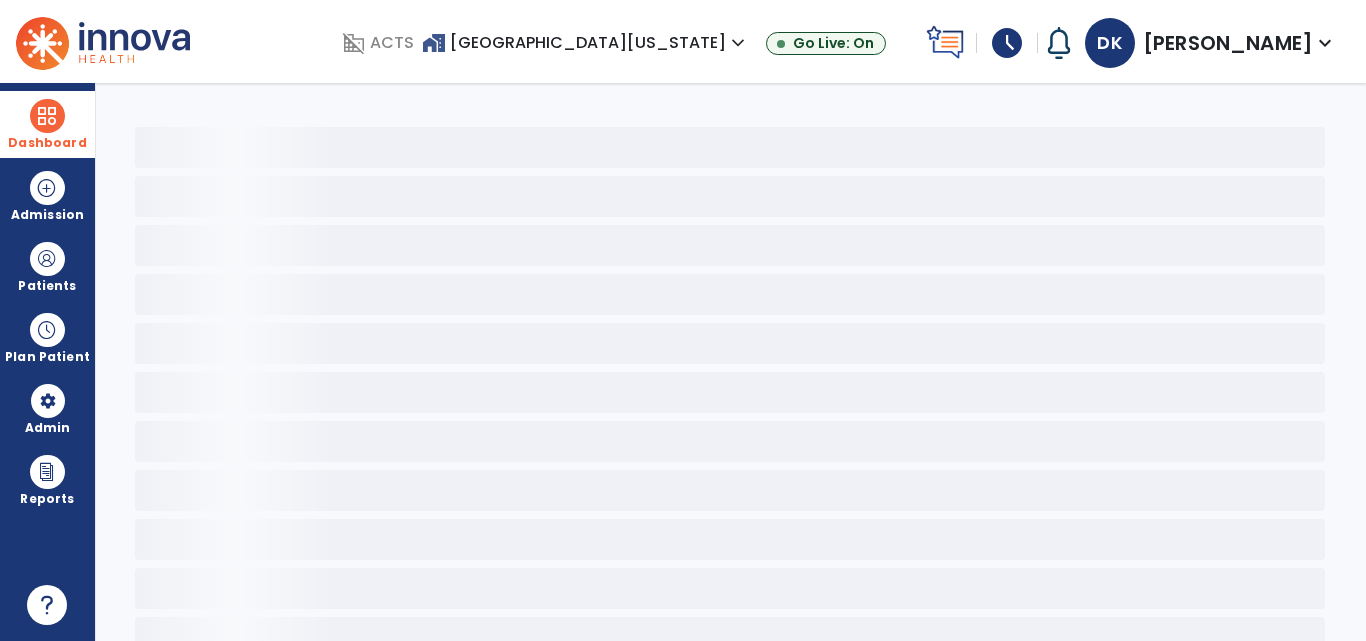 select on "*" 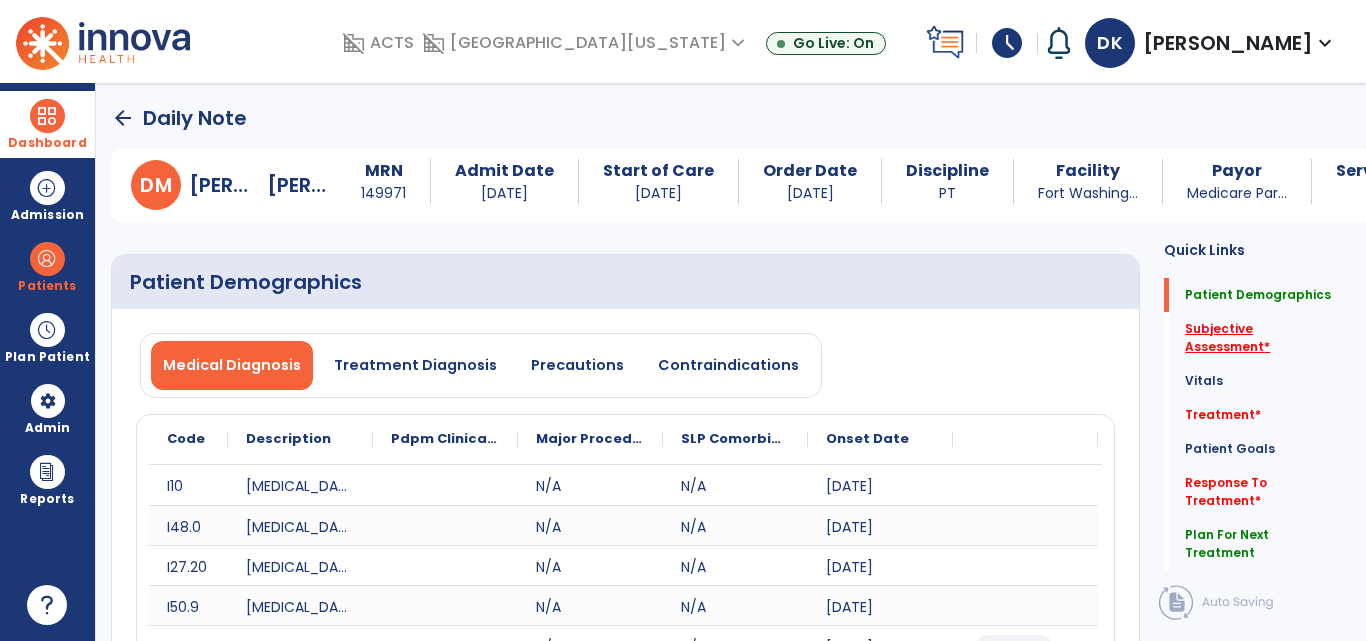 click on "Subjective Assessment   *" 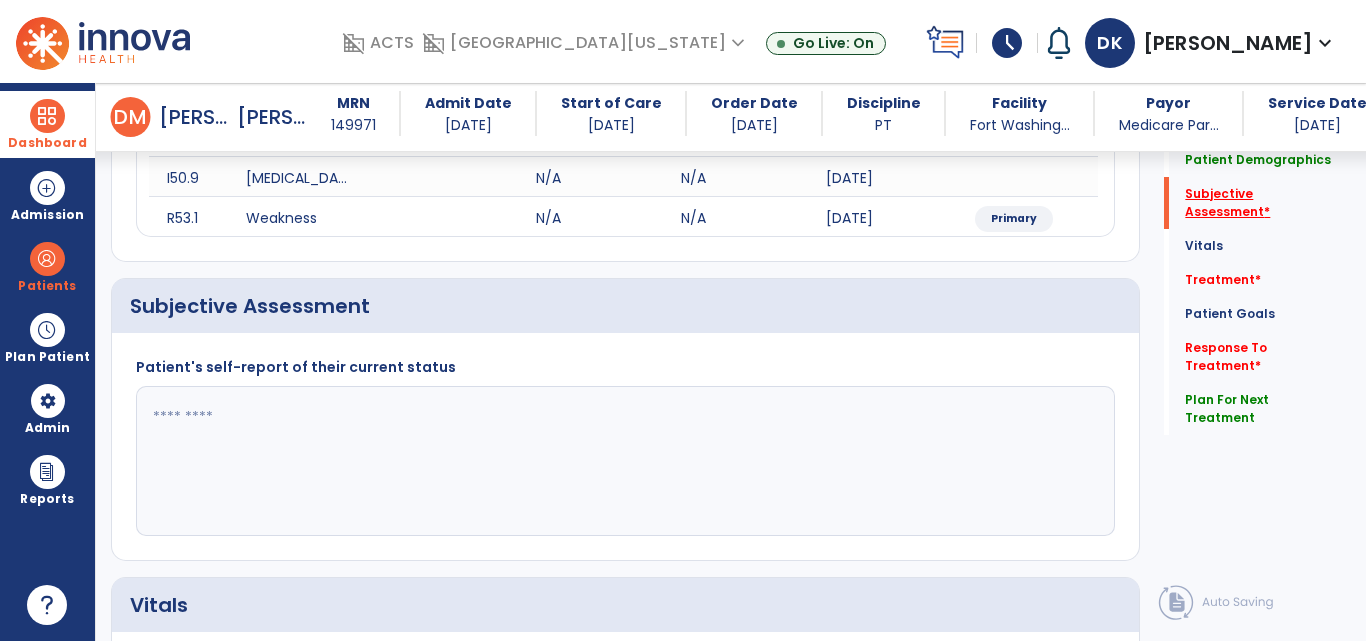 scroll, scrollTop: 486, scrollLeft: 0, axis: vertical 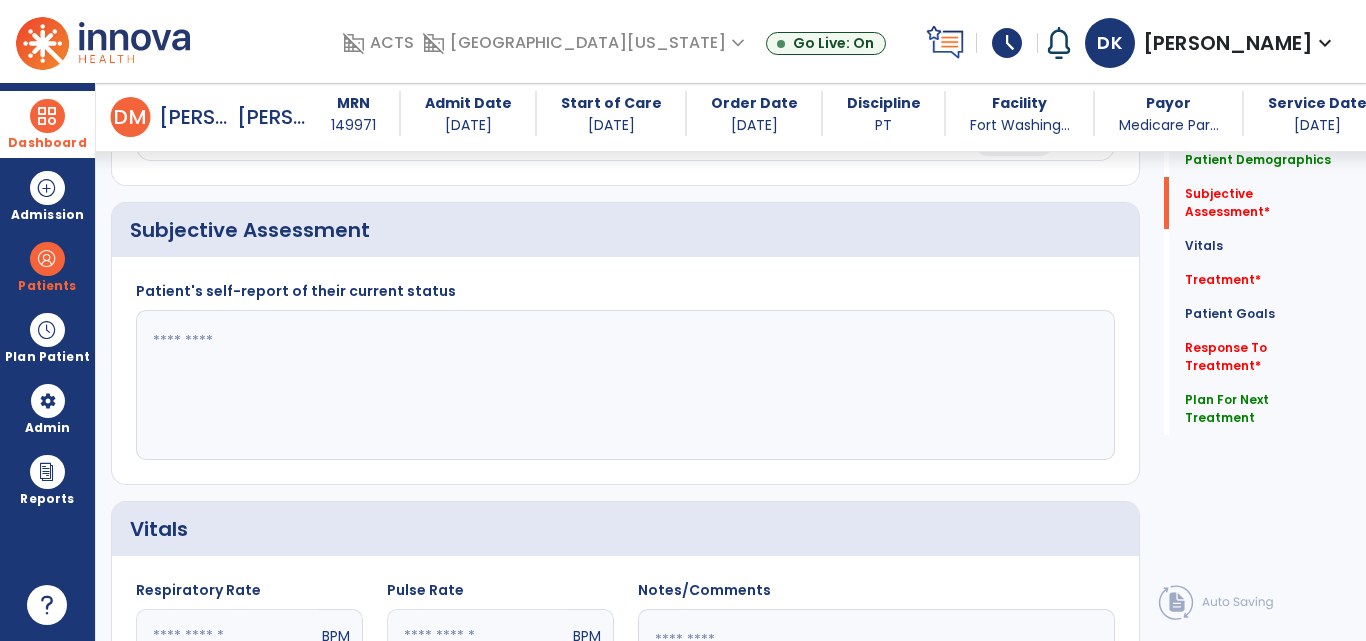 click 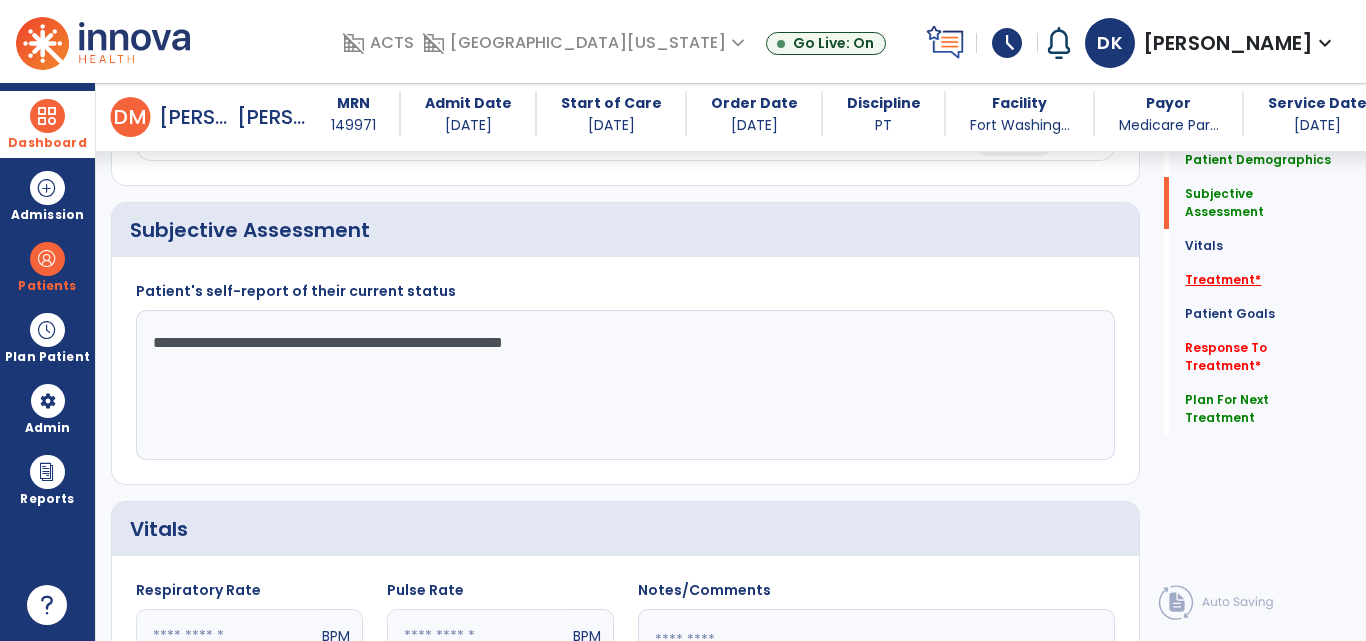 type on "**********" 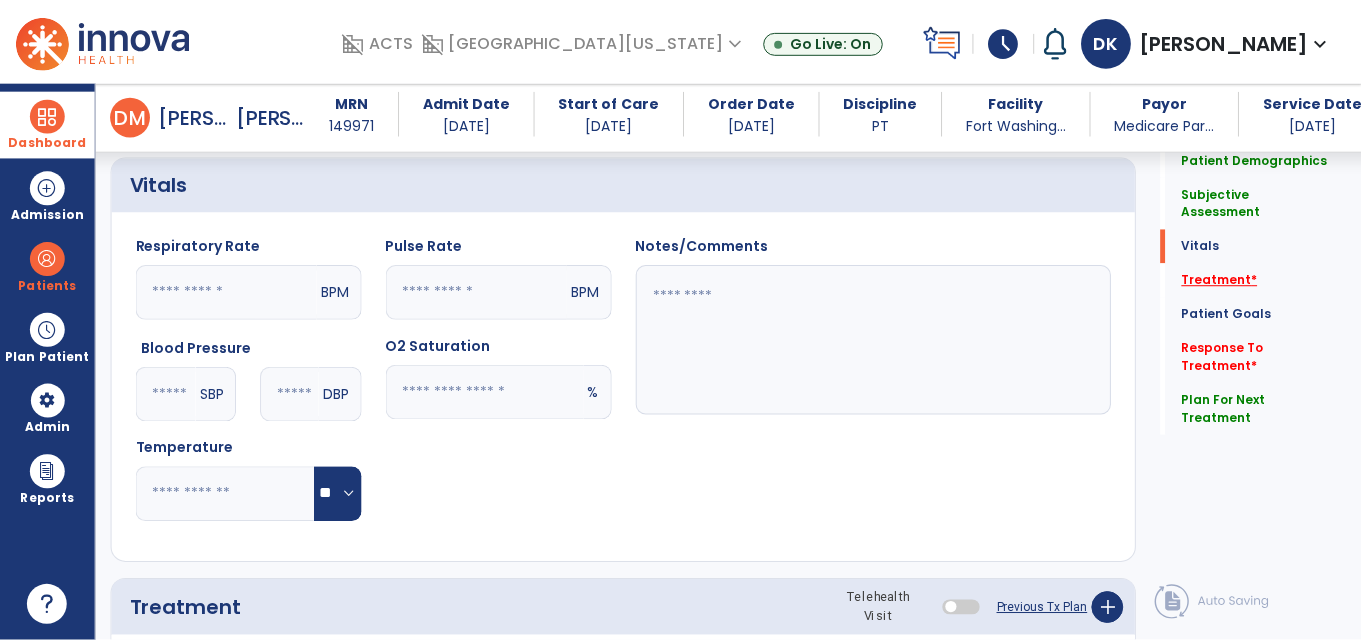 scroll, scrollTop: 1258, scrollLeft: 0, axis: vertical 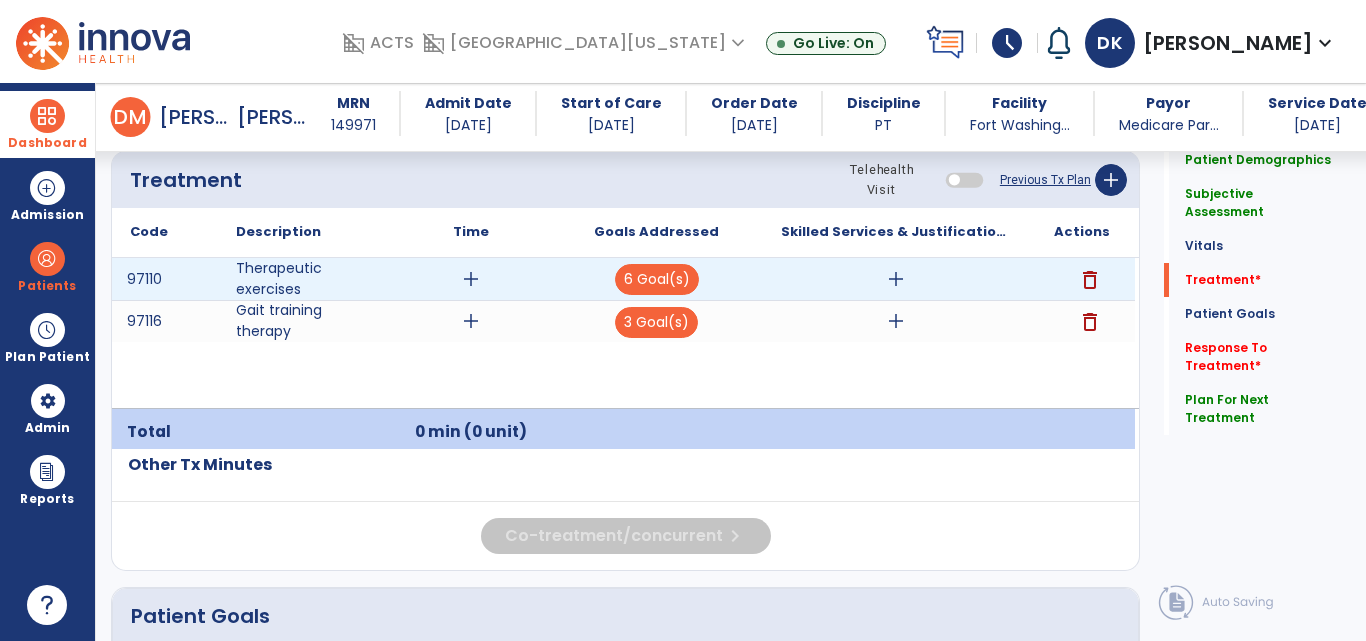 click on "add" at bounding box center [896, 279] 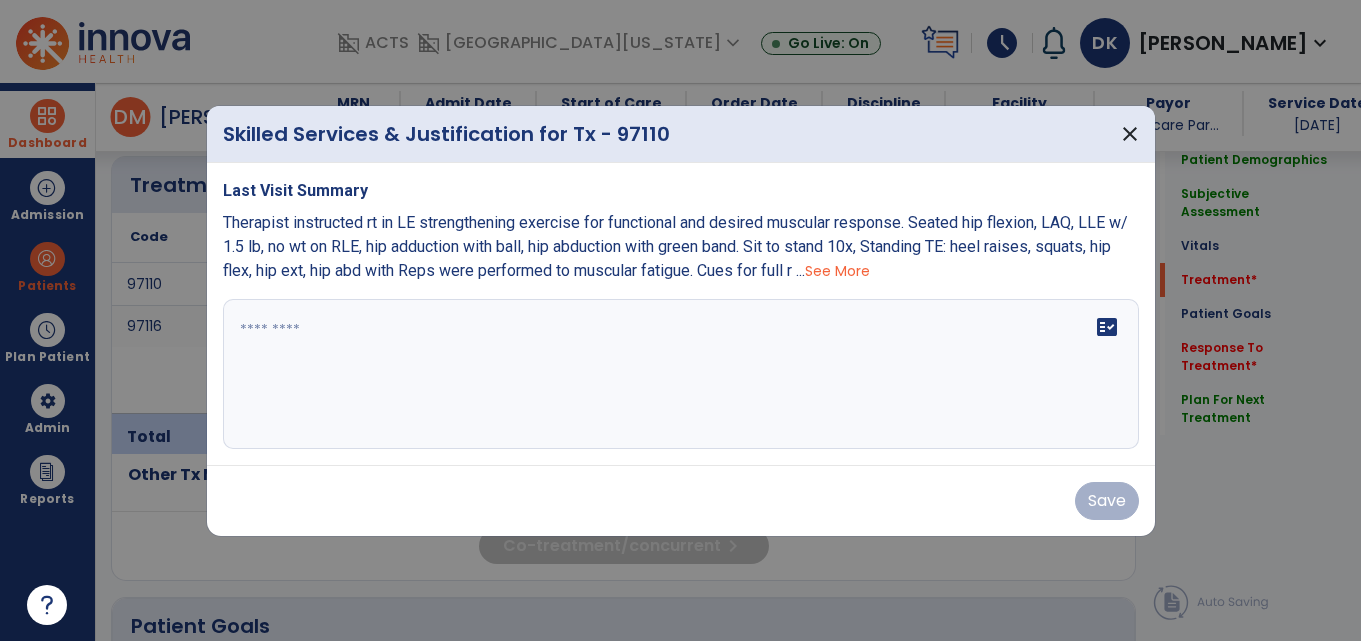 scroll, scrollTop: 1258, scrollLeft: 0, axis: vertical 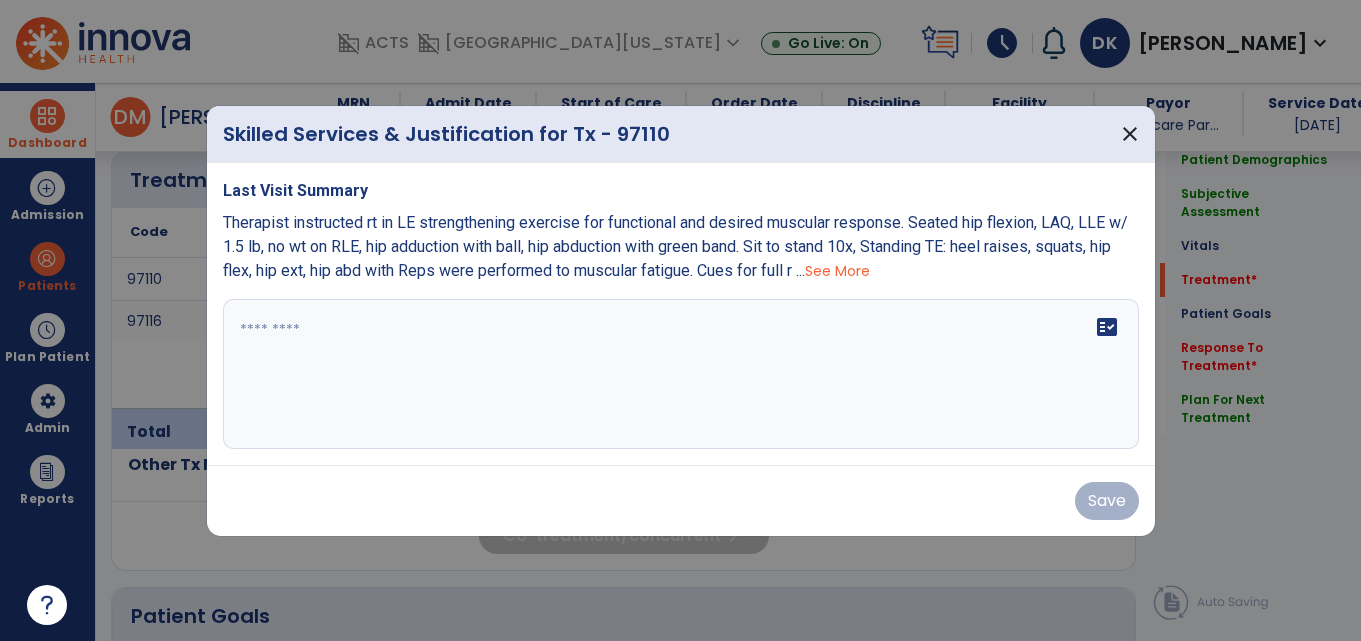 click on "See More" at bounding box center (837, 271) 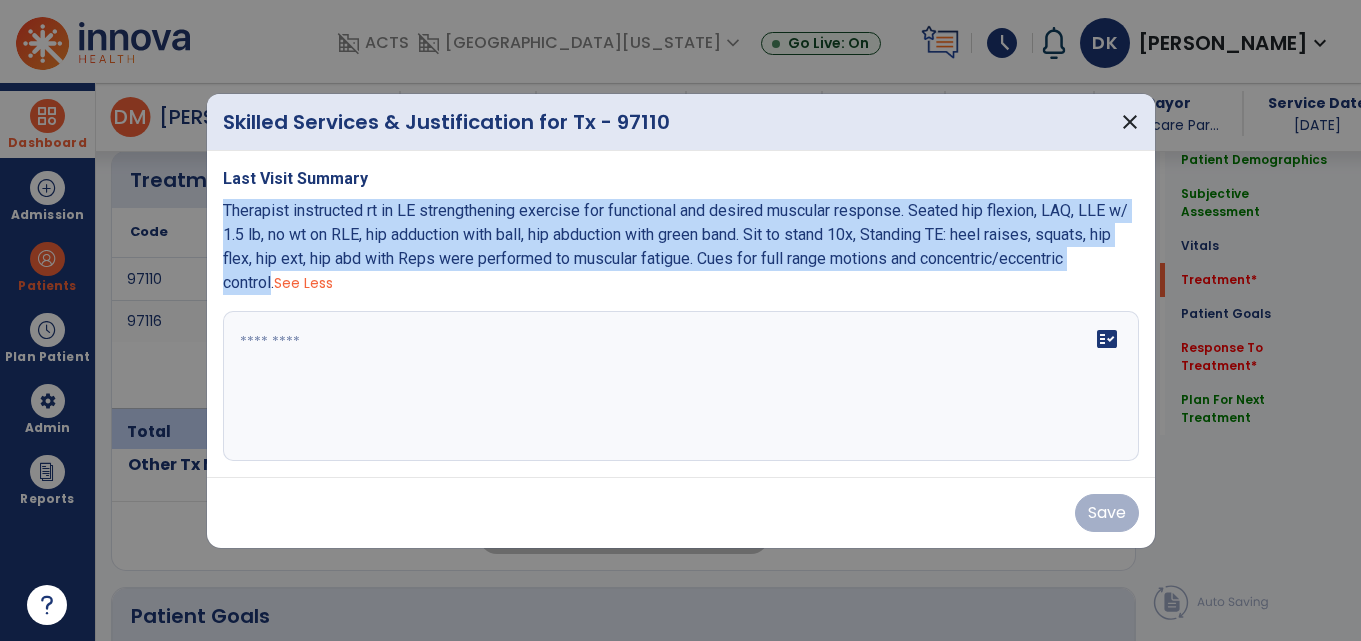 drag, startPoint x: 1127, startPoint y: 261, endPoint x: 226, endPoint y: 210, distance: 902.44226 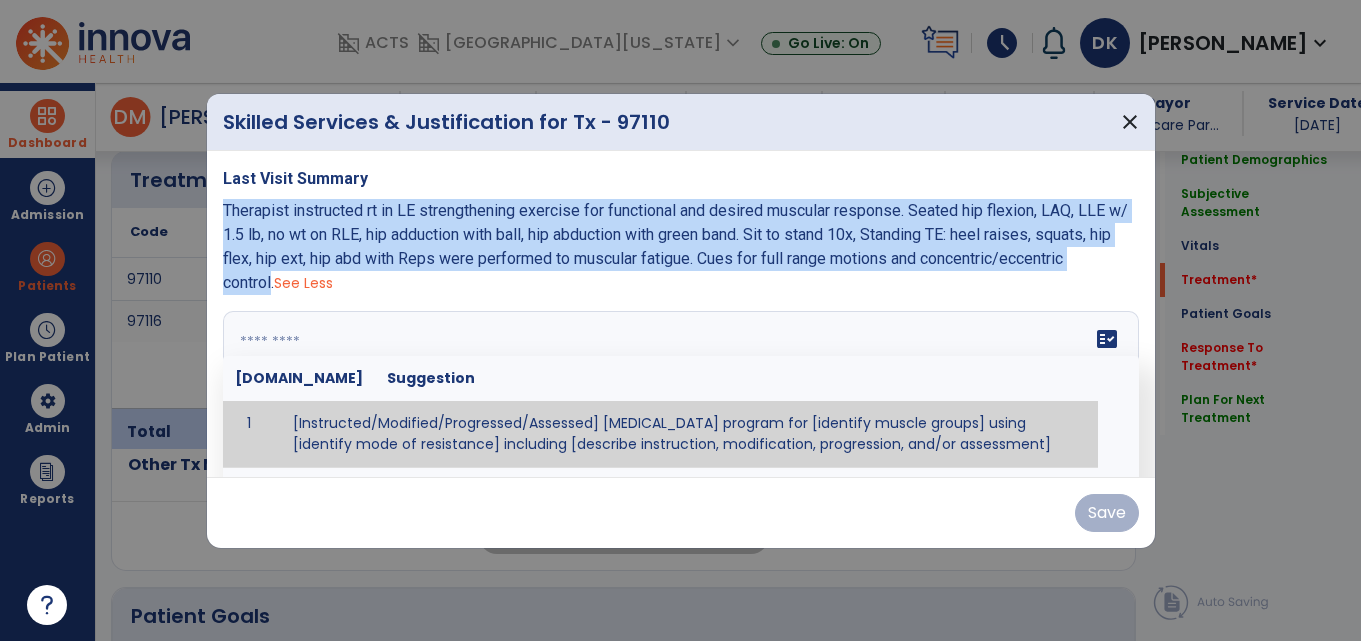 click on "fact_check  [DOMAIN_NAME] Suggestion 1 [Instructed/Modified/Progressed/Assessed] [MEDICAL_DATA] program for [identify muscle groups] using [identify mode of resistance] including [describe instruction, modification, progression, and/or assessment] 2 [Instructed/Modified/Progressed/Assessed] aerobic exercise program using [identify equipment/mode] including [describe instruction, modification,progression, and/or assessment] 3 [Instructed/Modified/Progressed/Assessed] [PROM/A/AROM/AROM] program for [identify joint movements] using [contract-relax, over-pressure, inhibitory techniques, other] 4 [Assessed/Tested] aerobic capacity with administration of [aerobic capacity test]" at bounding box center (681, 386) 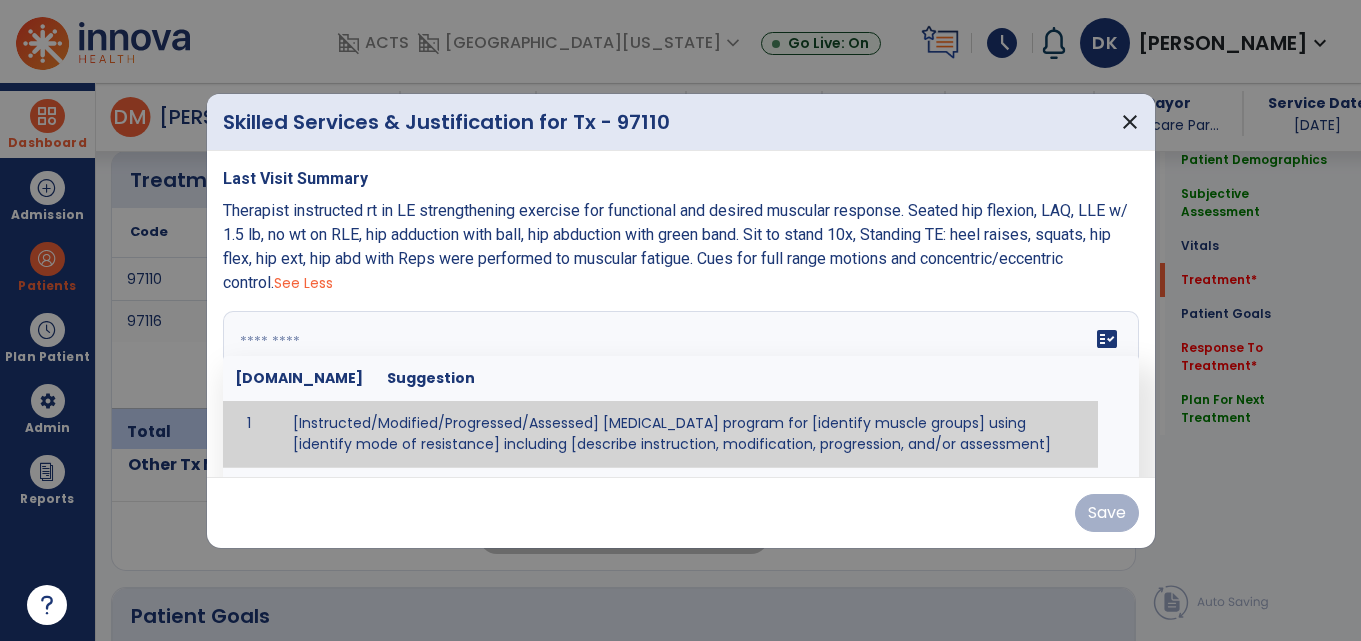 paste on "**********" 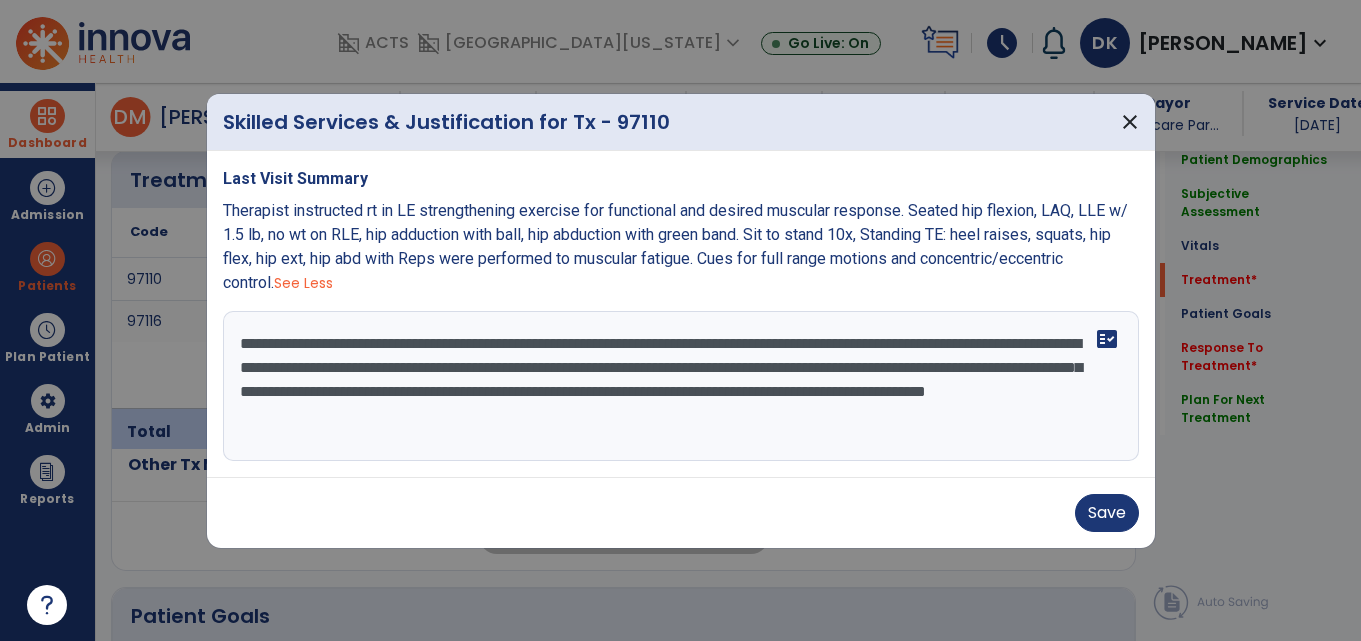 click on "**********" at bounding box center (681, 386) 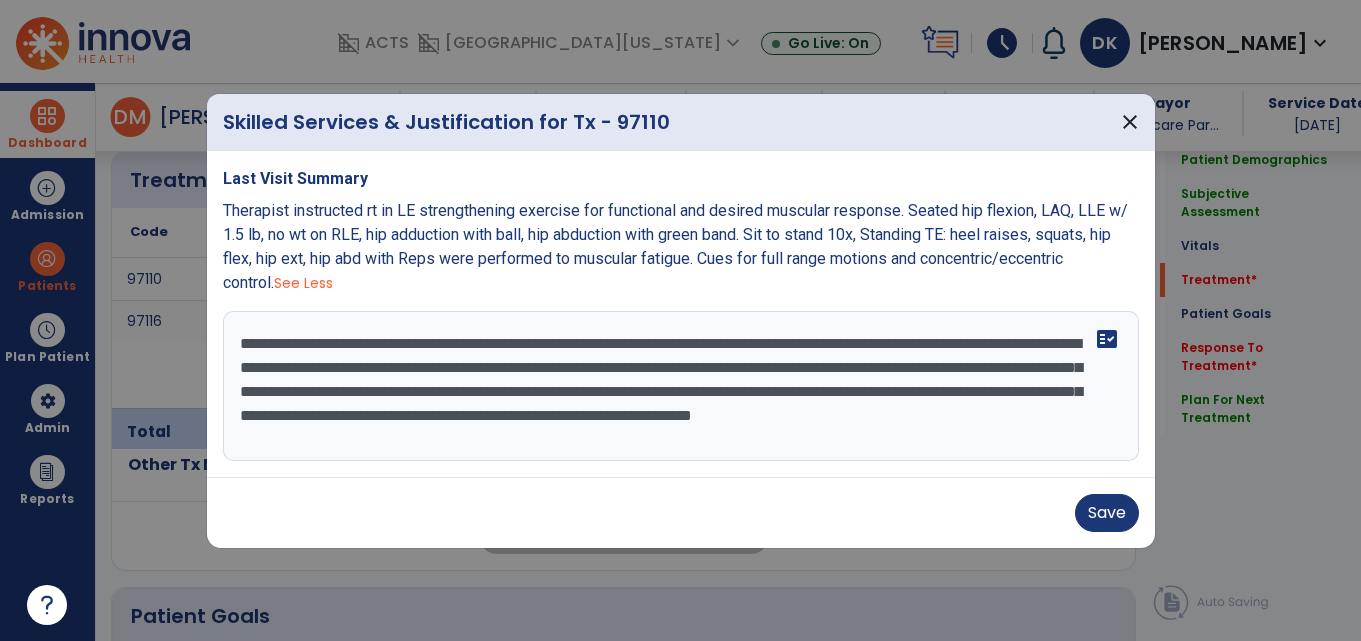 click on "**********" at bounding box center (681, 386) 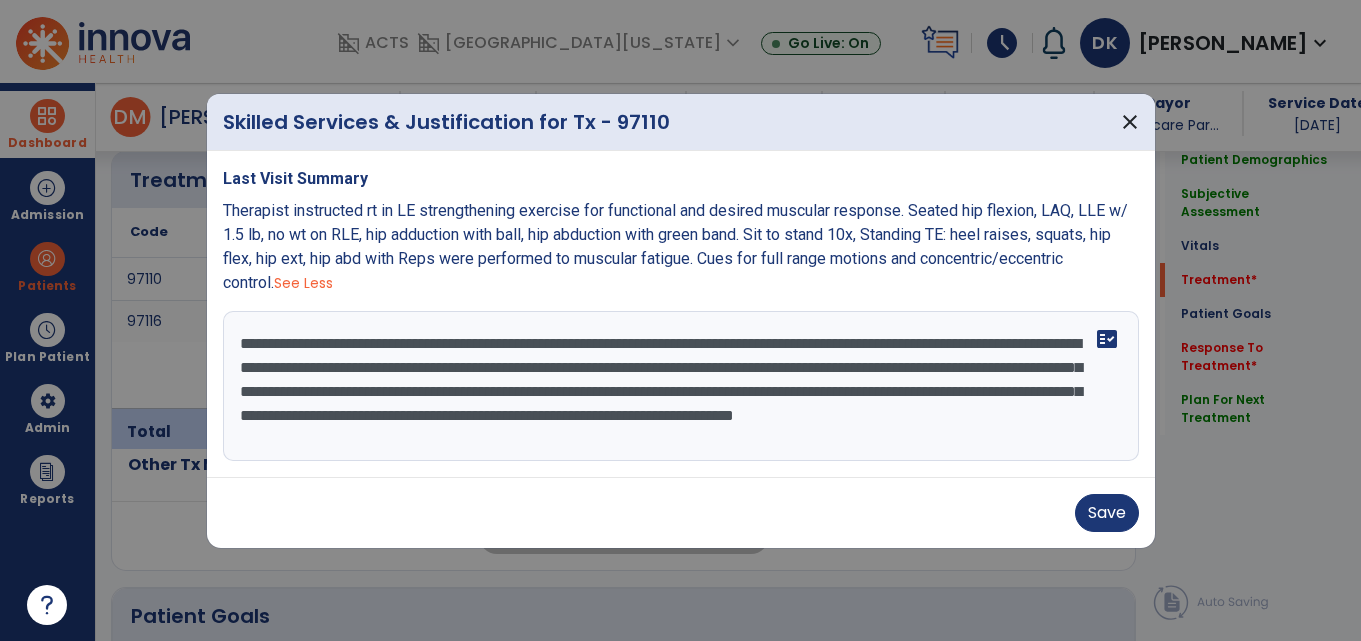 click on "**********" at bounding box center (681, 386) 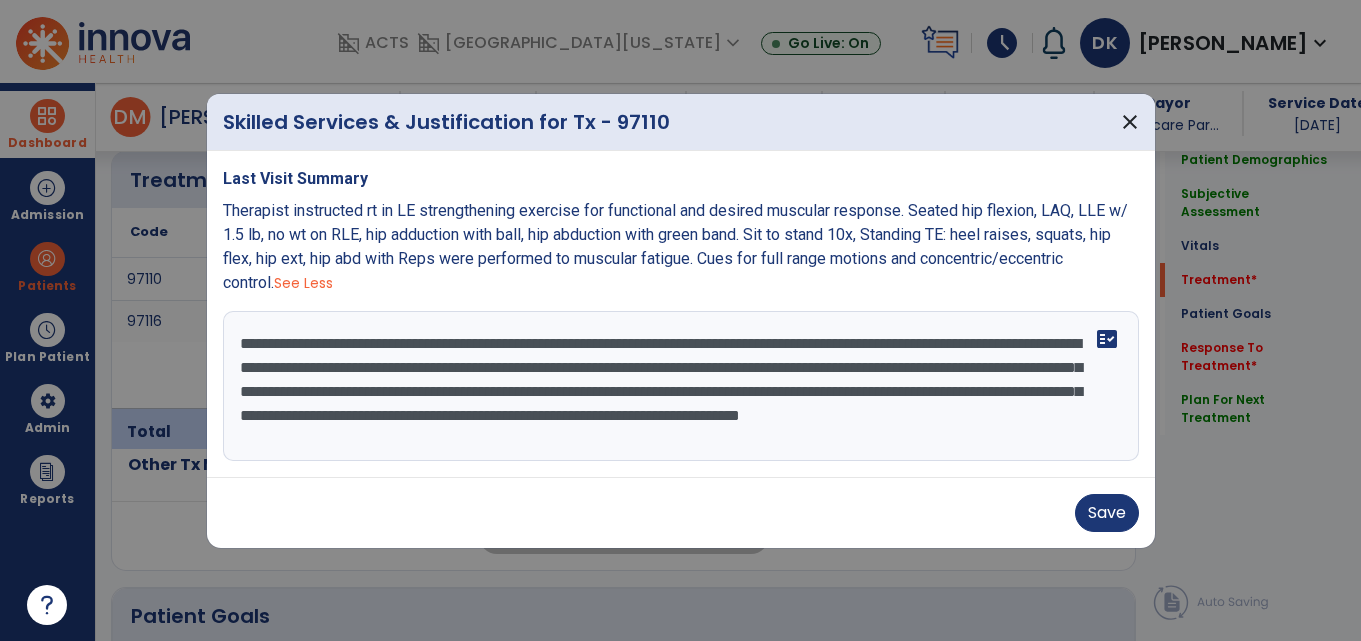 drag, startPoint x: 1074, startPoint y: 389, endPoint x: 193, endPoint y: 394, distance: 881.01416 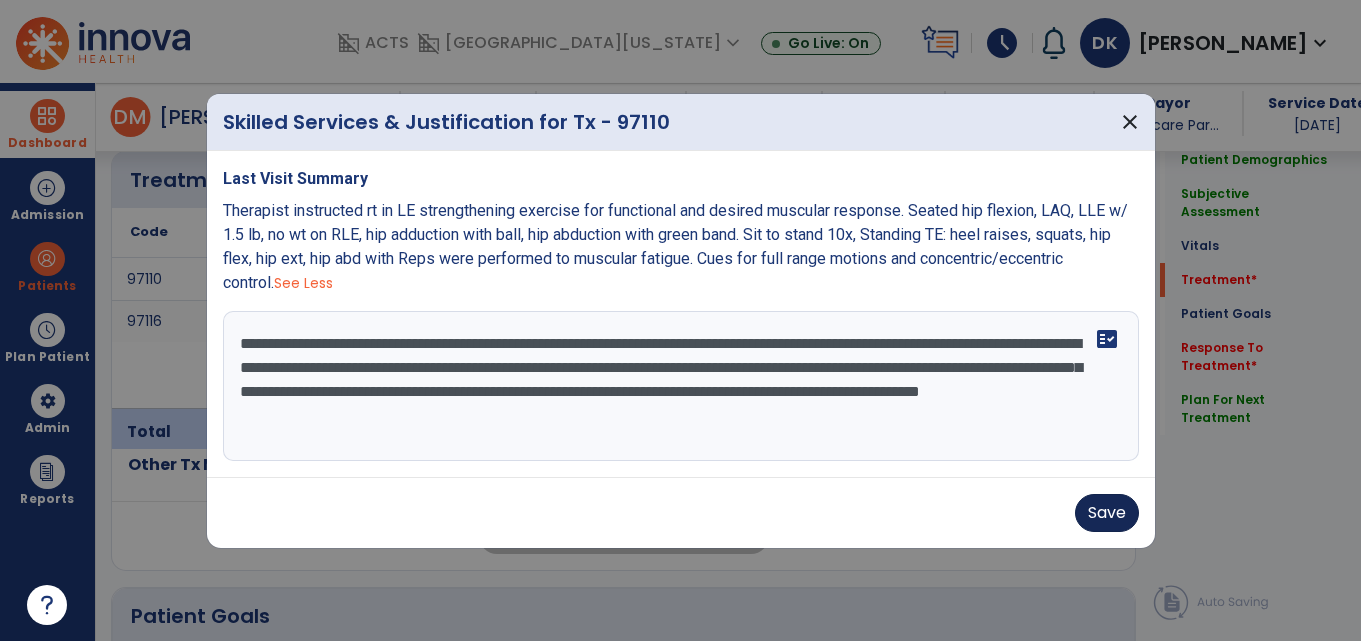 type on "**********" 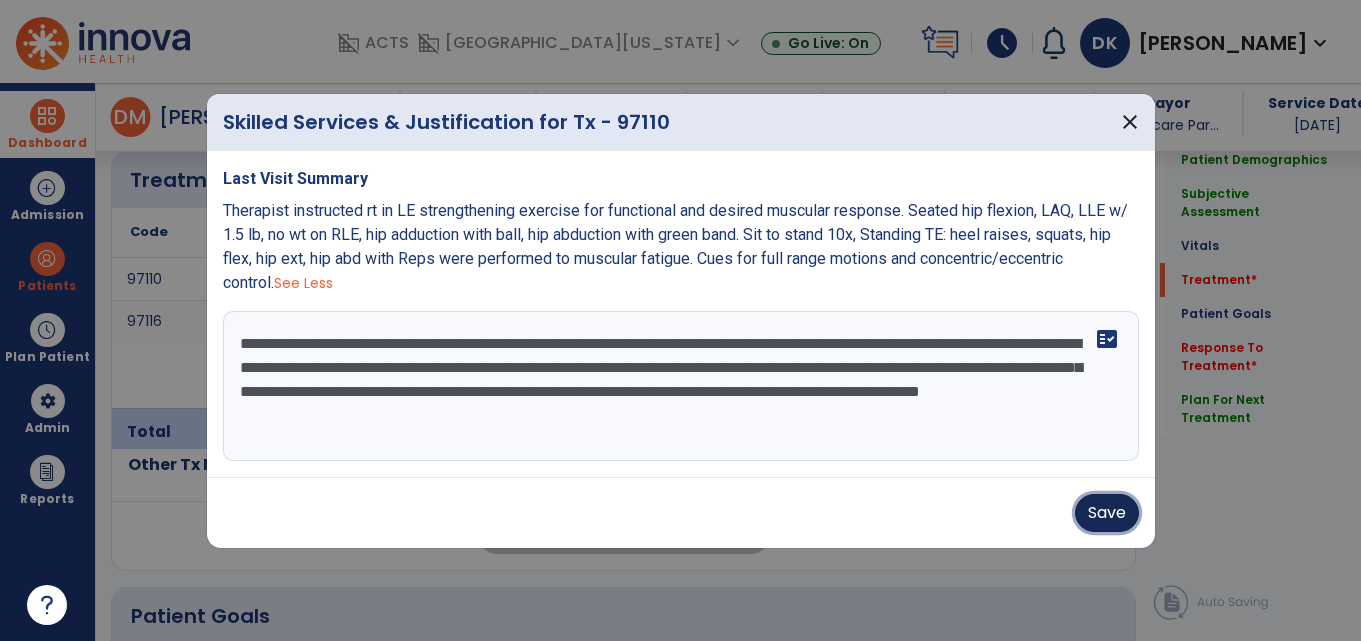 click on "Save" at bounding box center [1107, 513] 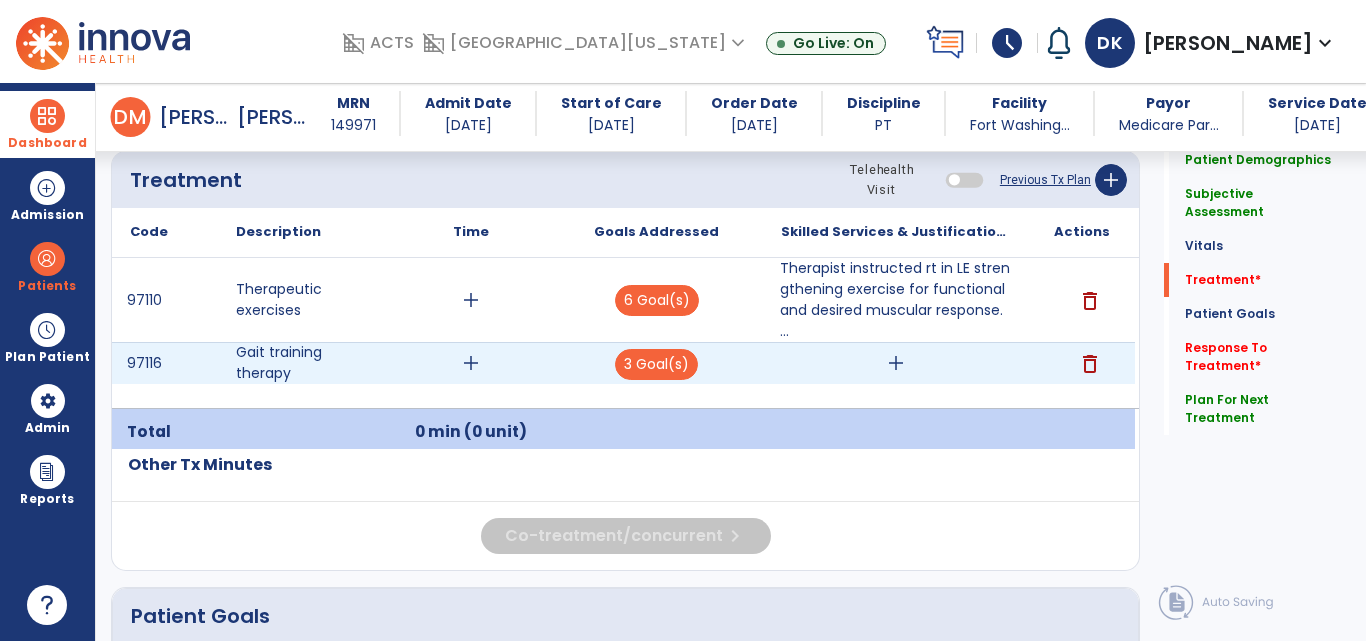 click on "add" at bounding box center [896, 363] 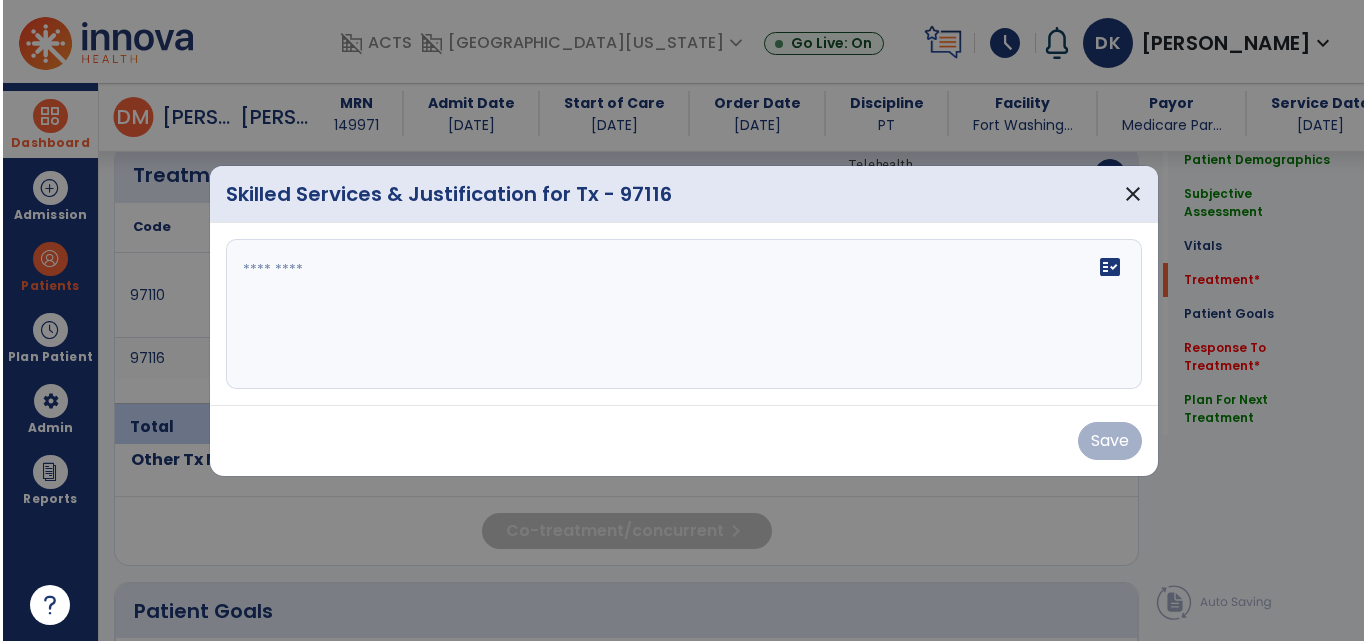 scroll, scrollTop: 1258, scrollLeft: 0, axis: vertical 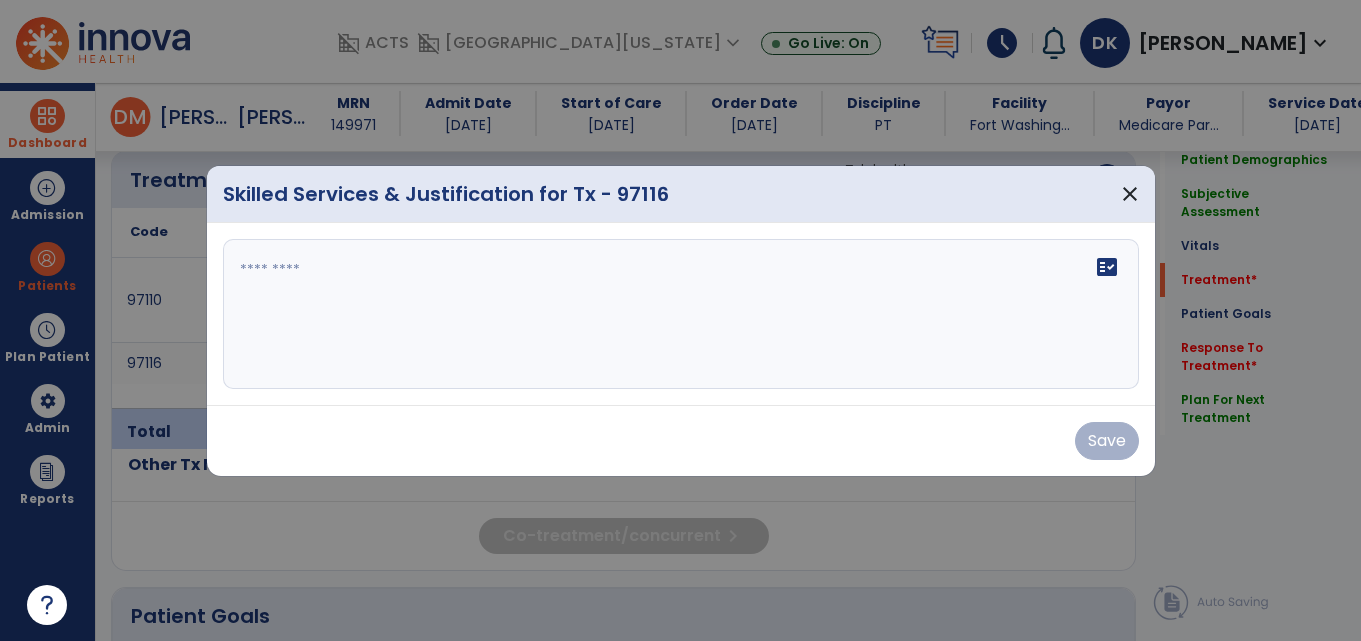click on "fact_check" at bounding box center [681, 314] 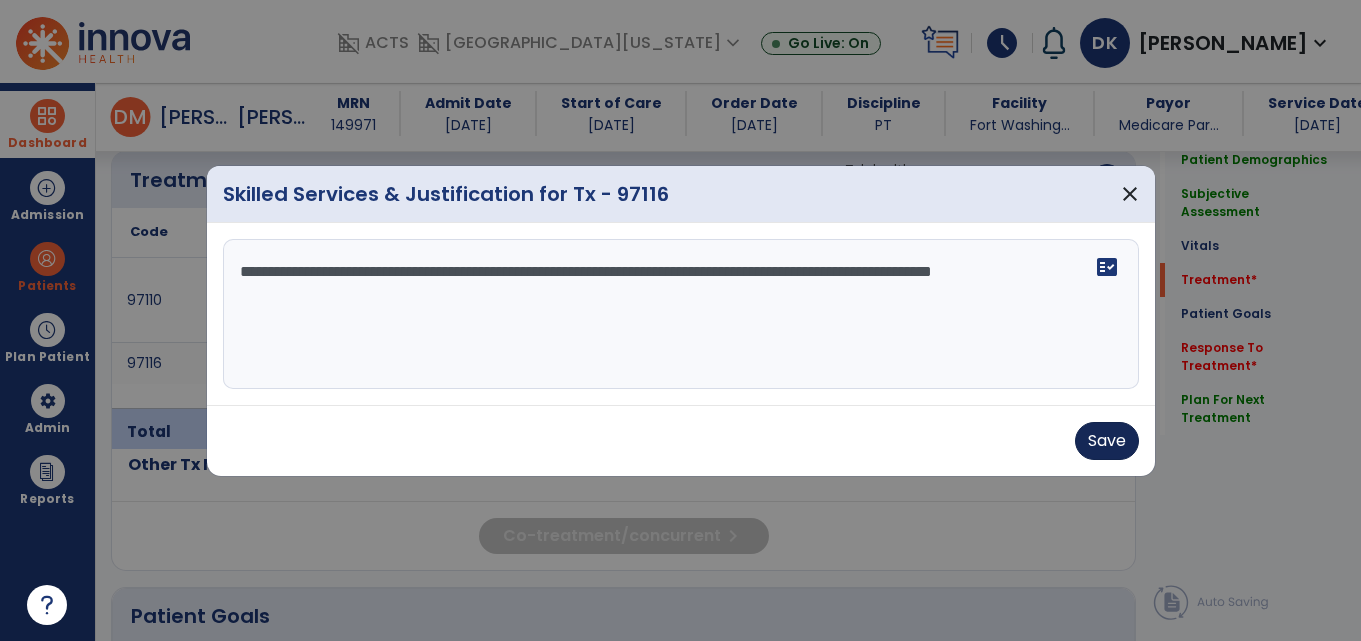 type on "**********" 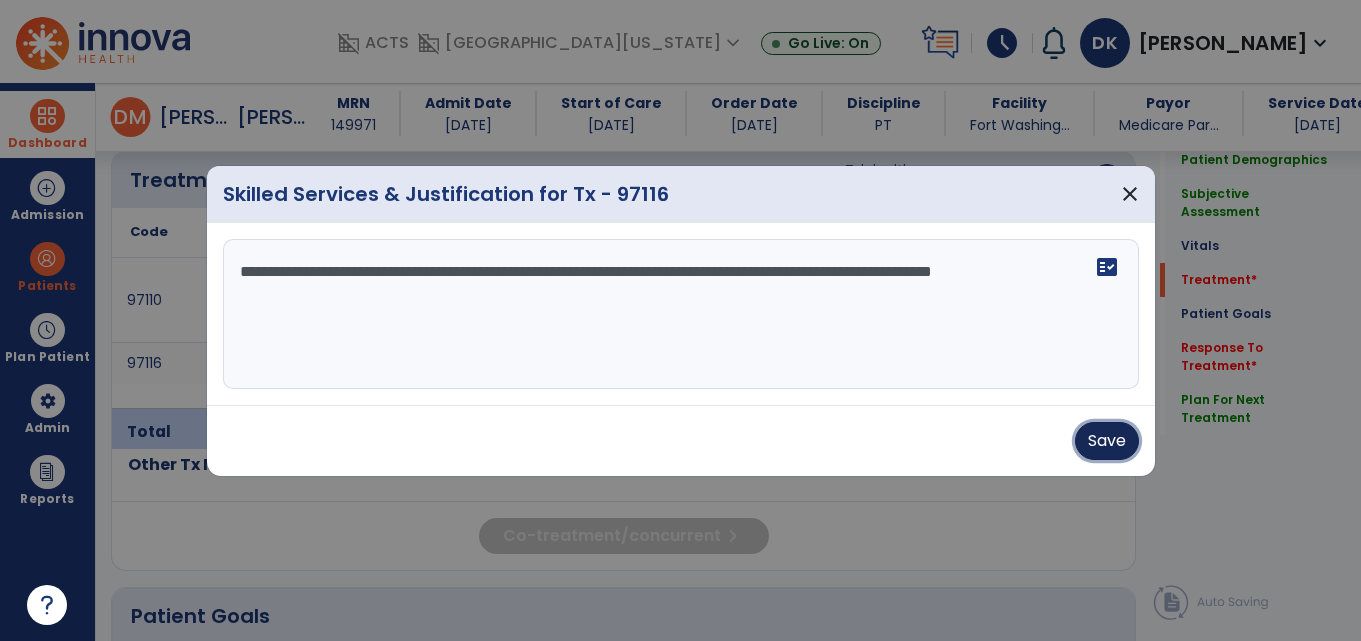 click on "Save" at bounding box center (1107, 441) 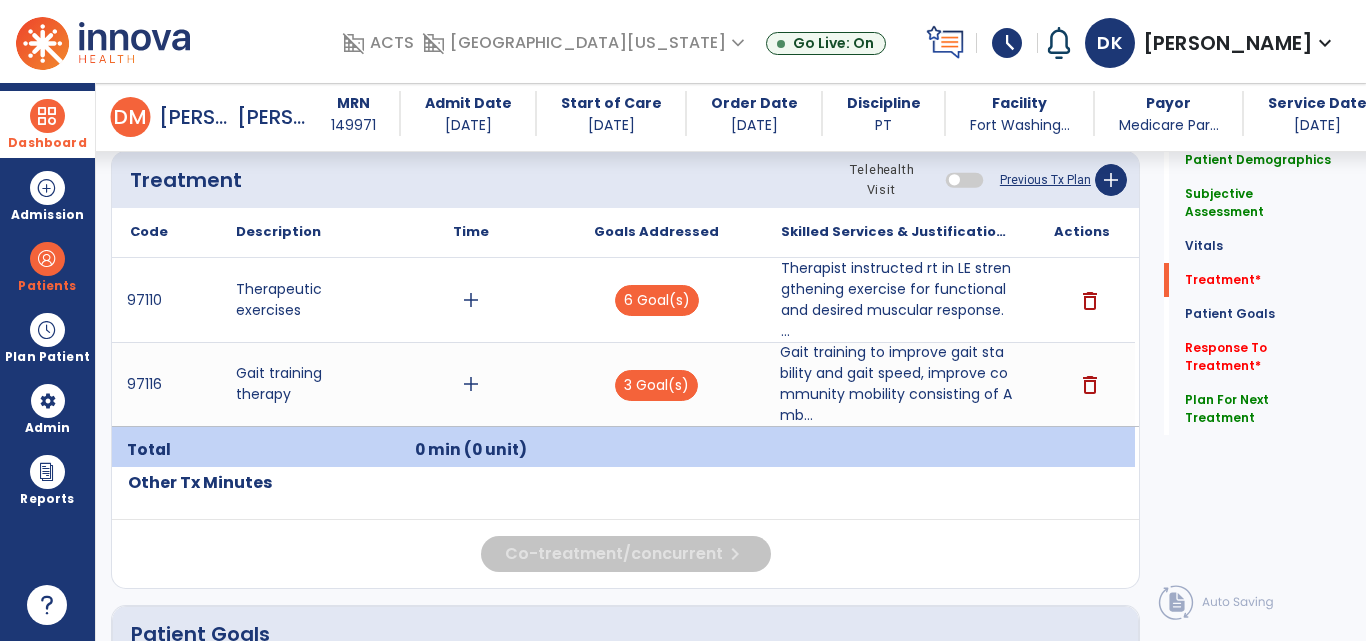 click at bounding box center [47, 116] 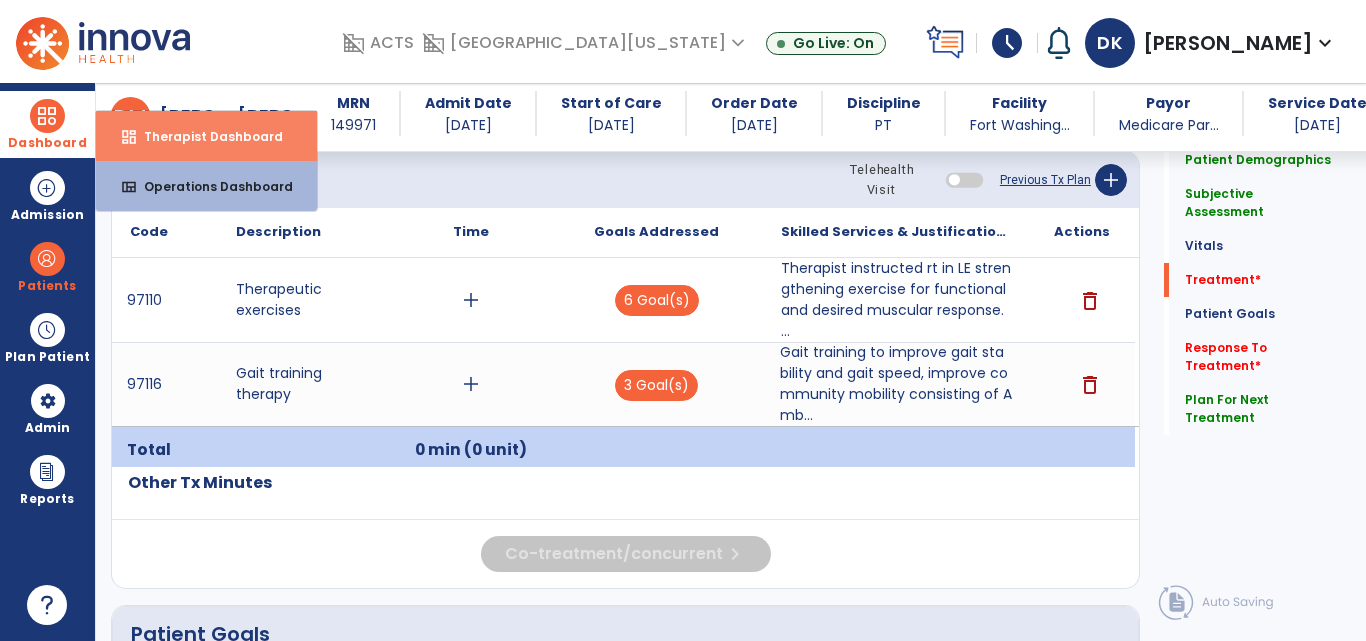 click on "dashboard  Therapist Dashboard" at bounding box center [206, 136] 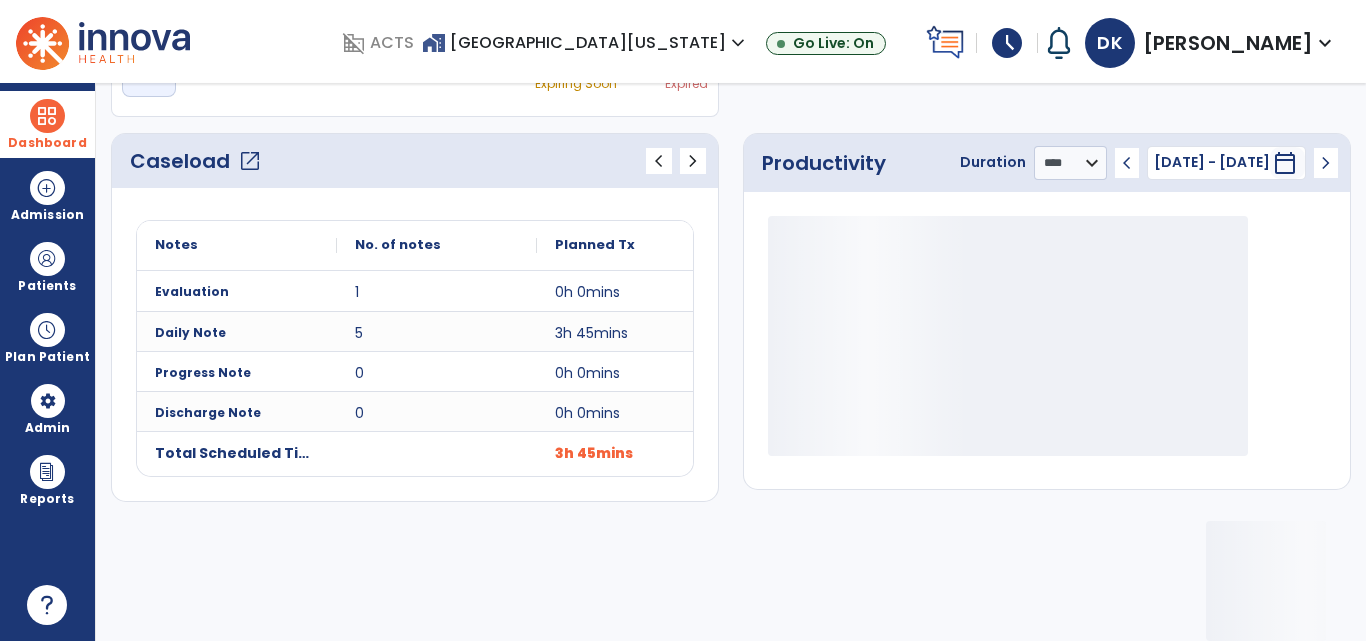 scroll, scrollTop: 233, scrollLeft: 0, axis: vertical 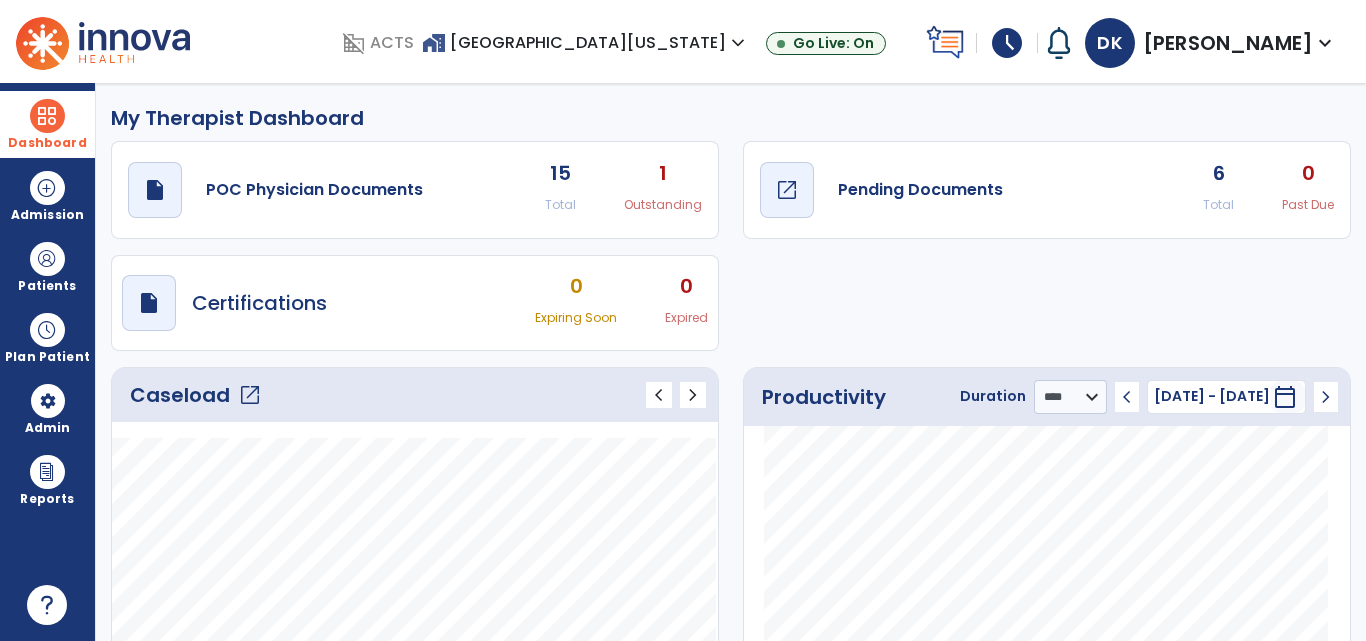 click on "open_in_new" 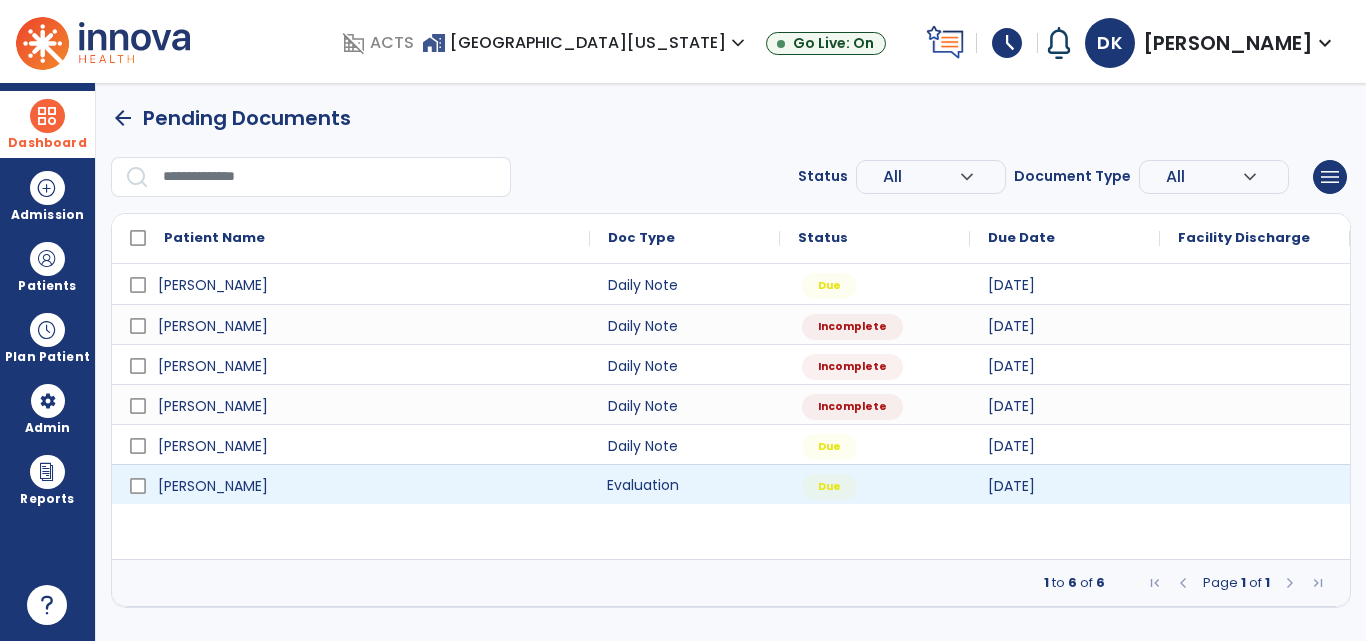 click on "Evaluation" at bounding box center [685, 484] 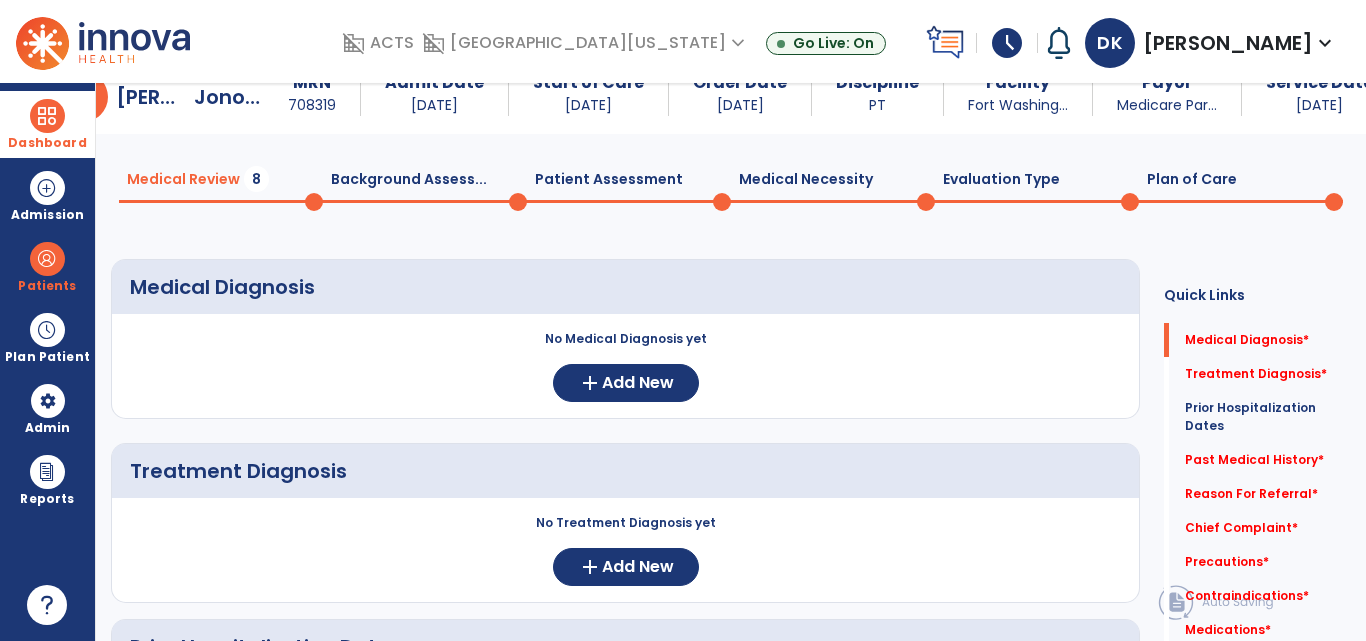 scroll, scrollTop: 0, scrollLeft: 0, axis: both 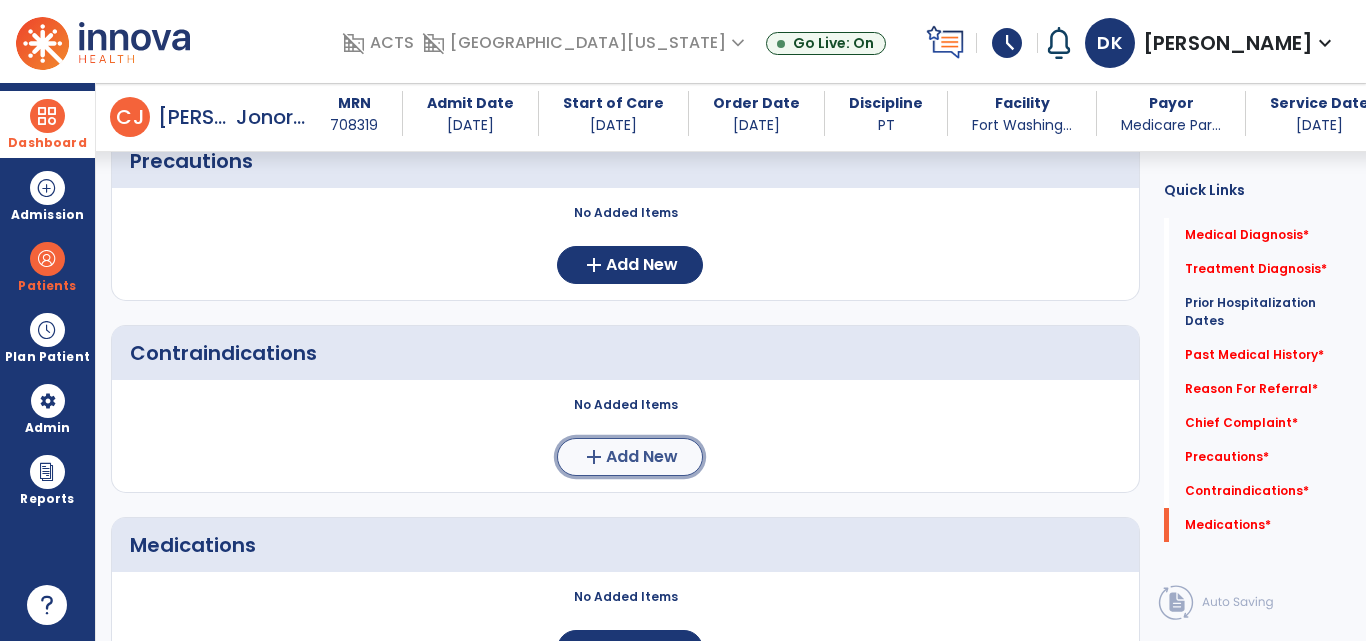 click on "Add New" 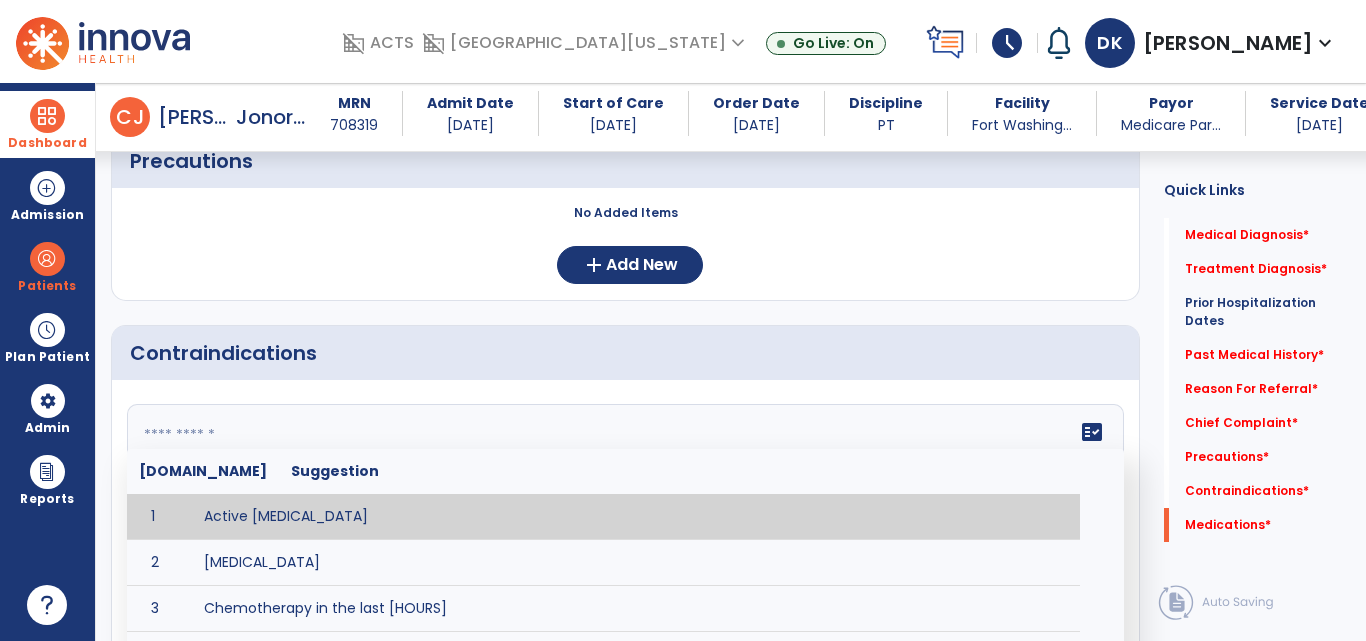 click 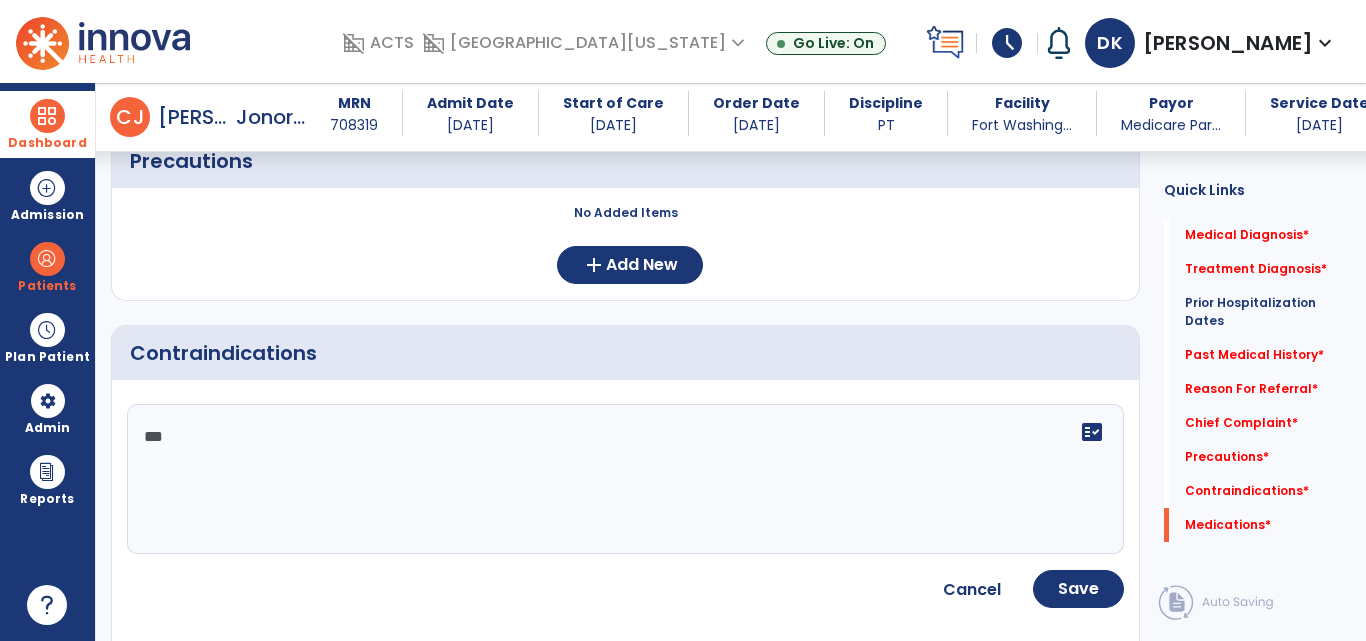 type on "****" 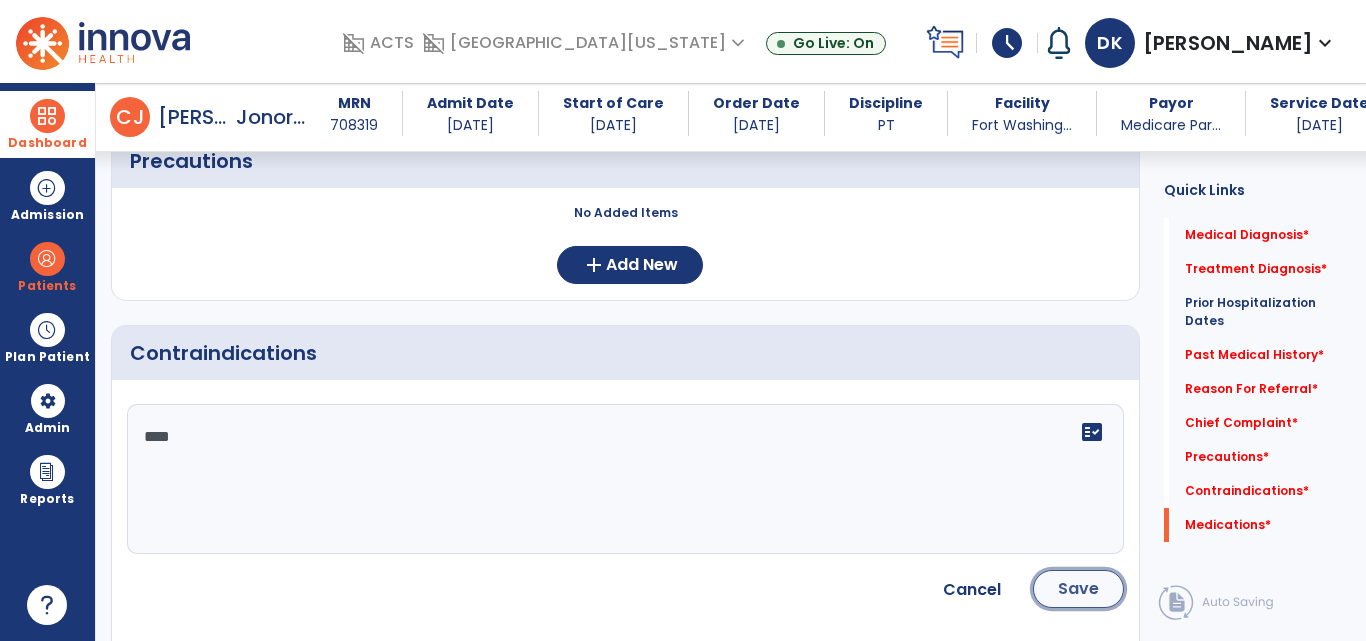 click on "Save" 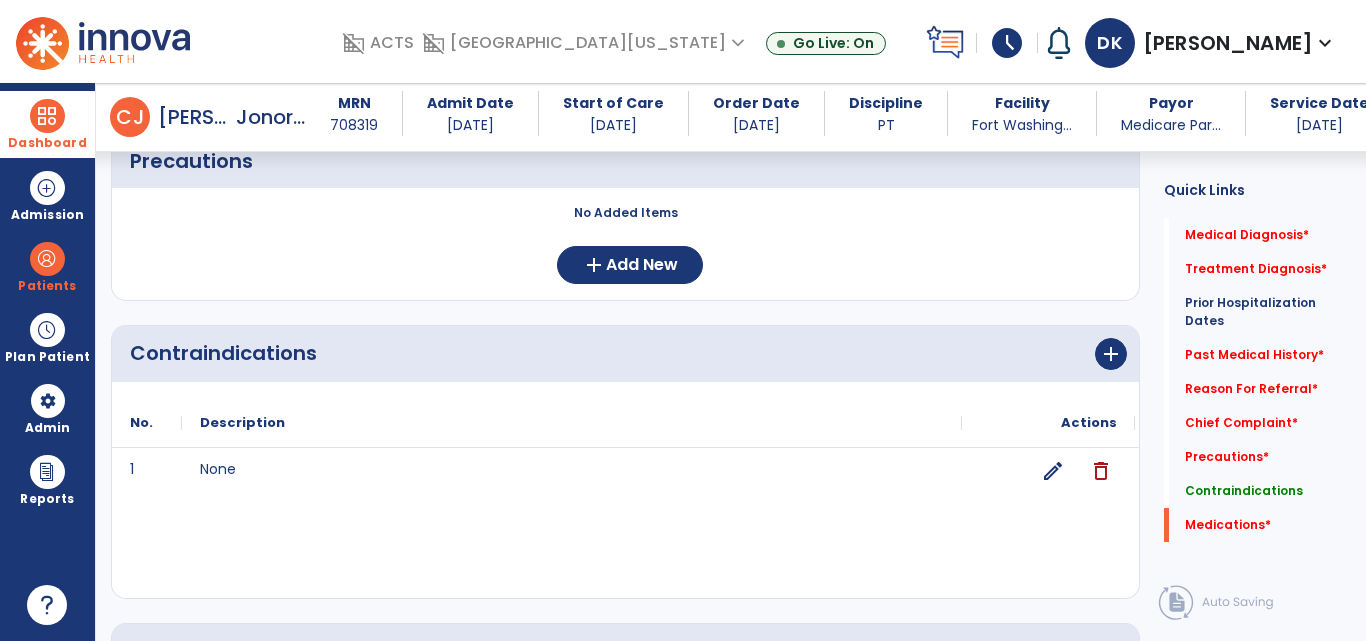 drag, startPoint x: 1267, startPoint y: 353, endPoint x: 863, endPoint y: 432, distance: 411.65155 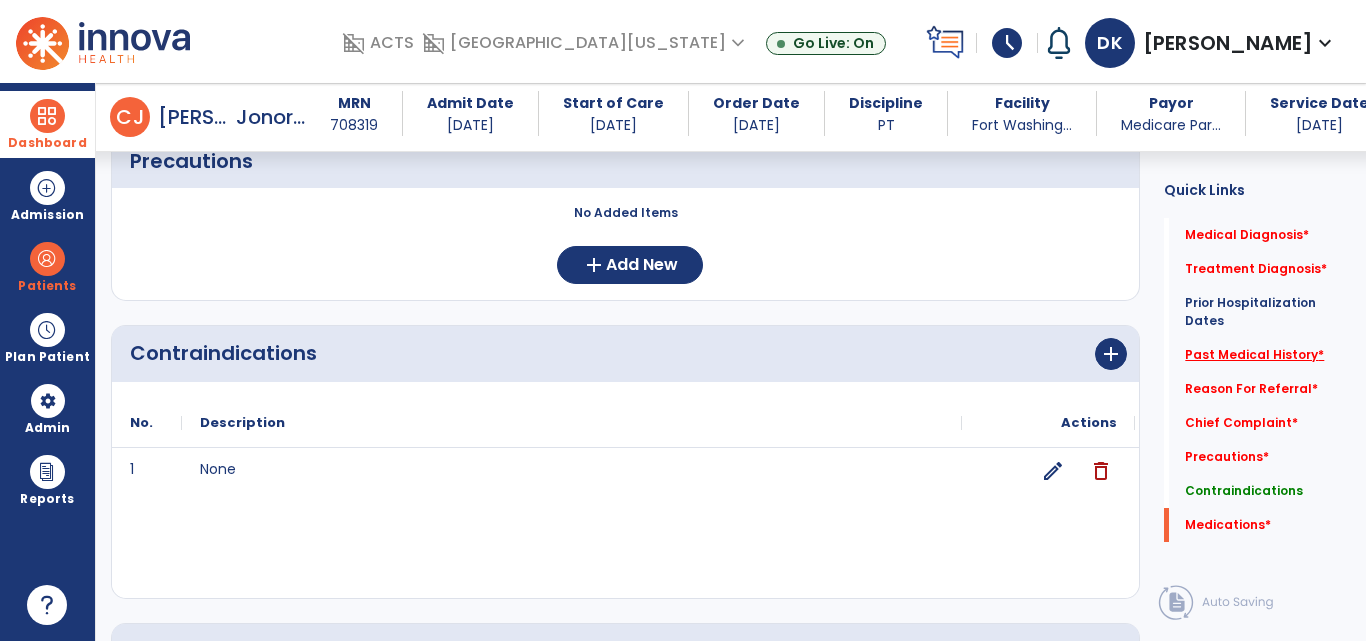 click on "Past Medical History   *" 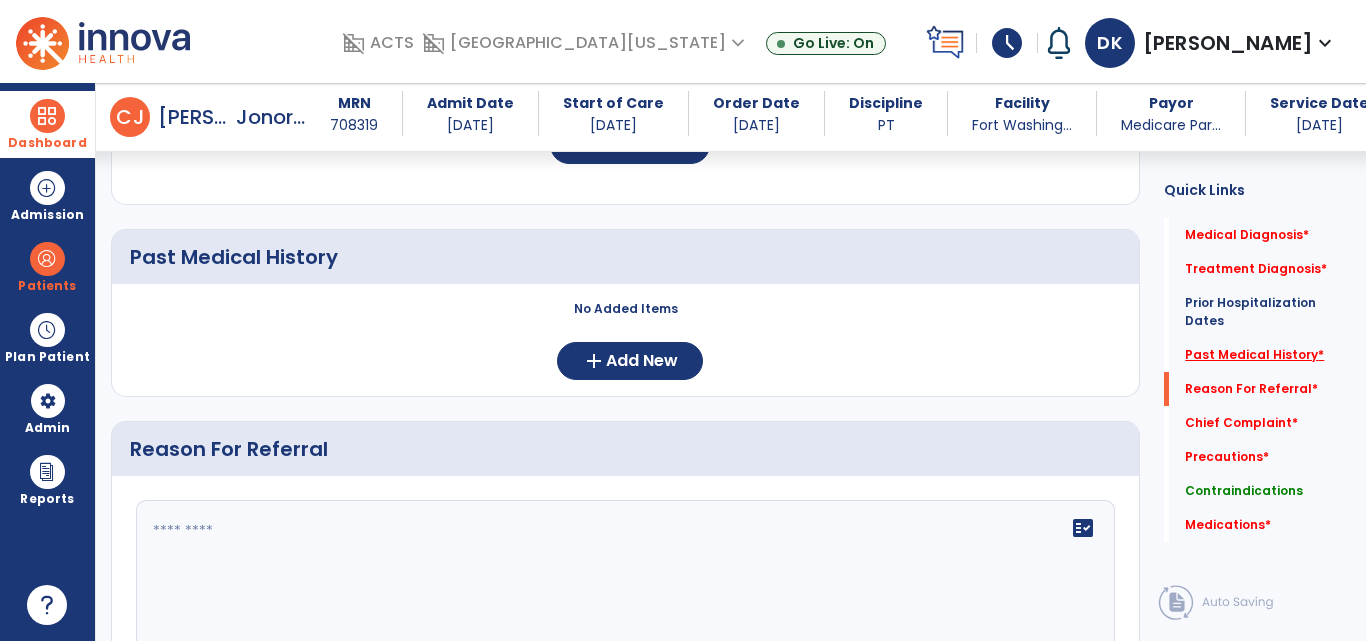 scroll, scrollTop: 651, scrollLeft: 0, axis: vertical 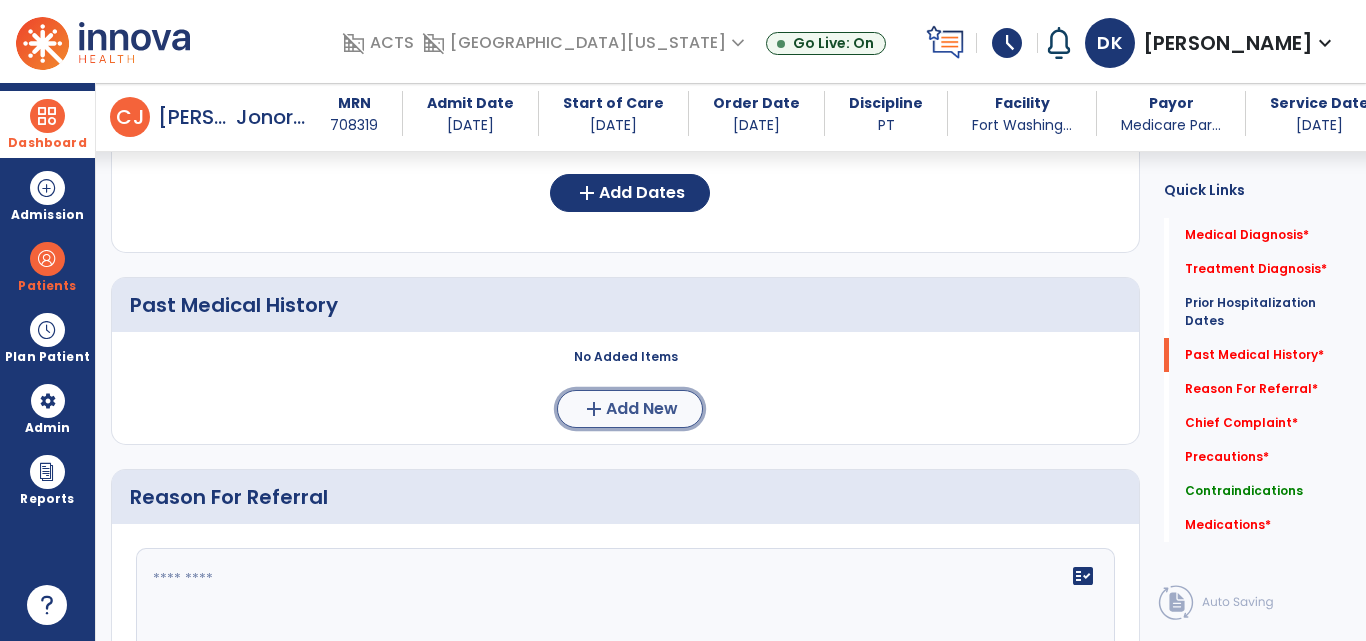 click on "Add New" 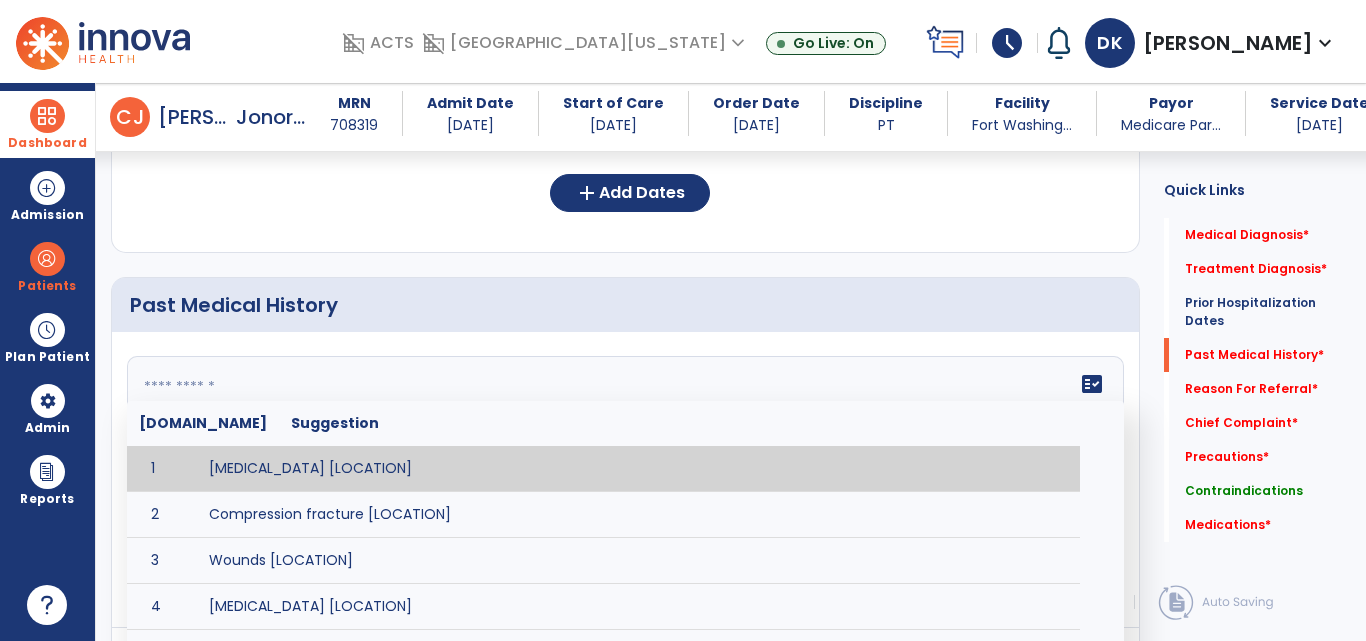 click on "fact_check  [DOMAIN_NAME] Suggestion 1 [MEDICAL_DATA] [LOCATION] 2 Compression fracture [LOCATION] 3 Wounds [LOCATION] 4 [MEDICAL_DATA] [LOCATION] 5 [MEDICAL_DATA] [MEDICAL_DATA] [LOCATION] 6 [MEDICAL_DATA] tear [LOCATION] 7 ACL tear surgically repaired [LOCATION] 8 [MEDICAL_DATA] (AKA) [LOCATION] 9 Below knee [MEDICAL_DATA] (BKE) [LOCATION] 10 [MEDICAL_DATA] (SITE/TYPE) 11 Surgery (TYPE) 12 AAA ([MEDICAL_DATA]) 13 [MEDICAL_DATA] tear [LOCATION] 14 [MEDICAL_DATA] 15 AIDS (Acquired [MEDICAL_DATA] Syndrome) 16 [MEDICAL_DATA] 17 [MEDICAL_DATA] 18 [MEDICAL_DATA] 19 Anxiety 20 ASHD ([MEDICAL_DATA]) 21 [MEDICAL_DATA] 22 [MEDICAL_DATA] 23 [MEDICAL_DATA] 24 [MEDICAL_DATA] 25 [MEDICAL_DATA] Bypass Graft (CABG) 26 CAD ([MEDICAL_DATA]) 27 [MEDICAL_DATA] 28 [MEDICAL_DATA] 29 [MEDICAL_DATA] 30 [MEDICAL_DATA] 31 COPD ([MEDICAL_DATA]) 32 CRPS ([MEDICAL_DATA]) 33 CVA (Cerebrovascular Accident) 34 CVI ([MEDICAL_DATA]) 35 DDD ([MEDICAL_DATA])" 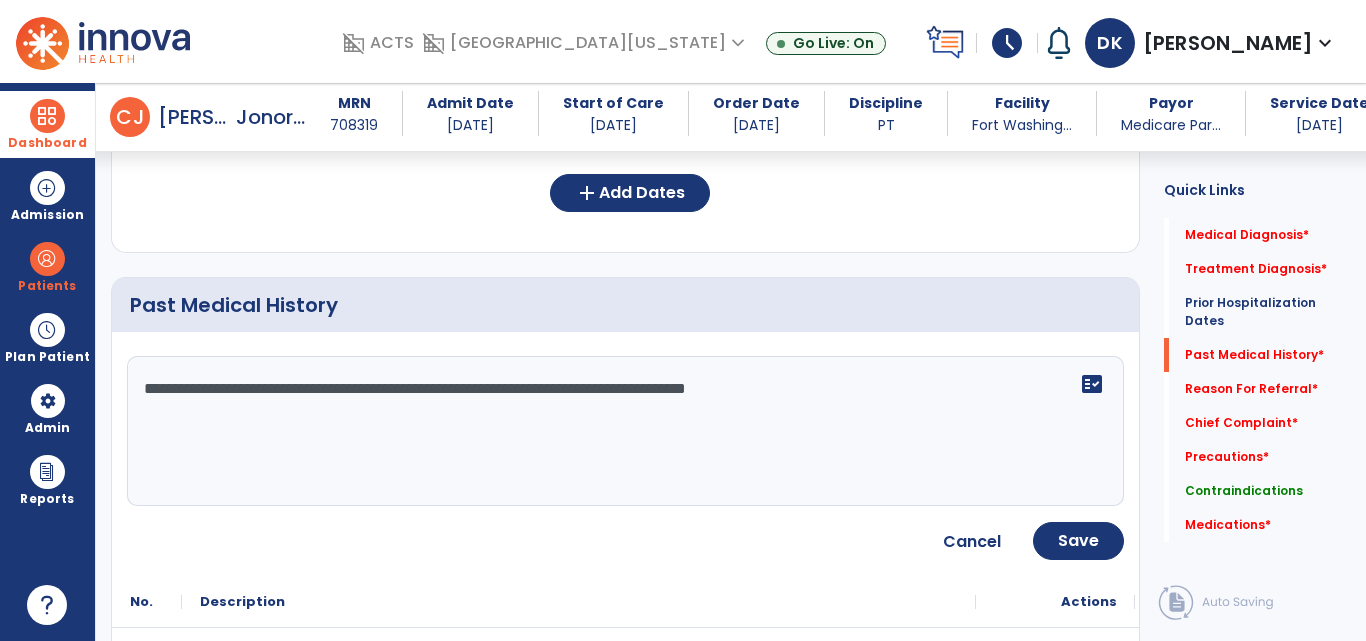 type on "**********" 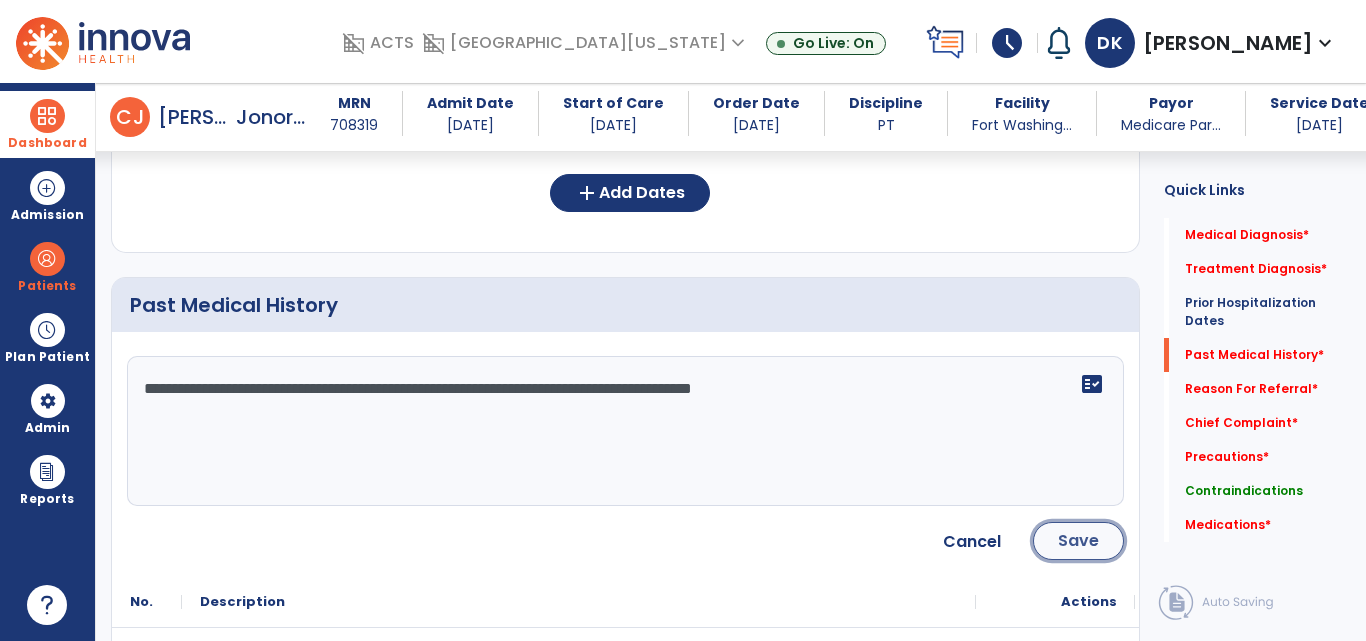 click on "Save" 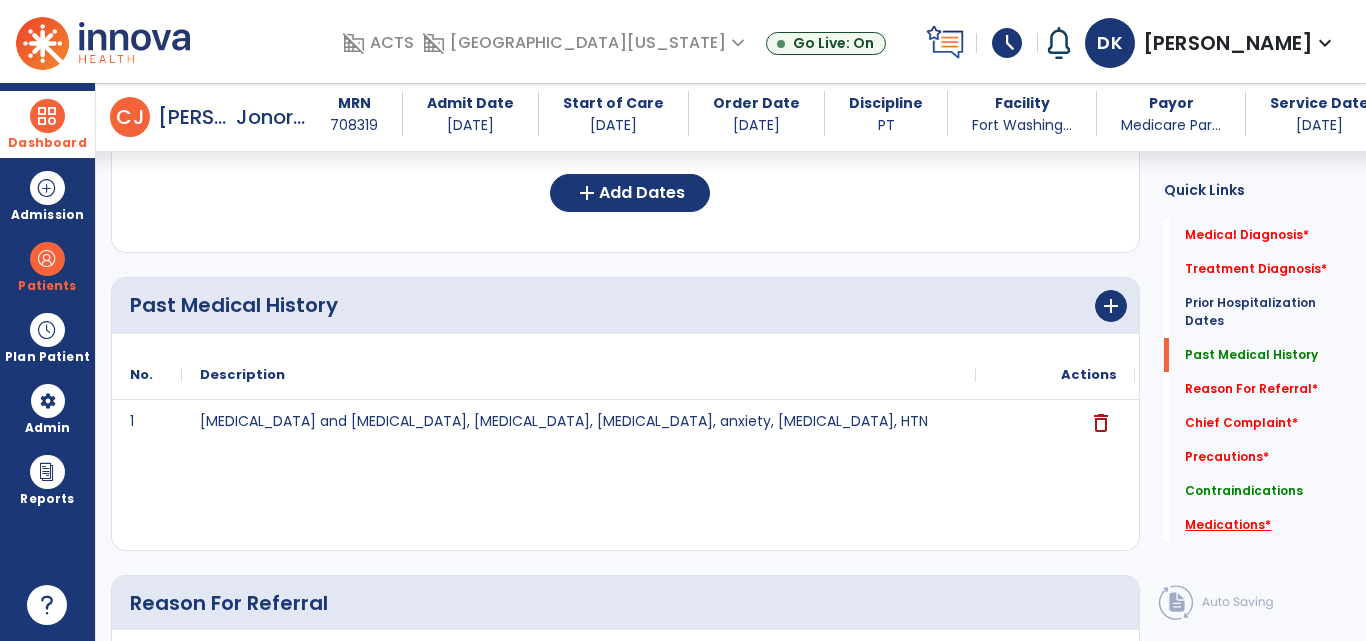 click on "Medications   *" 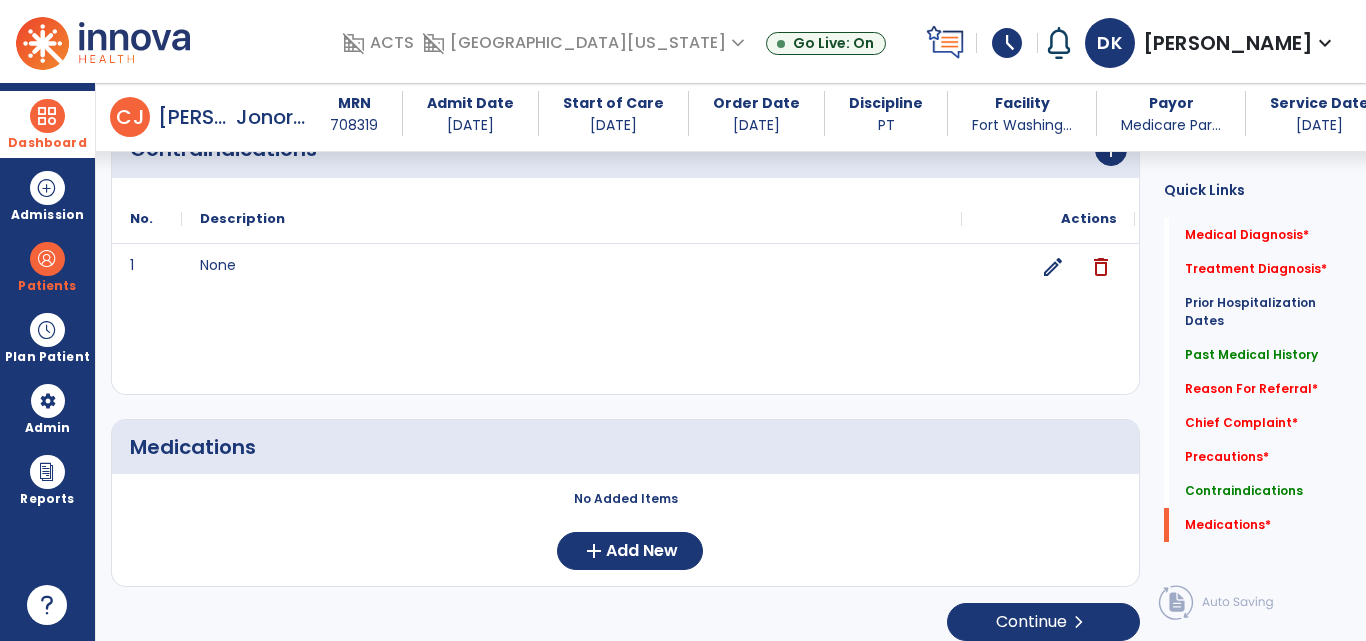 scroll, scrollTop: 1870, scrollLeft: 0, axis: vertical 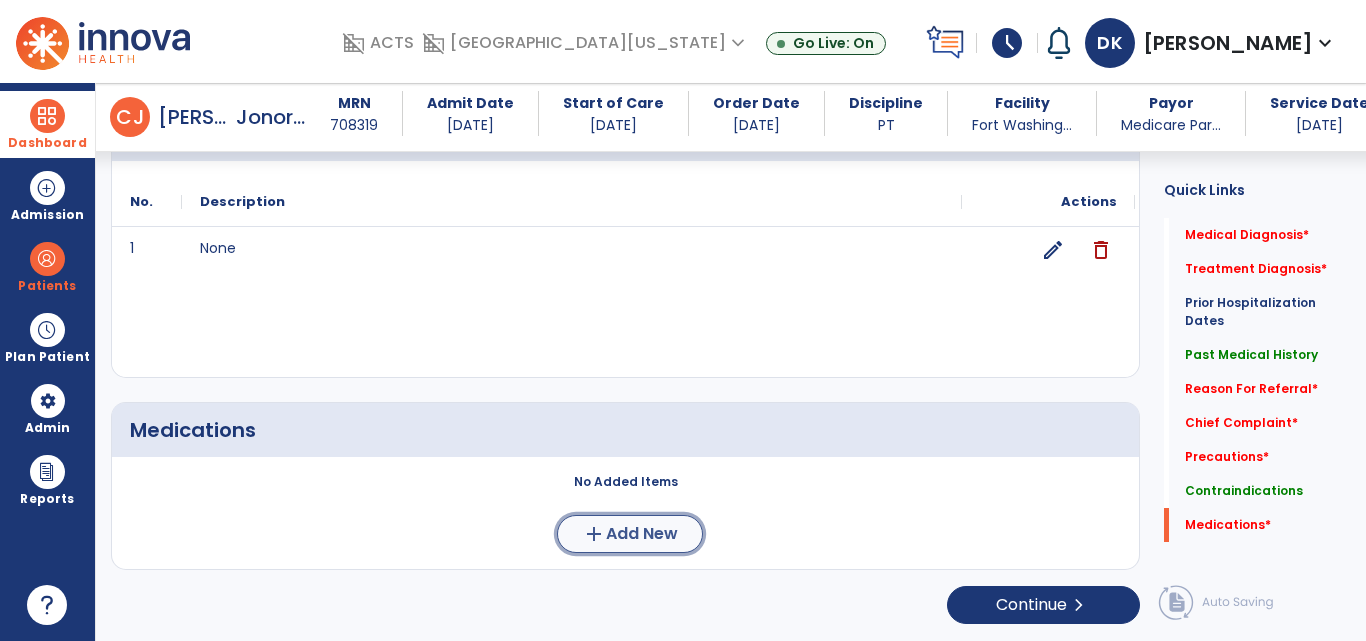 click on "Add New" 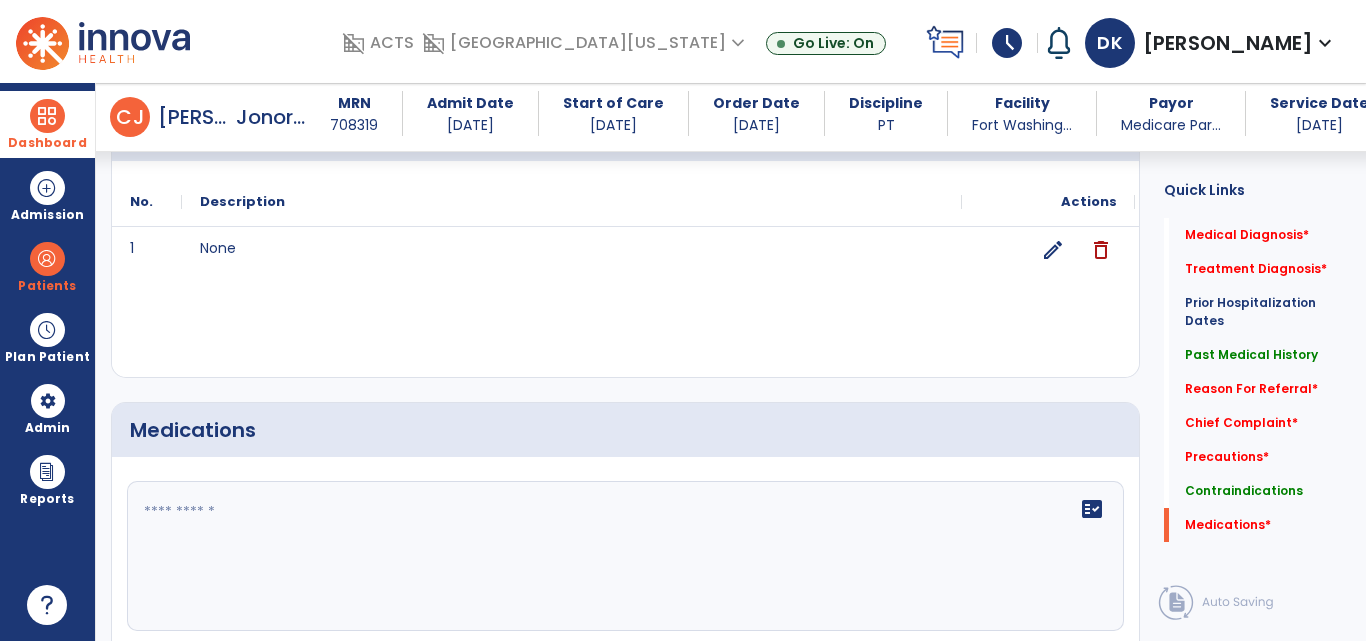 click 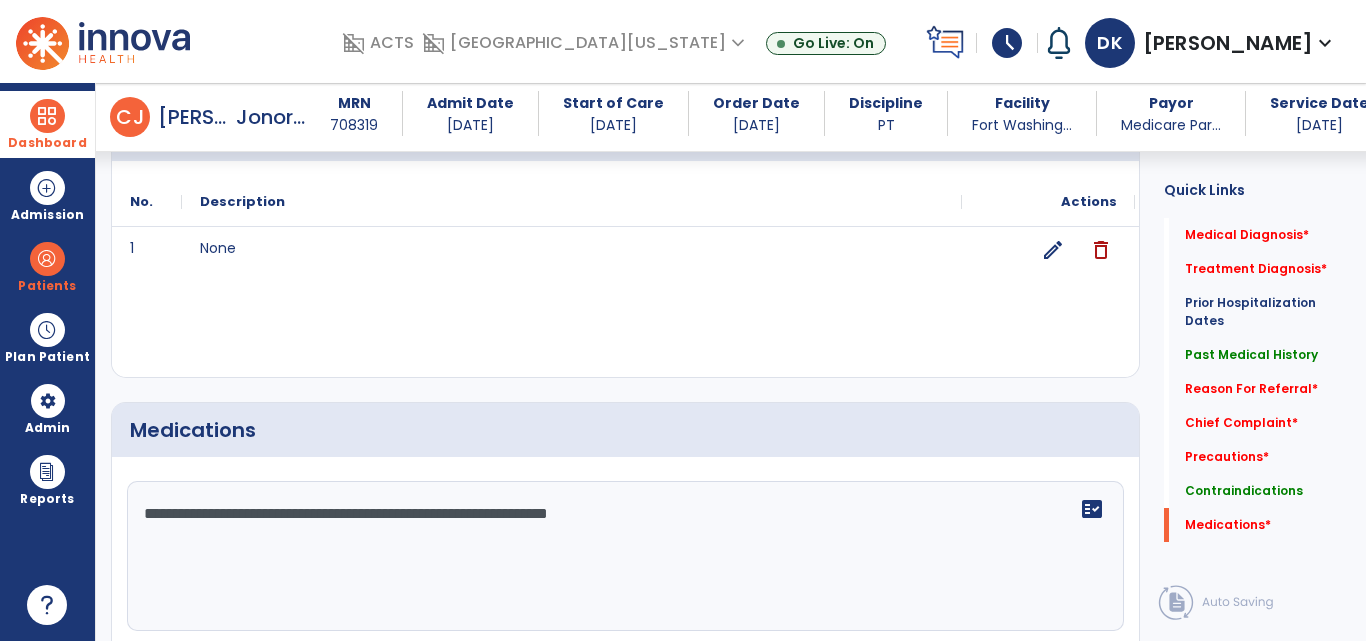 click on "**********" 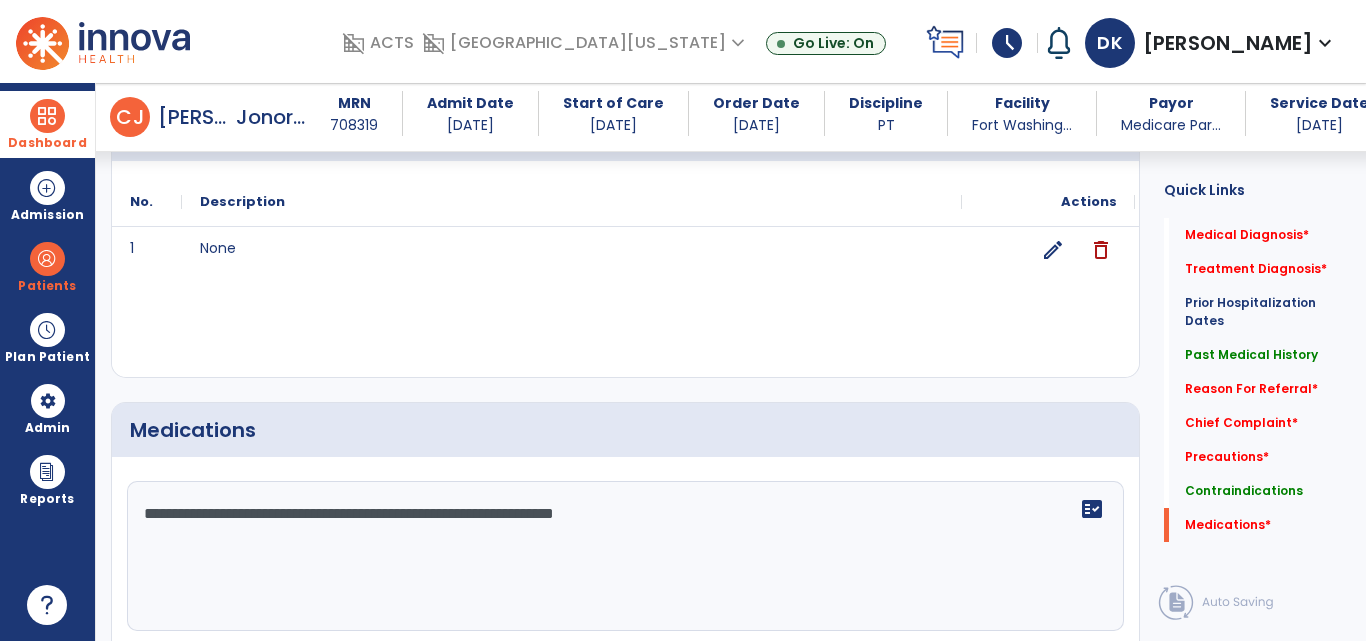 click on "**********" 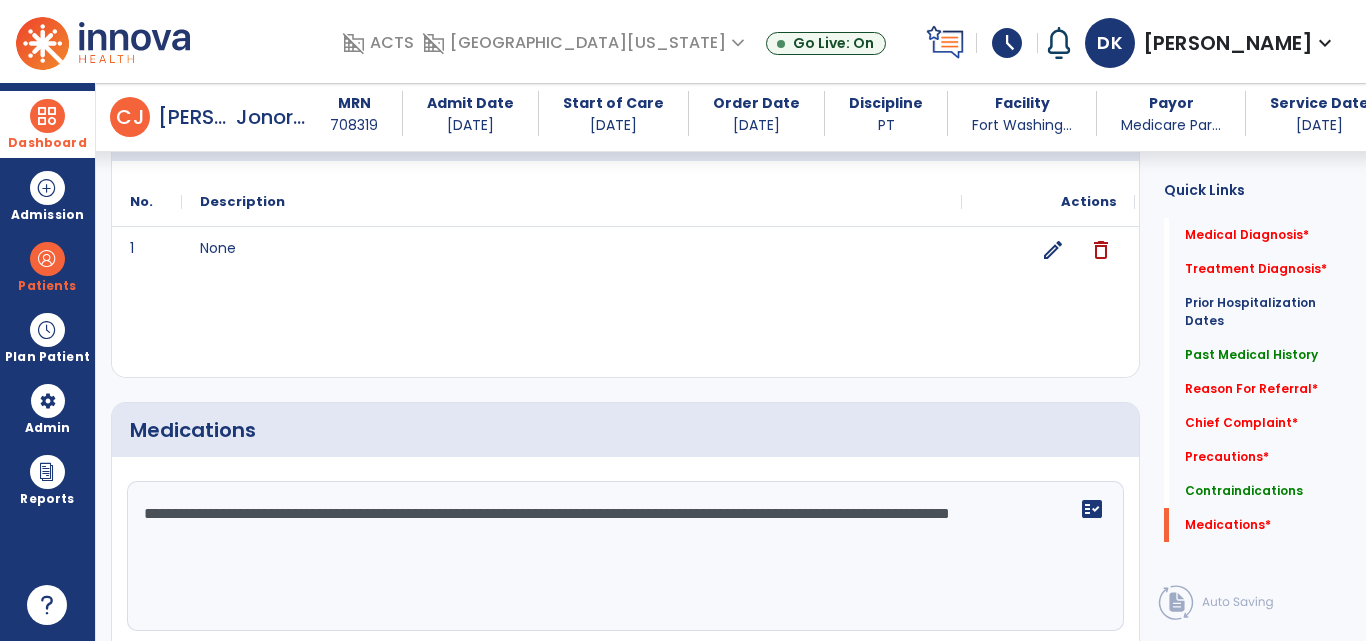 scroll, scrollTop: 2168, scrollLeft: 0, axis: vertical 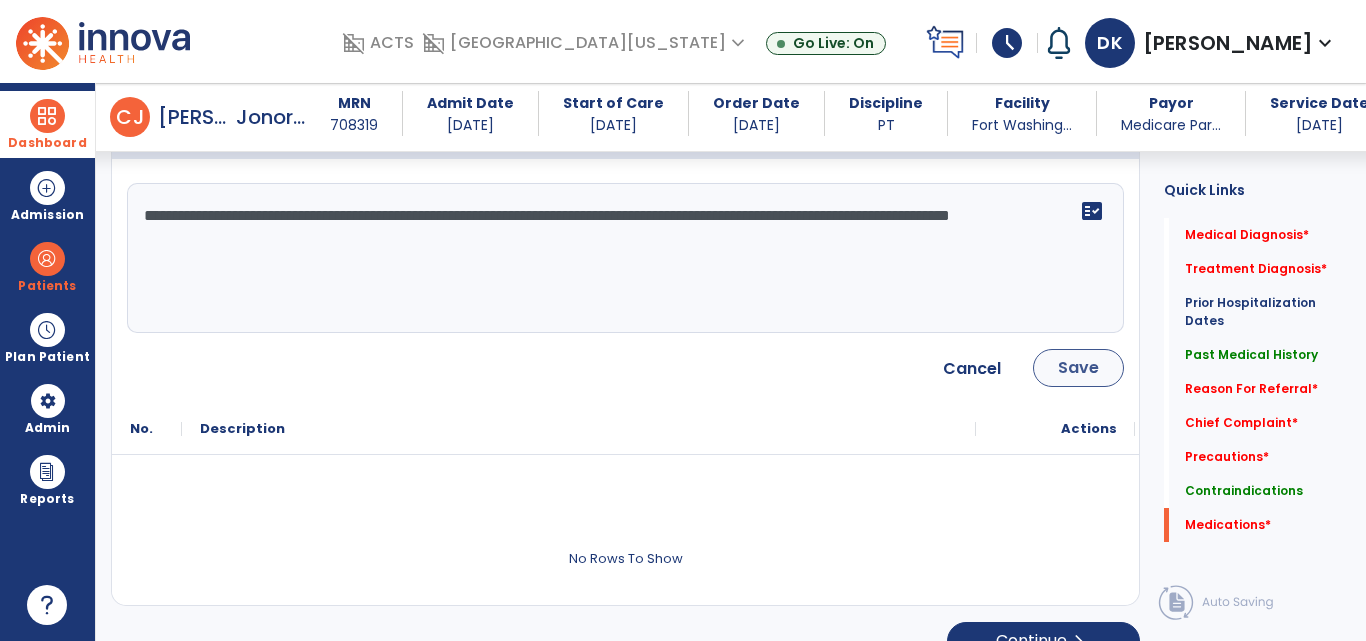type on "**********" 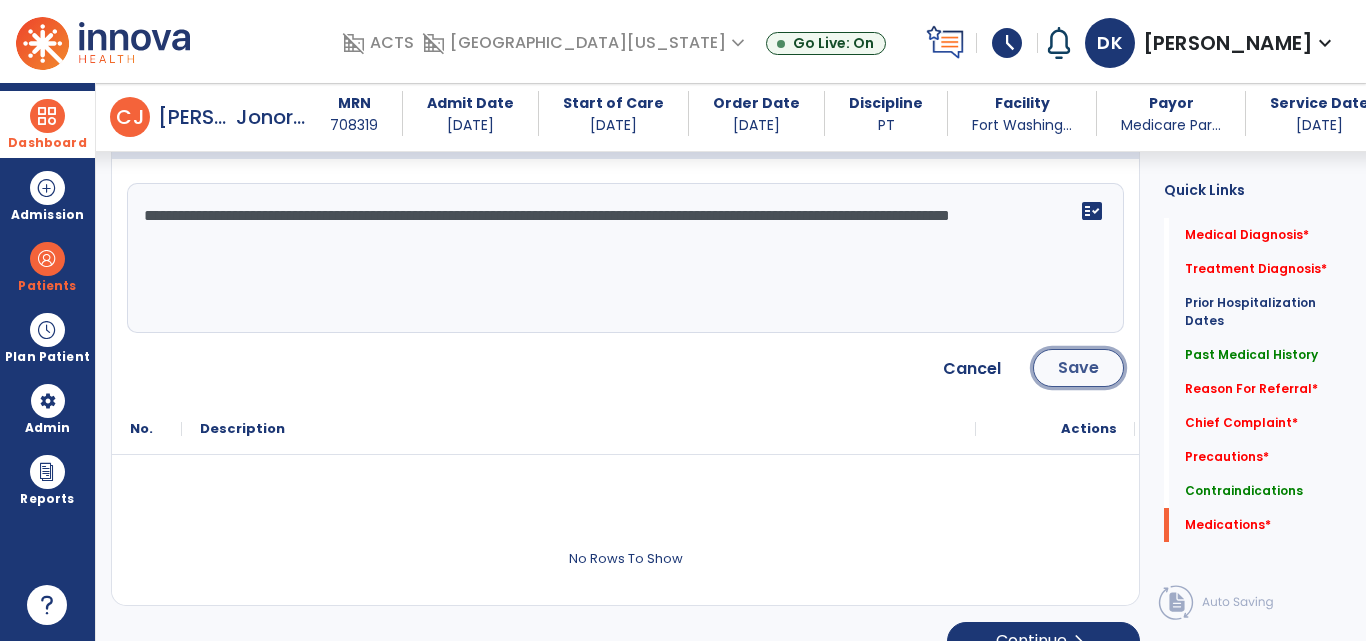 click on "Save" 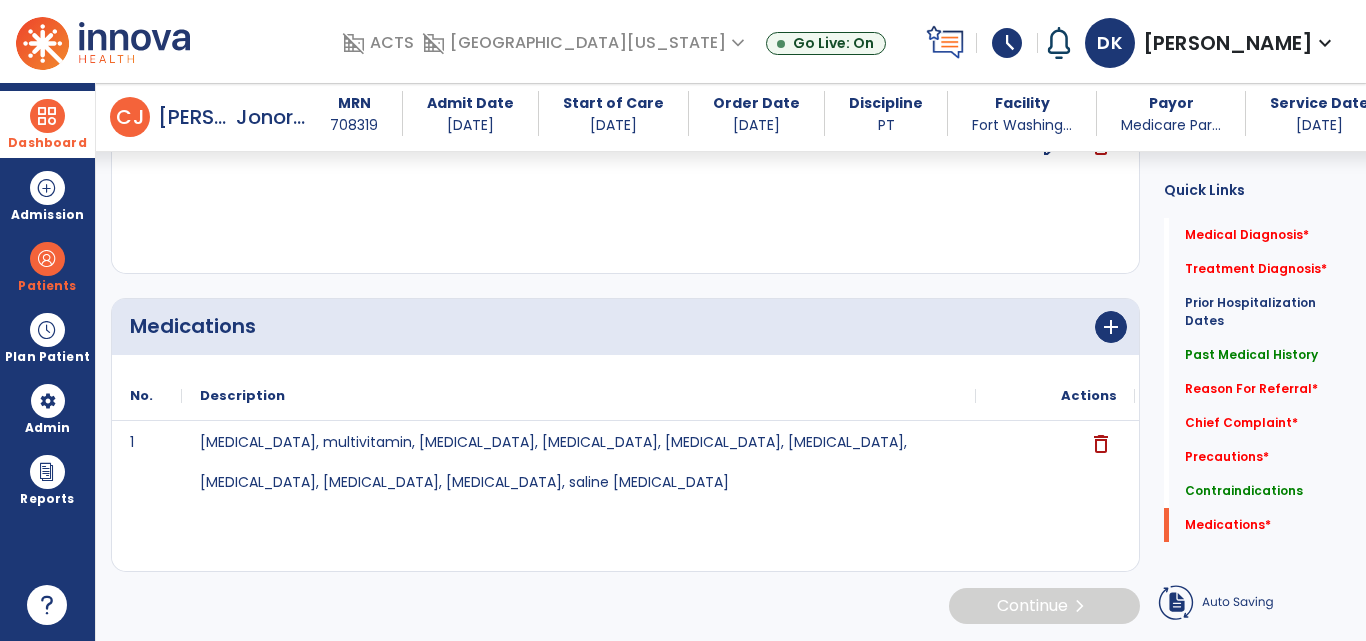 scroll, scrollTop: 1974, scrollLeft: 0, axis: vertical 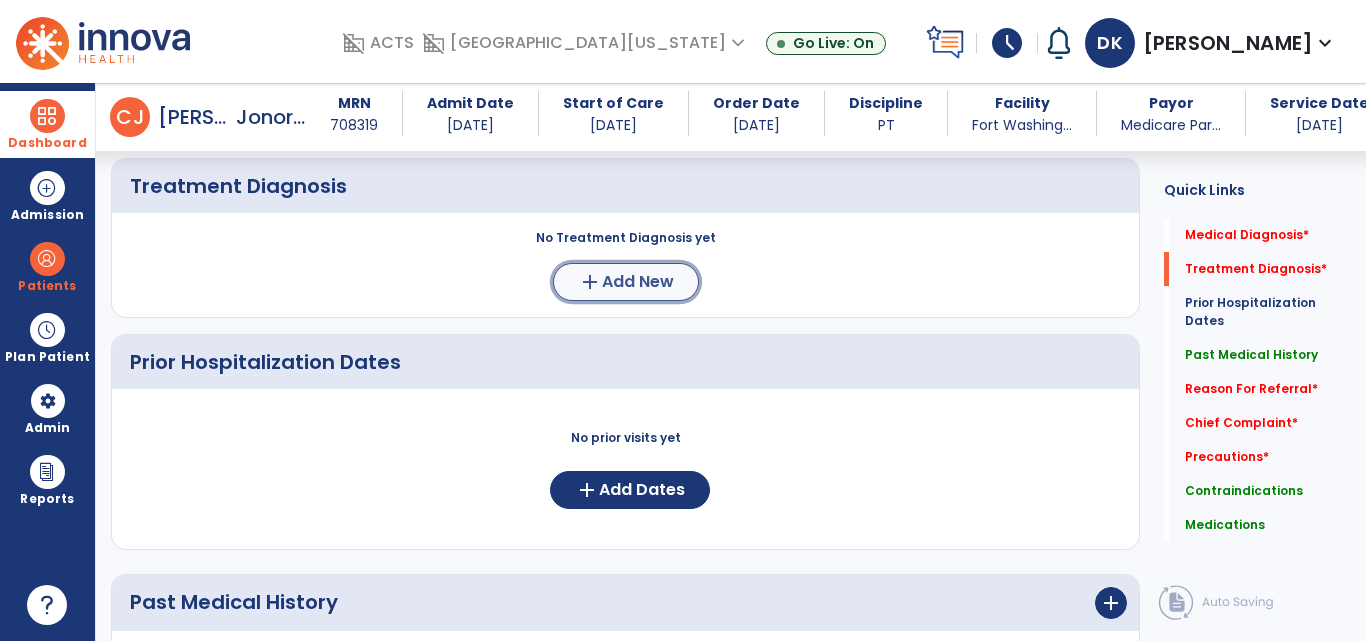 click on "Add New" 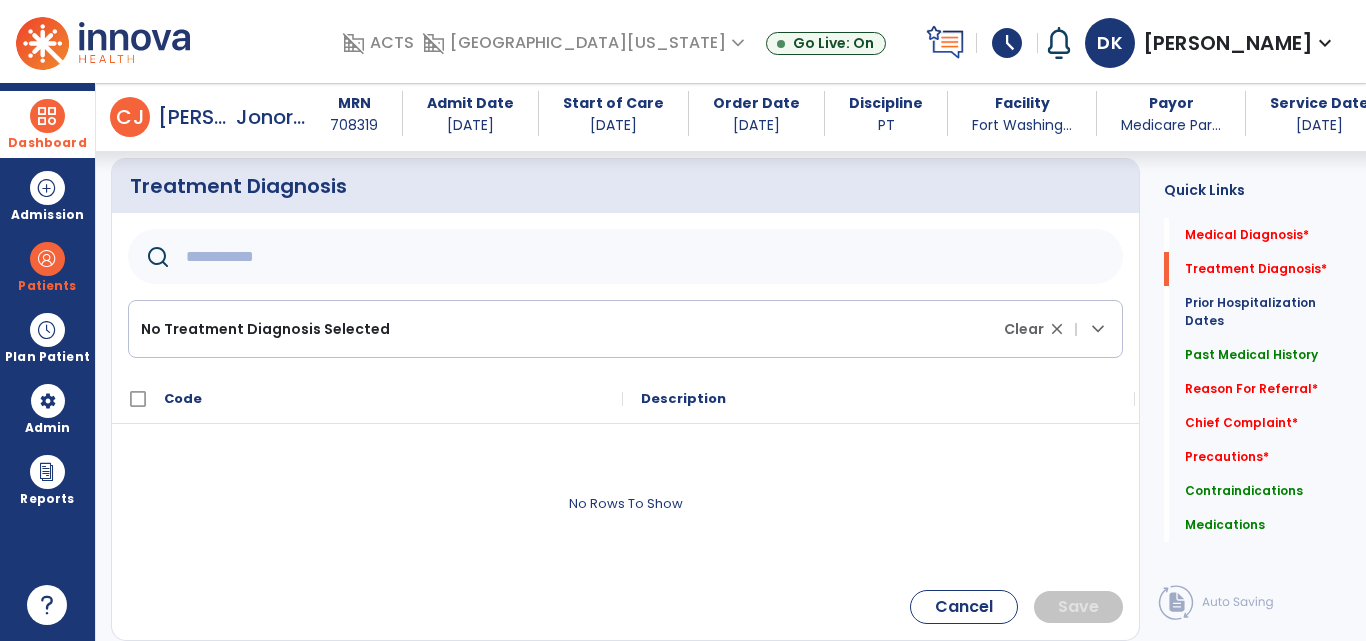 click 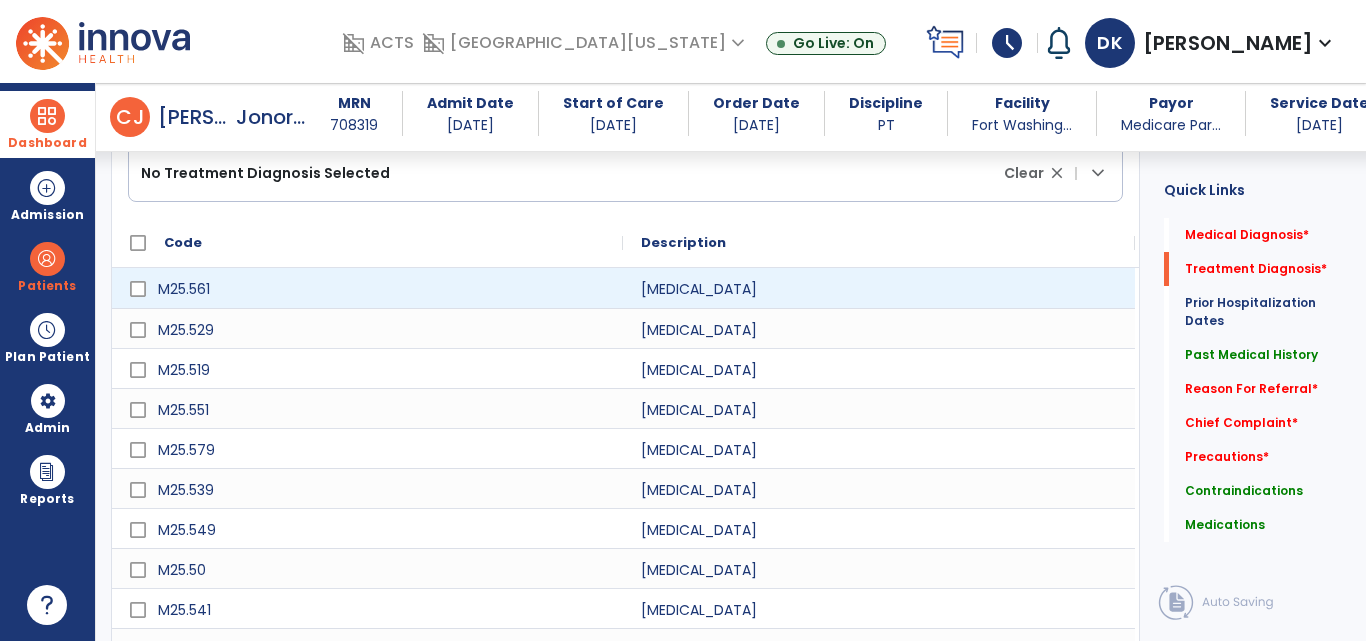 scroll, scrollTop: 583, scrollLeft: 0, axis: vertical 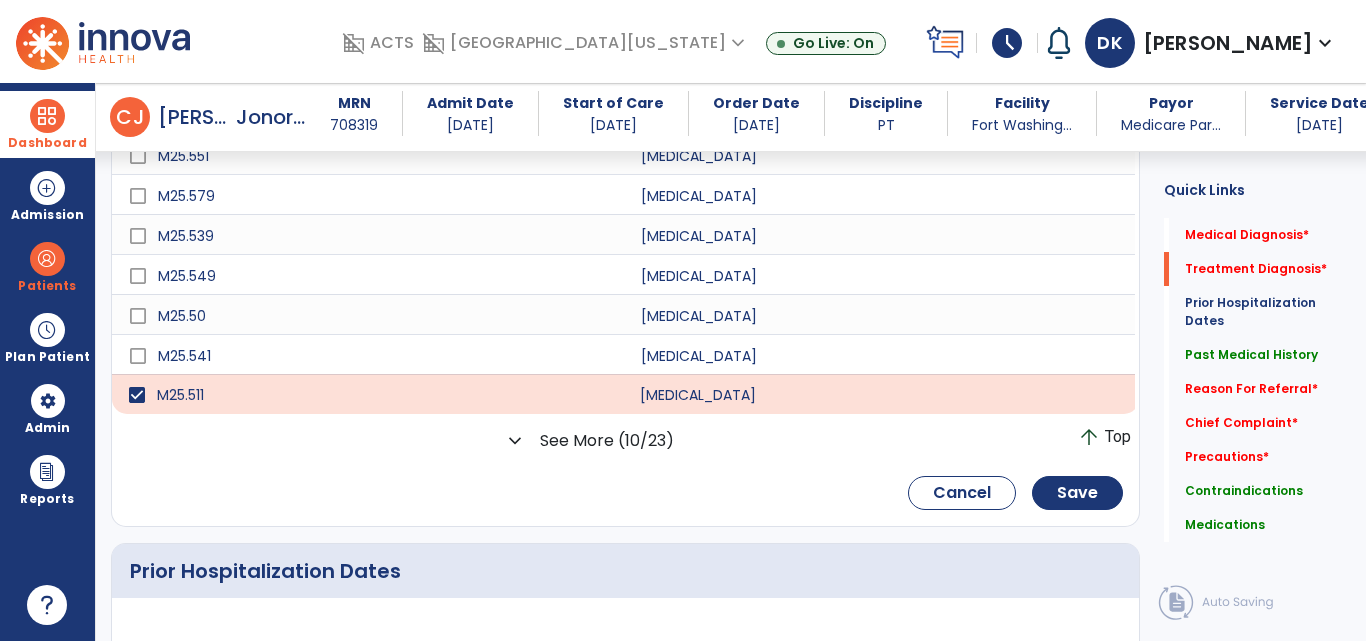 click on "[MEDICAL_DATA]" 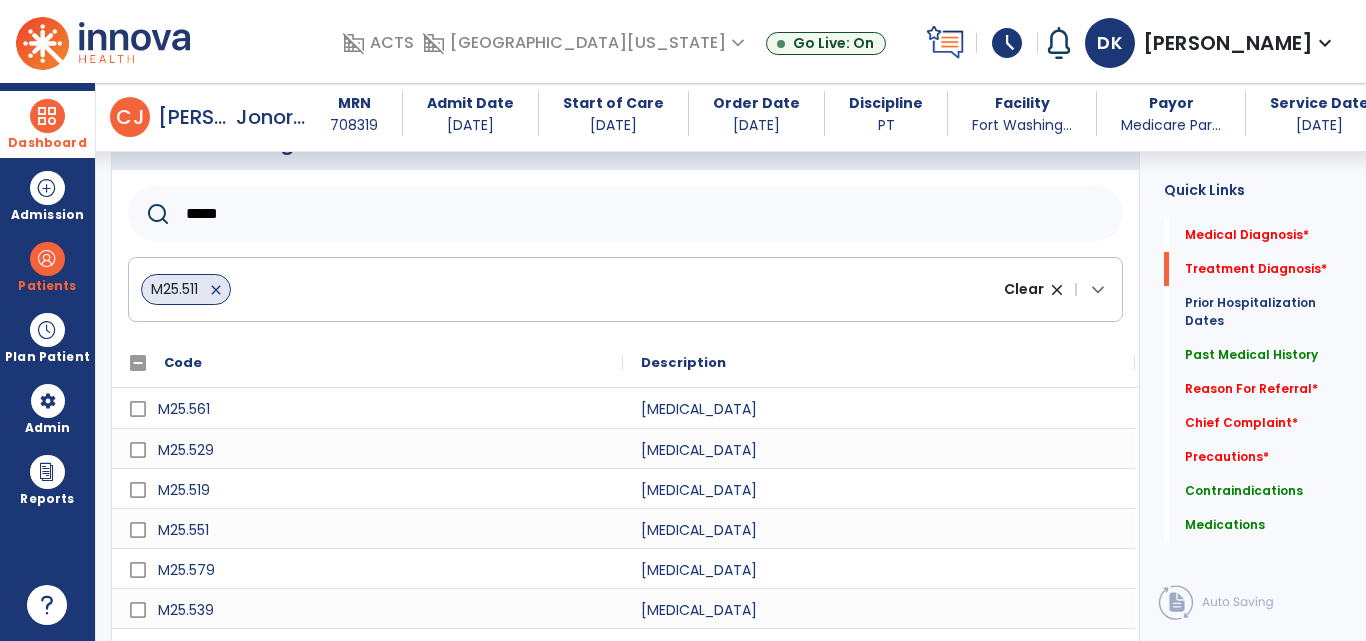 scroll, scrollTop: 397, scrollLeft: 0, axis: vertical 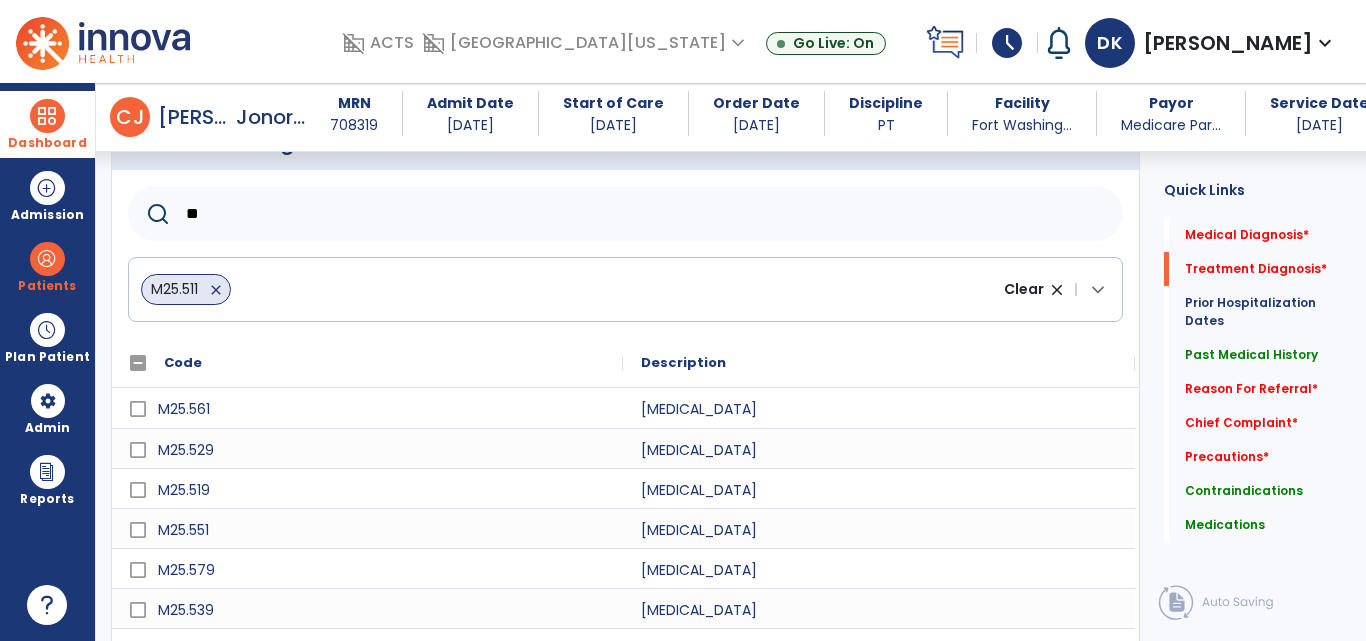 type on "*" 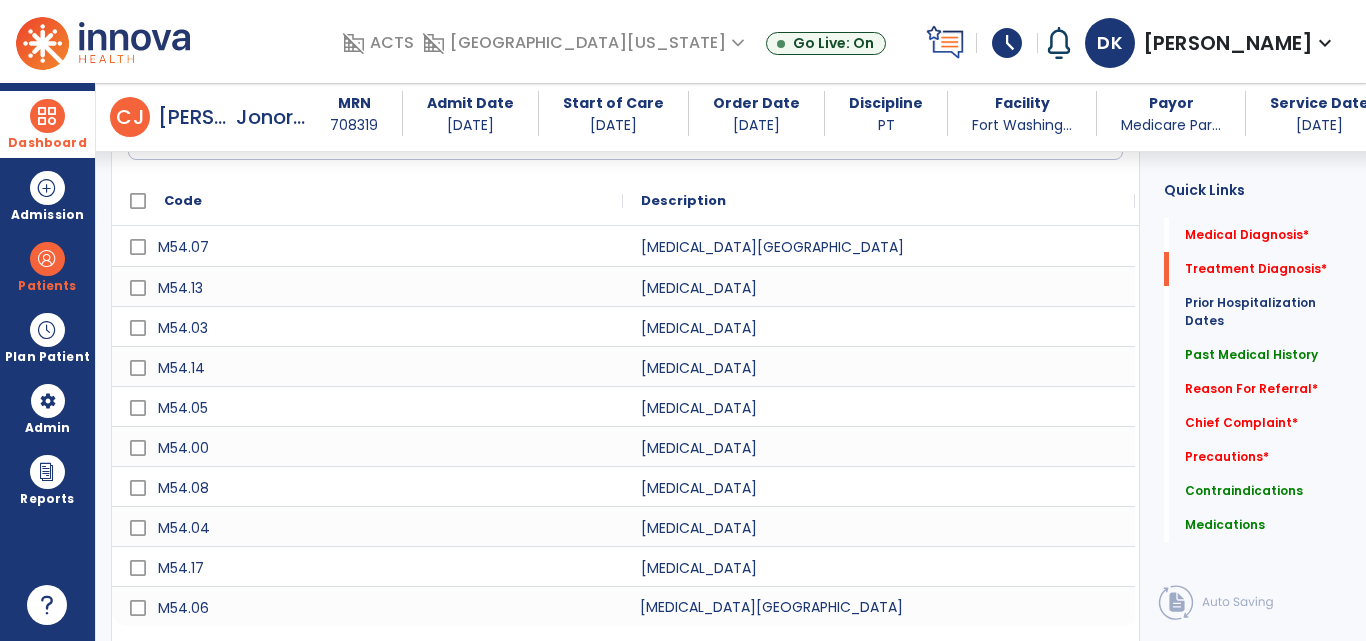 scroll, scrollTop: 590, scrollLeft: 0, axis: vertical 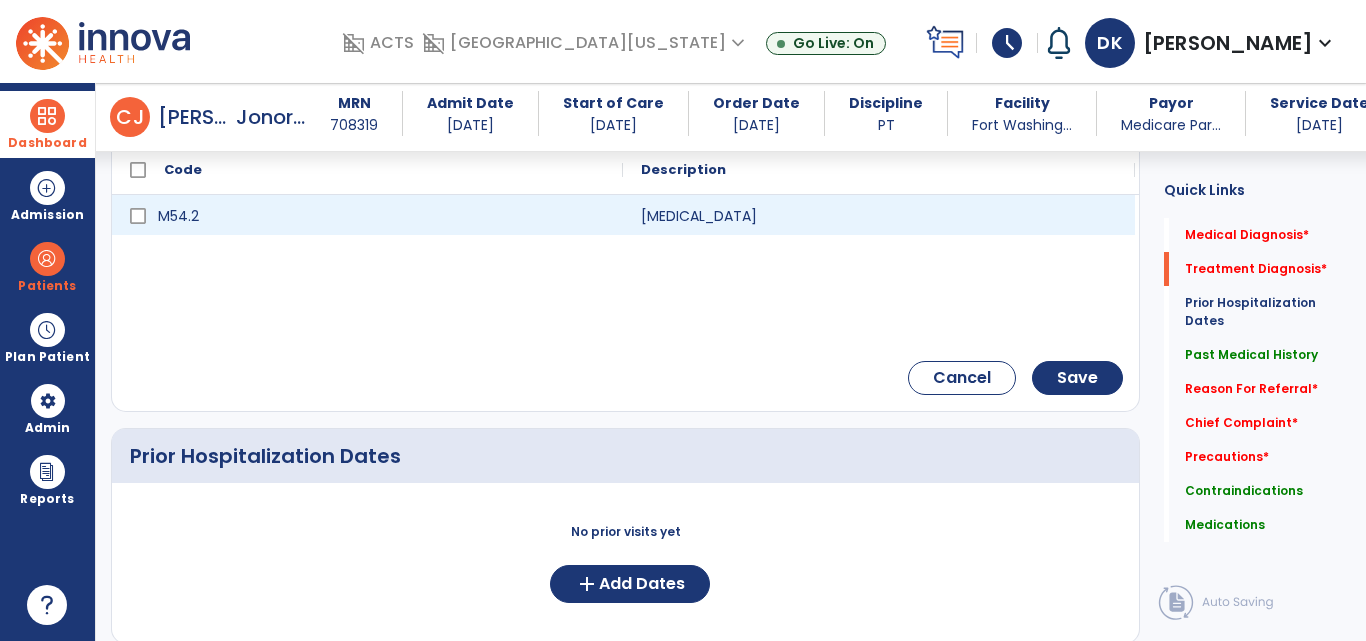 type on "*****" 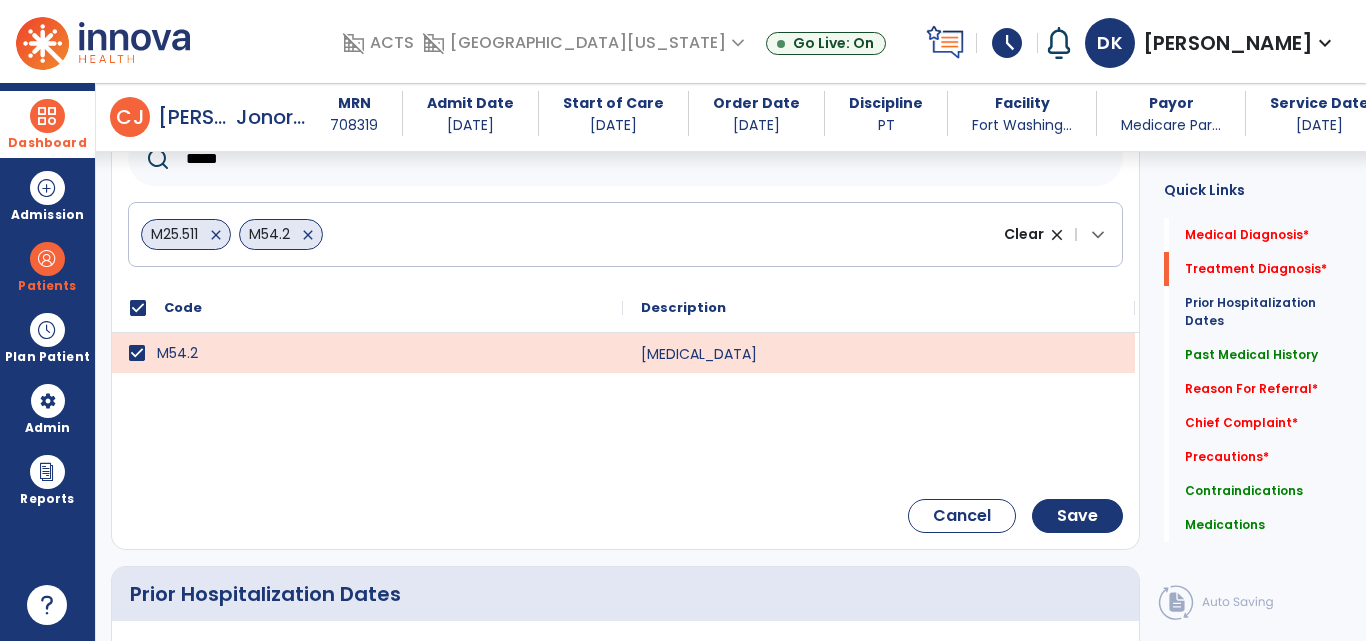 scroll, scrollTop: 478, scrollLeft: 0, axis: vertical 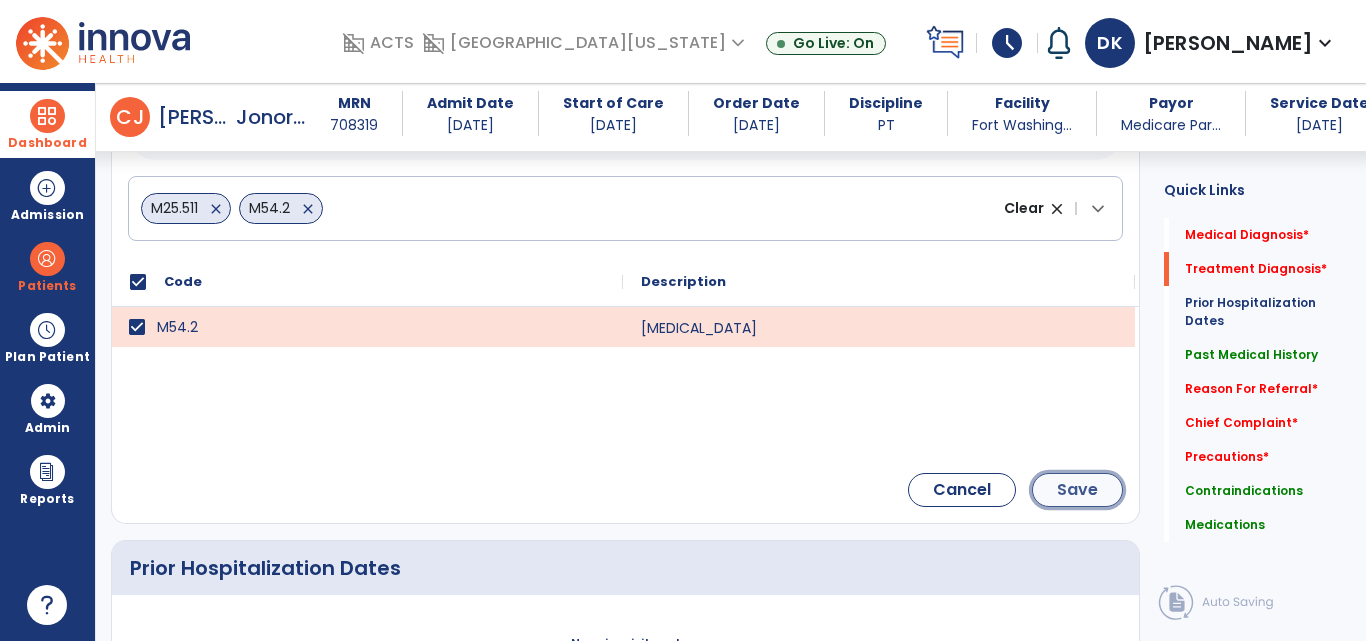 click on "Save" 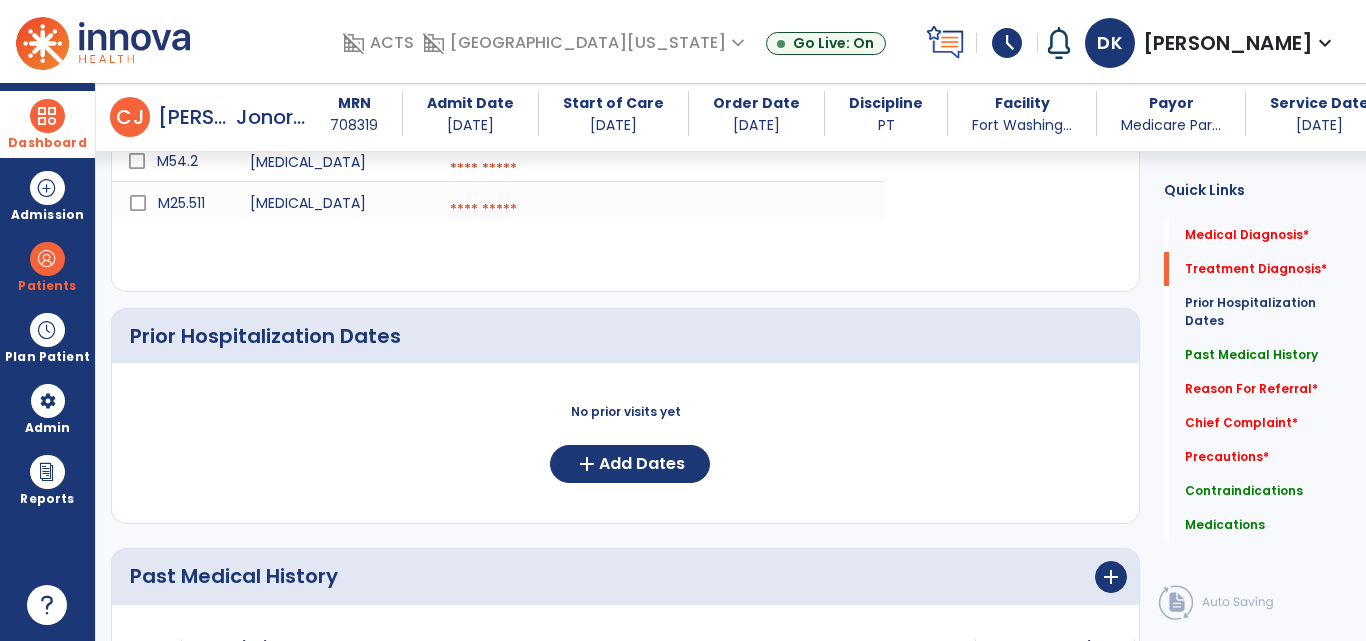 scroll, scrollTop: 410, scrollLeft: 0, axis: vertical 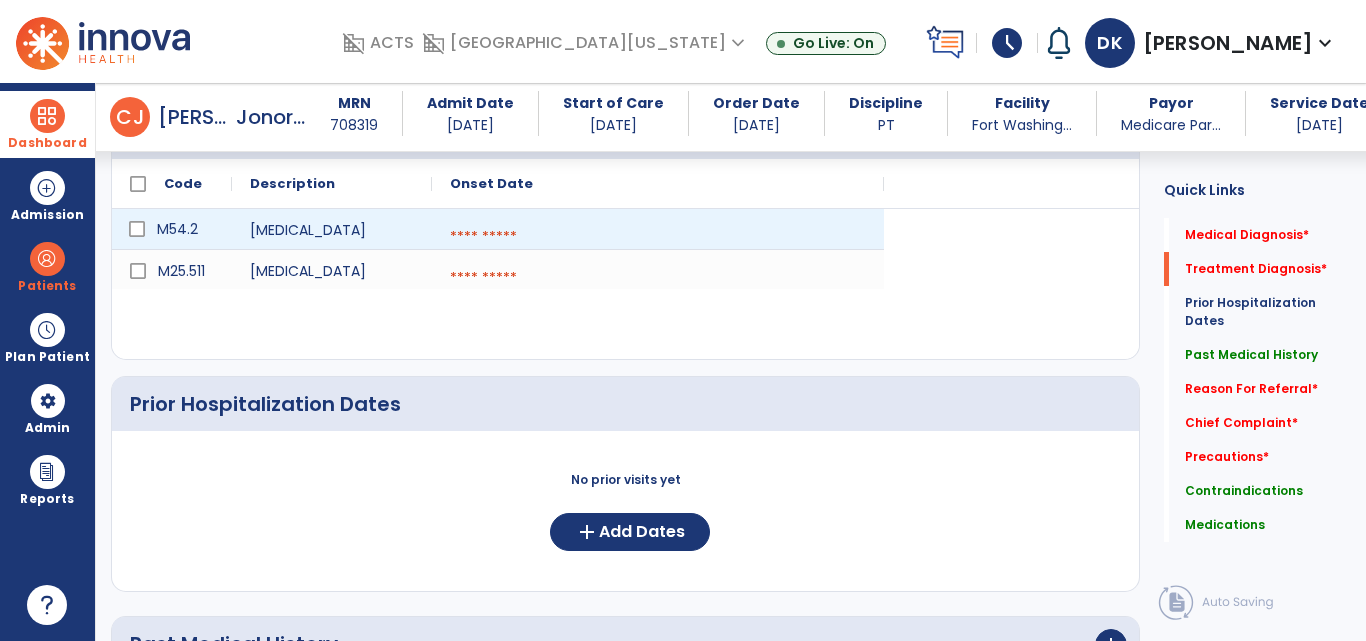click at bounding box center (658, 237) 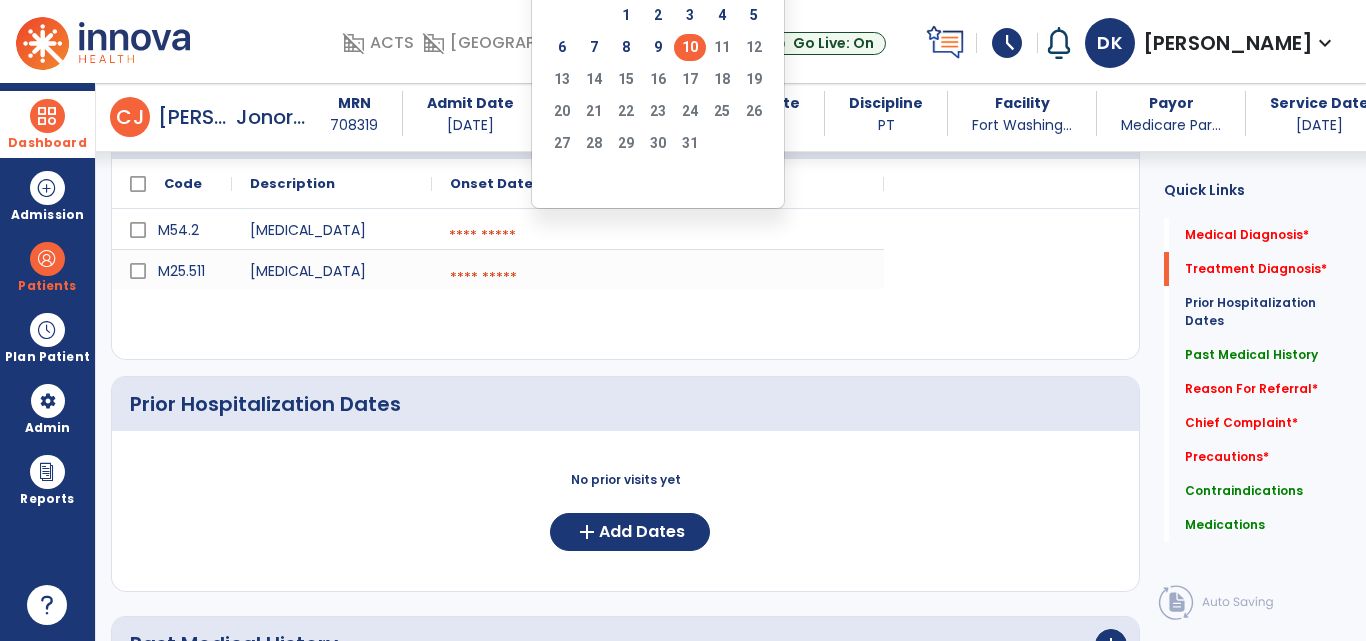 click on "10" 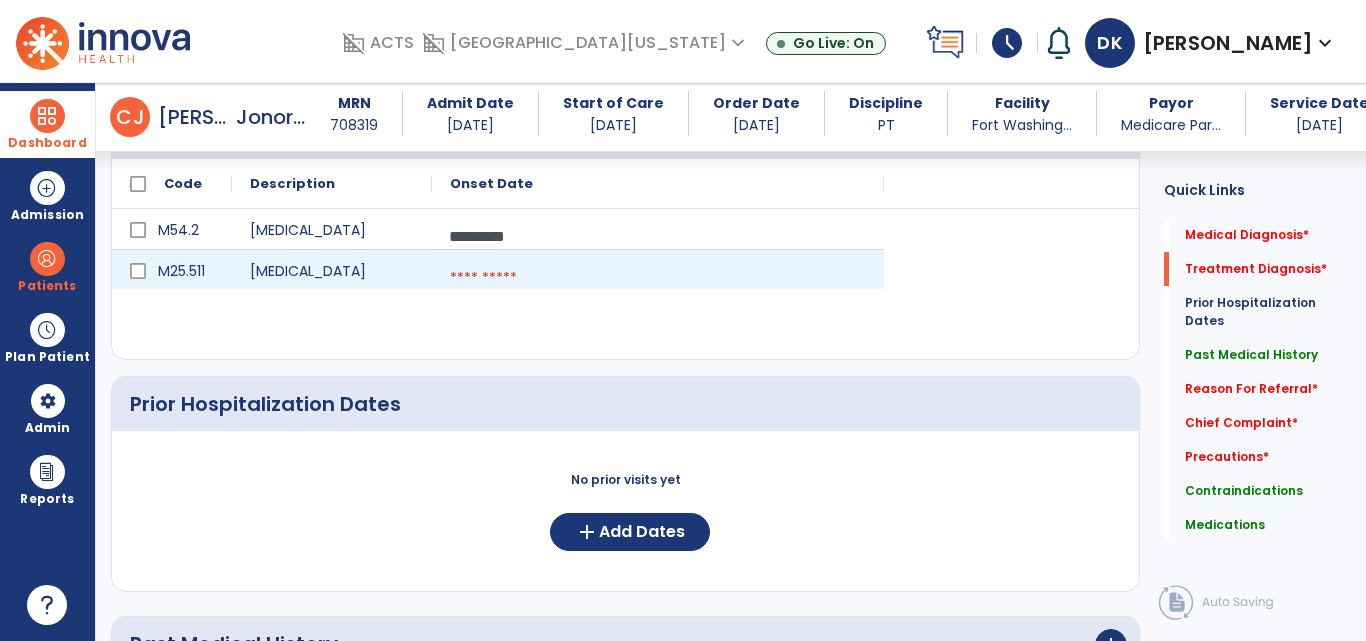 click at bounding box center (658, 278) 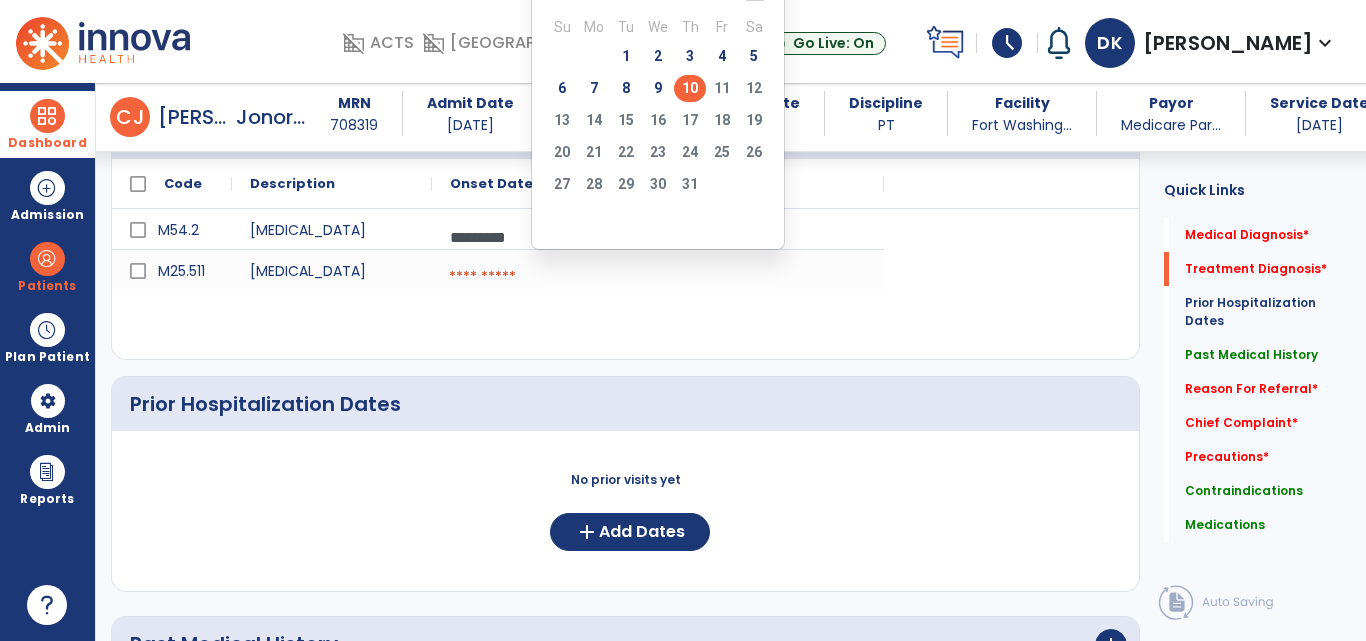 click on "10" 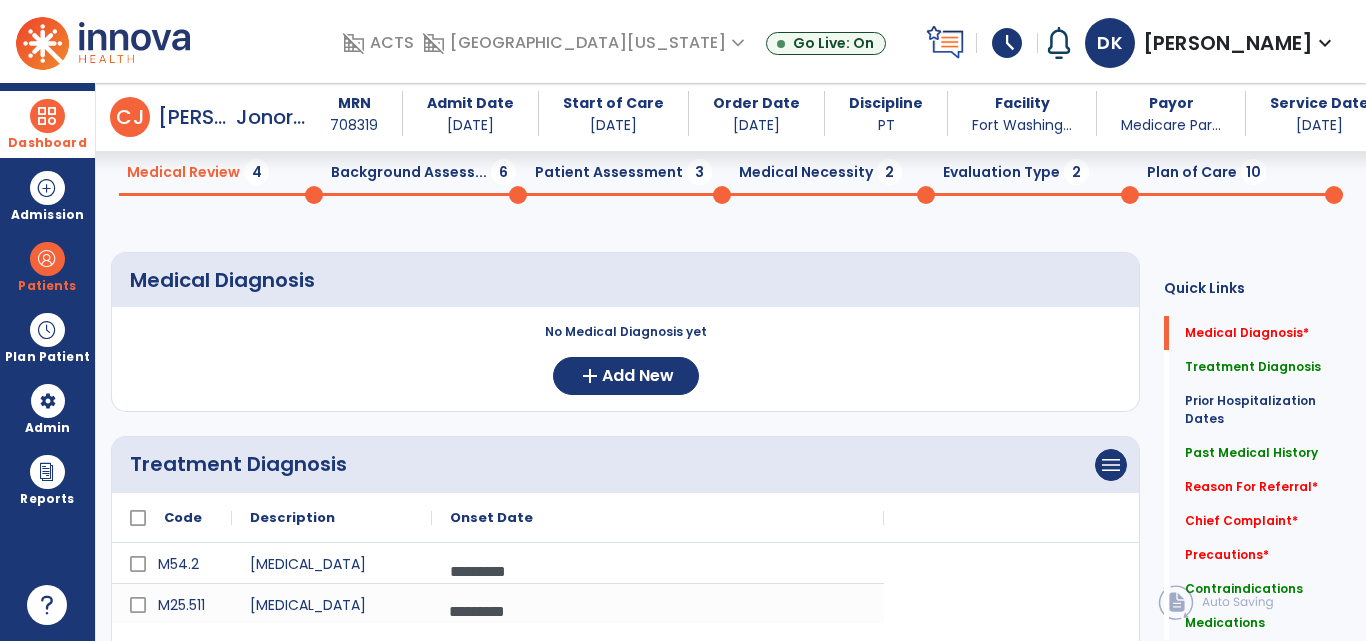 scroll, scrollTop: 89, scrollLeft: 0, axis: vertical 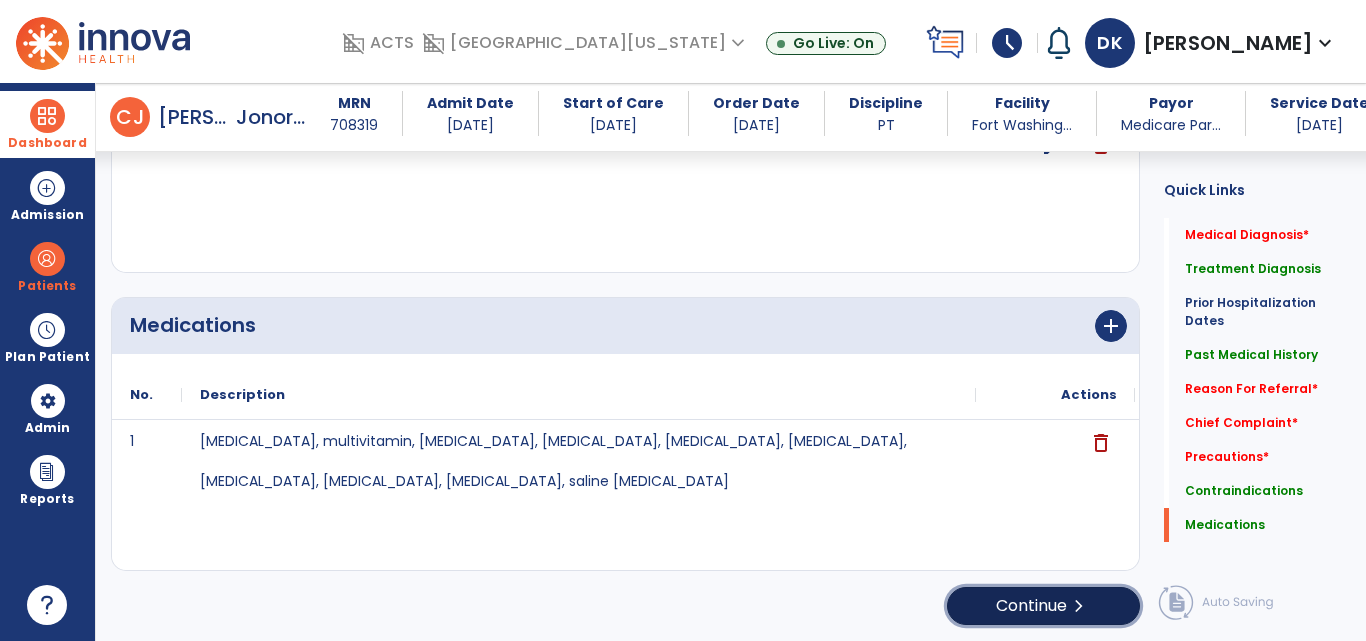 click on "Continue  chevron_right" 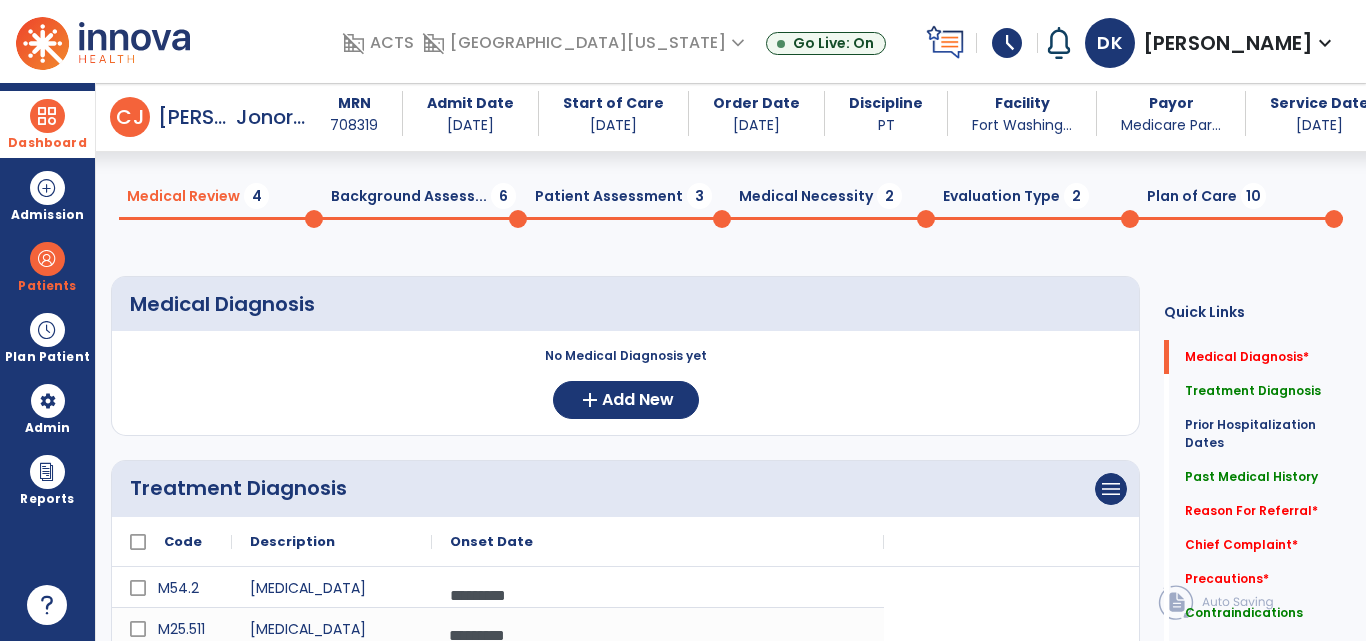 scroll, scrollTop: 0, scrollLeft: 0, axis: both 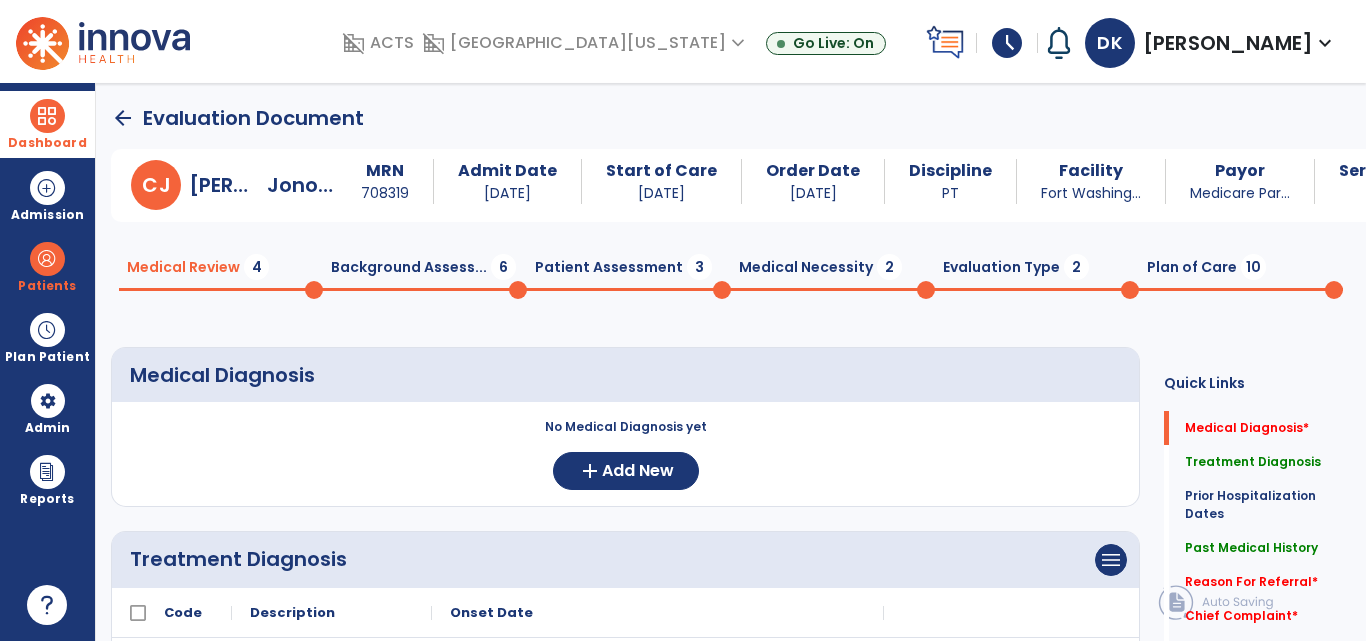 click on "Background Assess...  6" 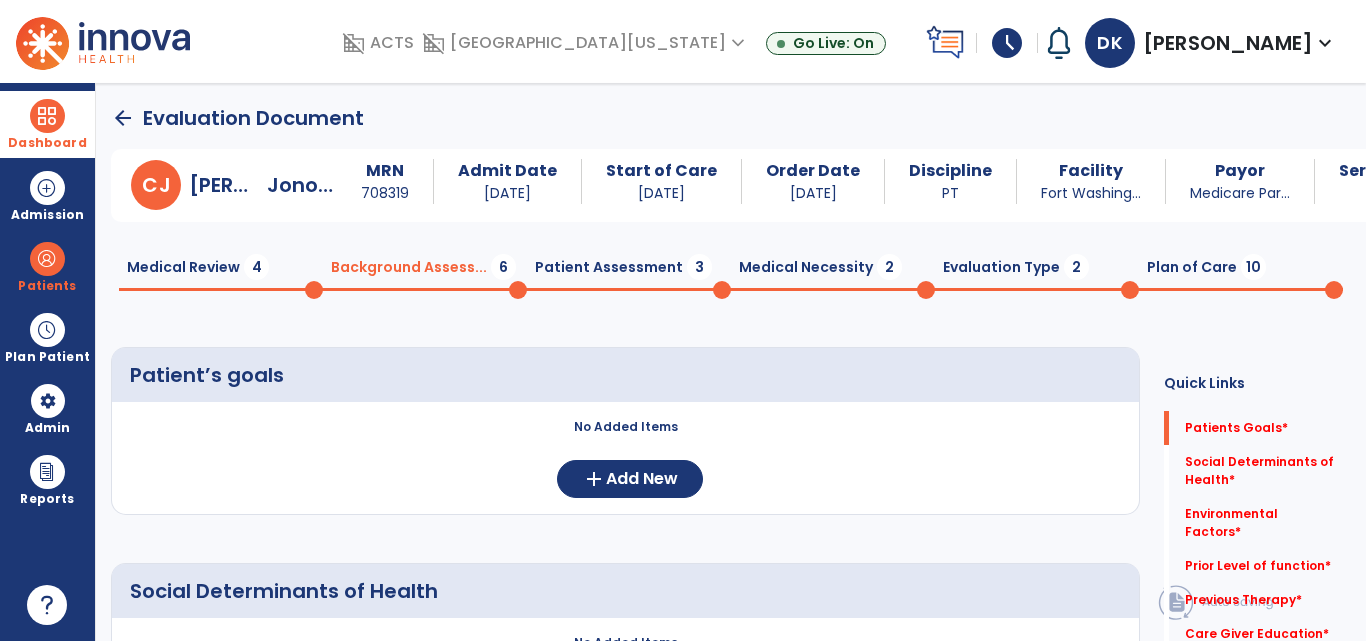 click on "Evaluation Type  2" 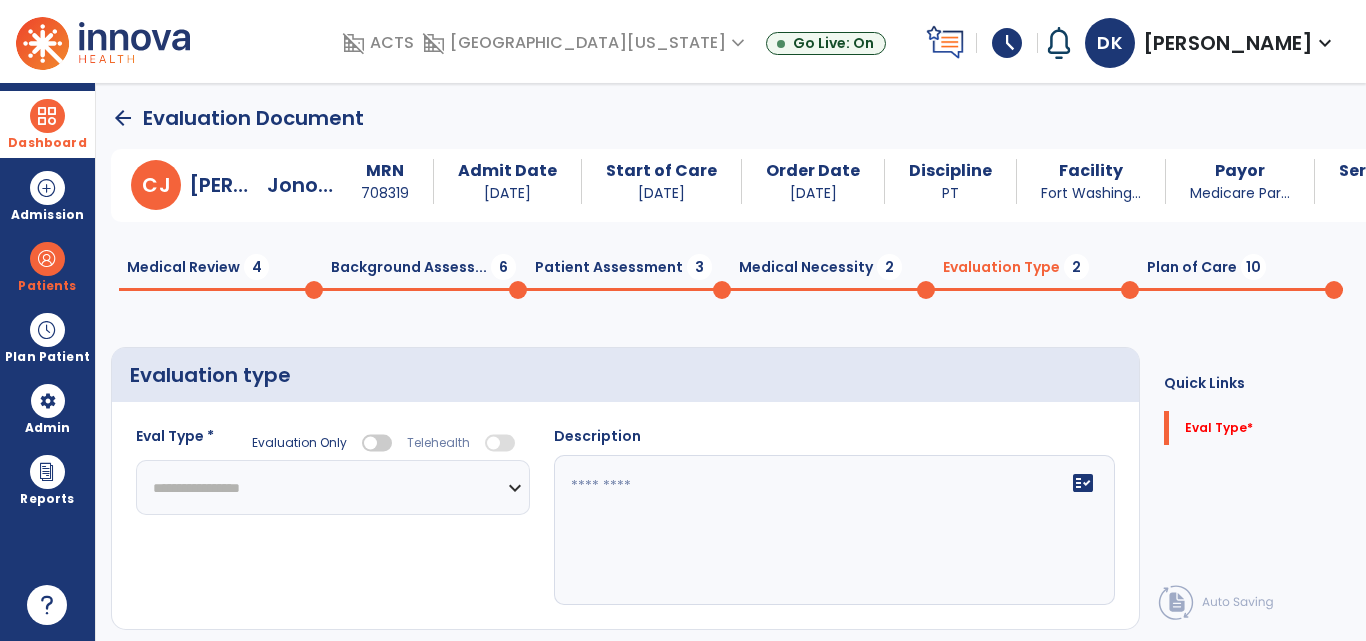 click on "**********" 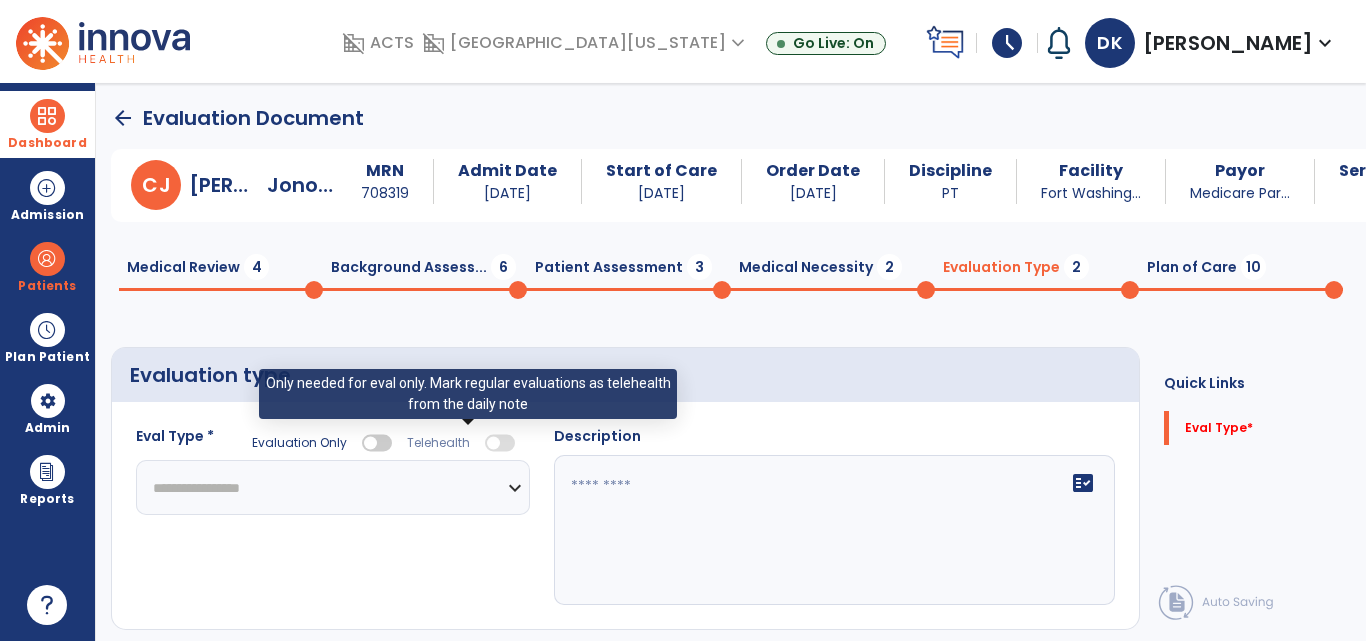 select on "**********" 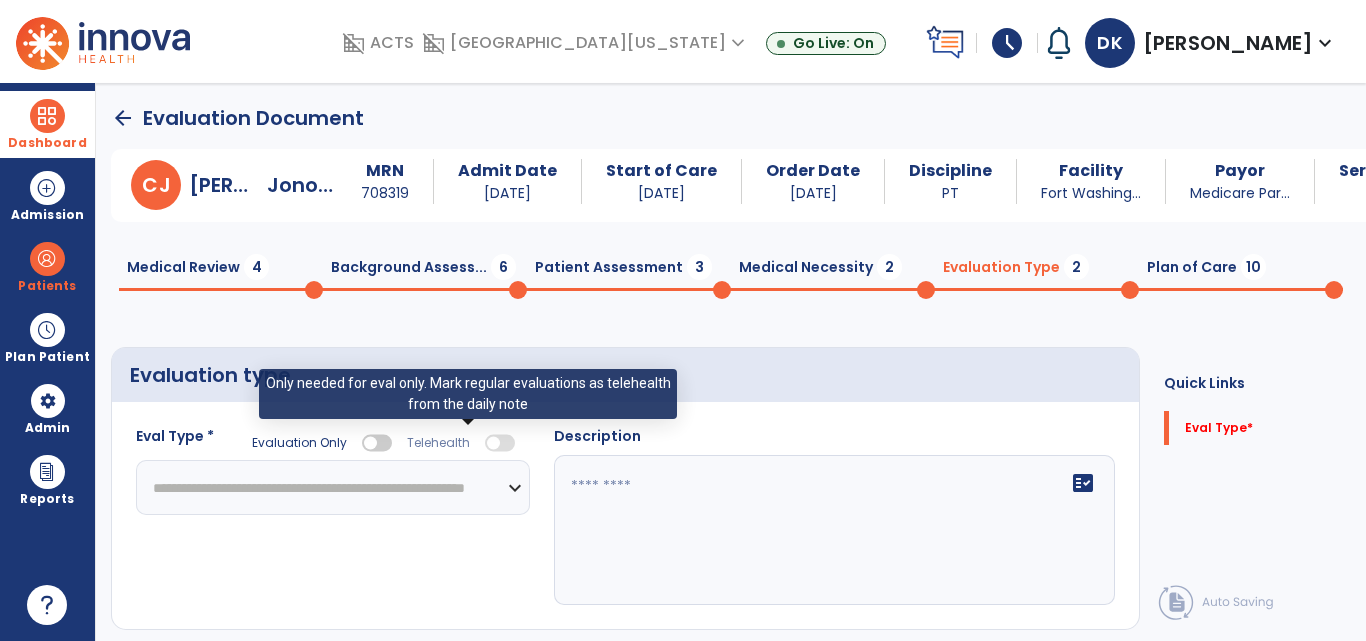 click on "**********" 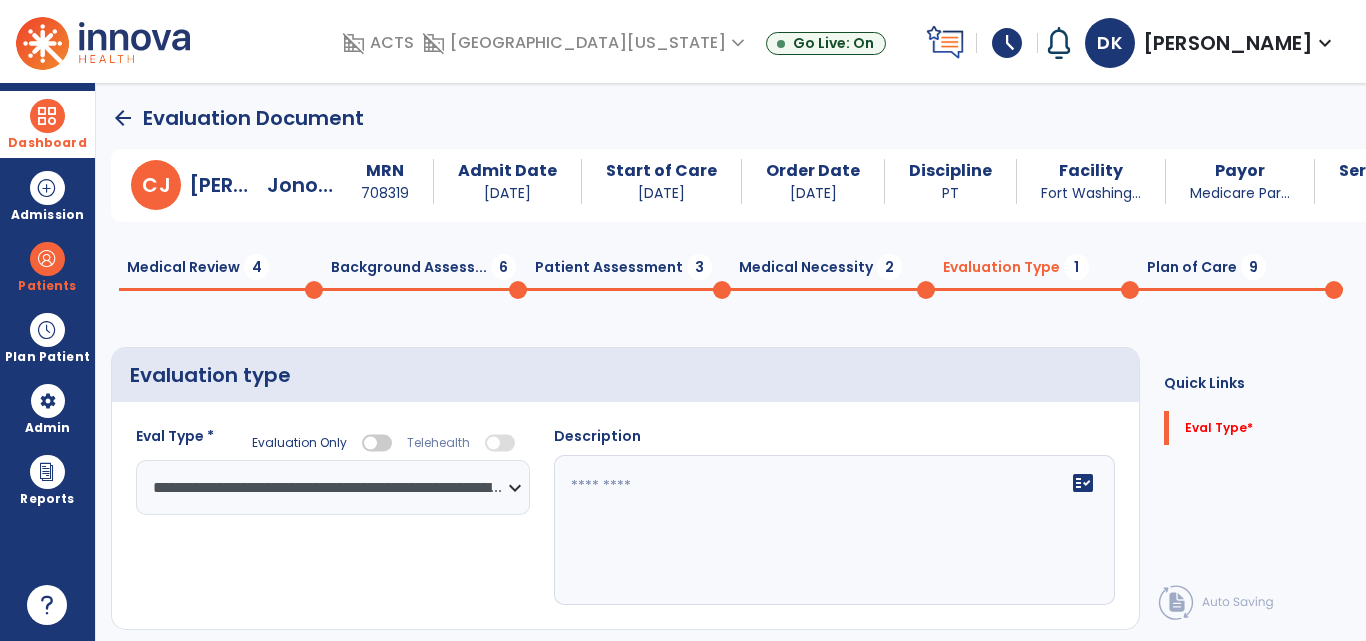 click on "fact_check" 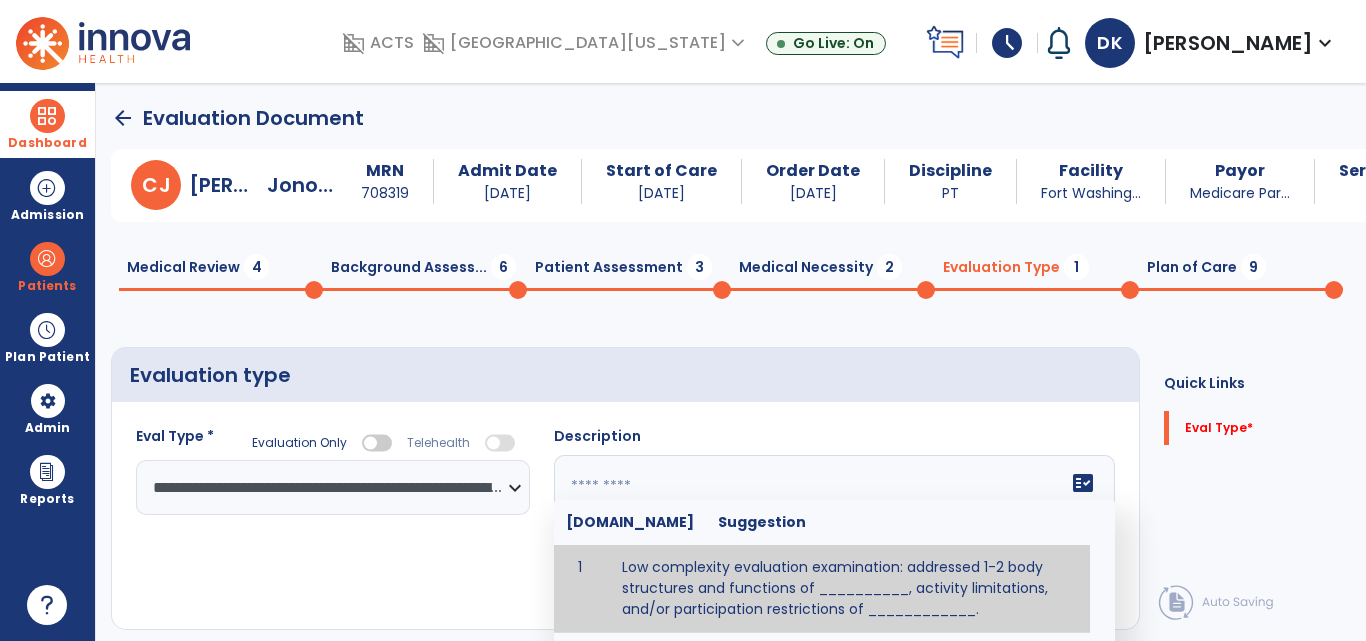 click 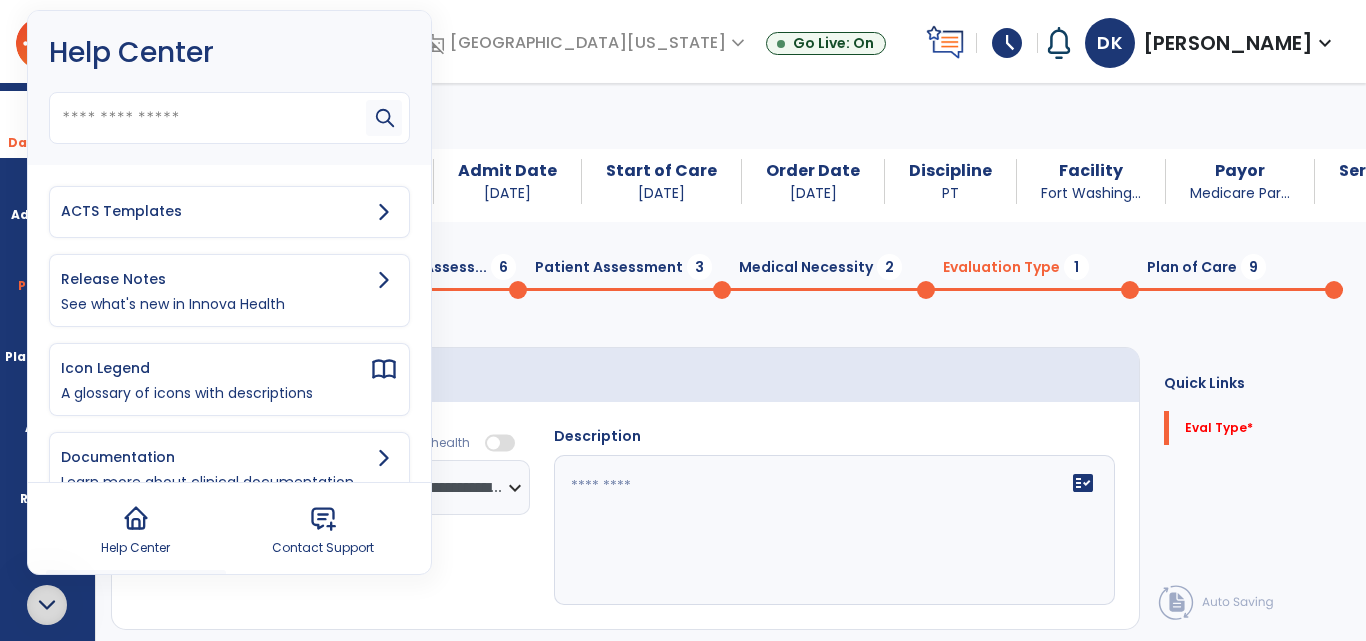 click 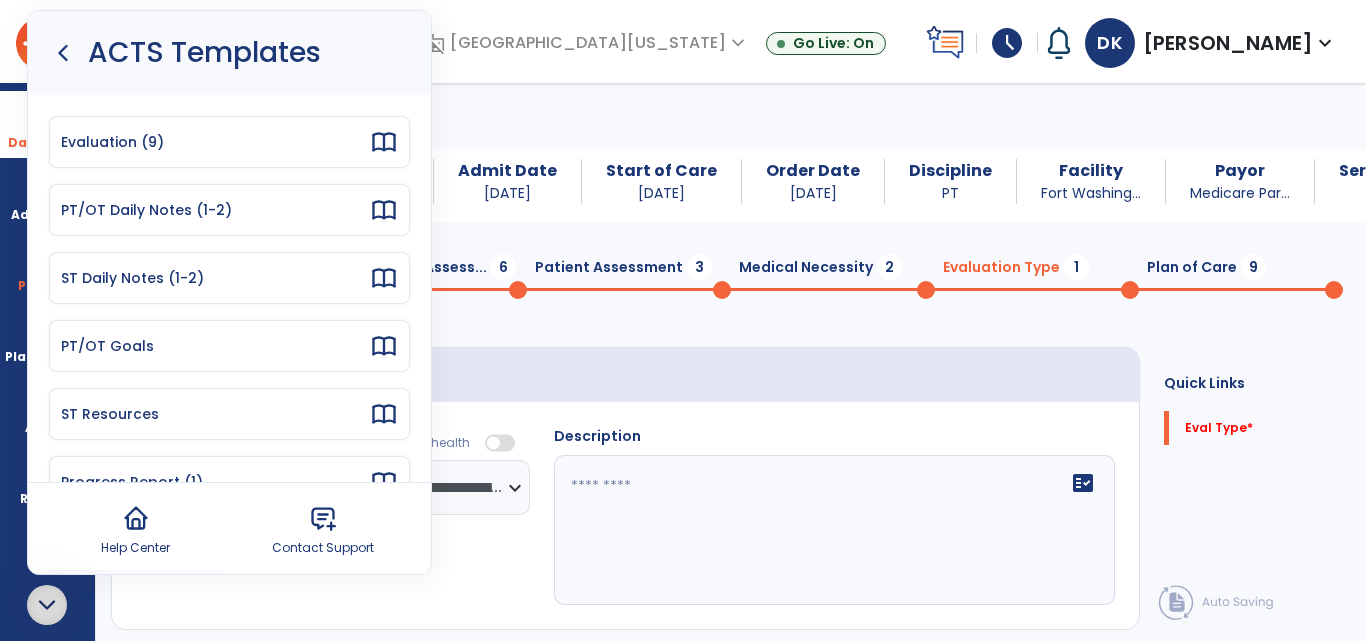 click 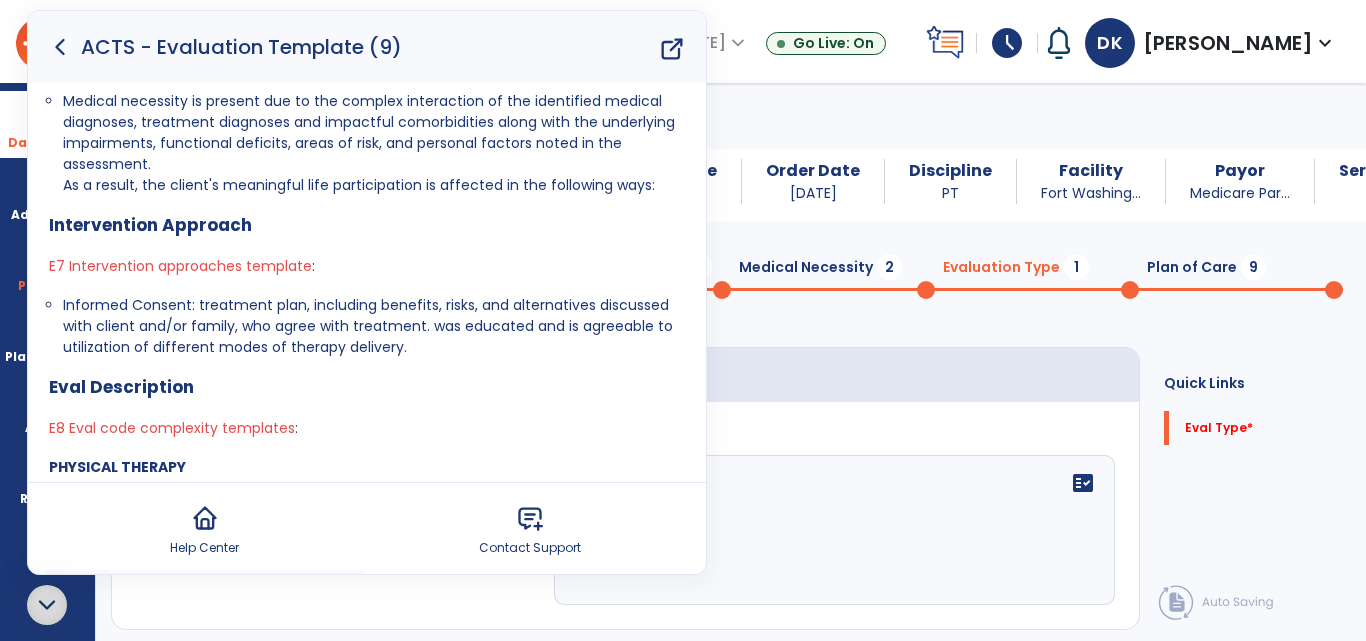scroll, scrollTop: 870, scrollLeft: 0, axis: vertical 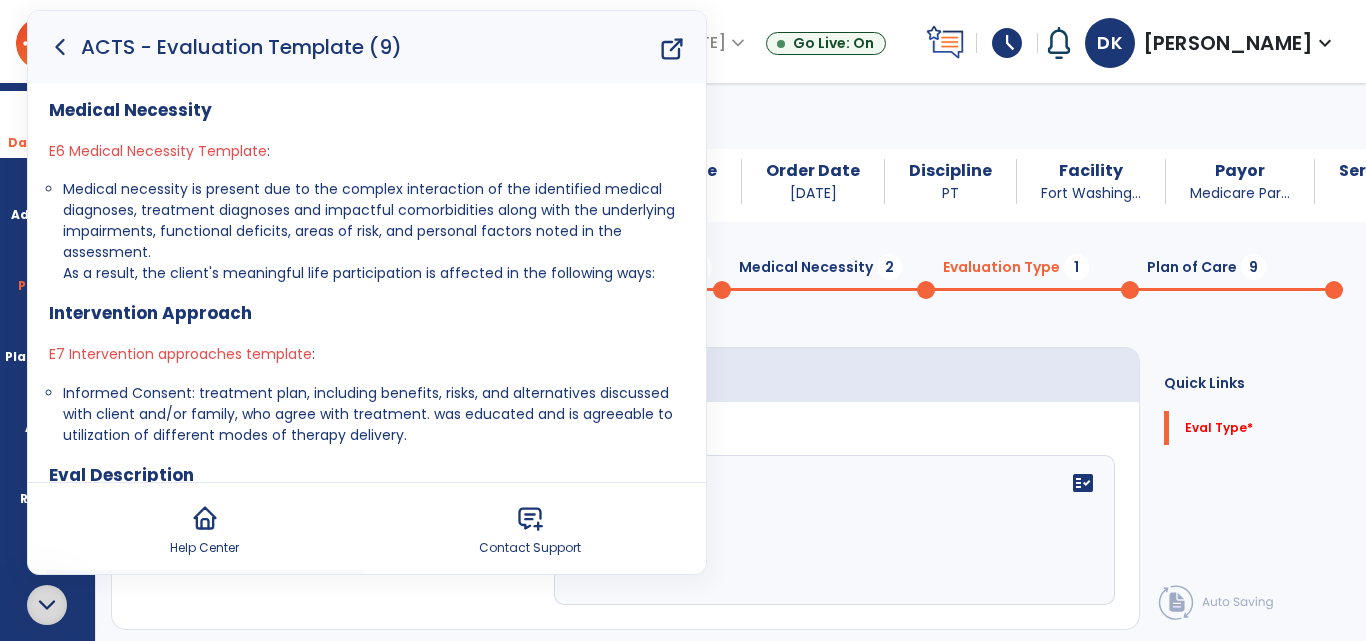 click on "**********" 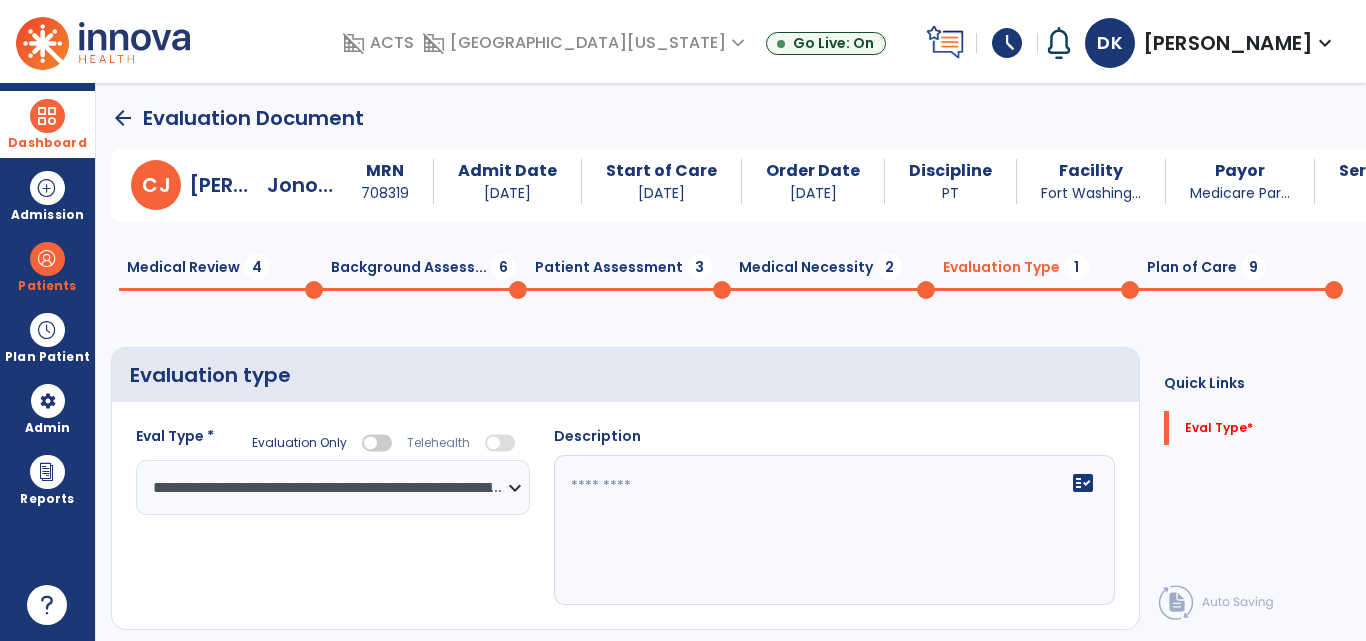 scroll, scrollTop: 0, scrollLeft: 0, axis: both 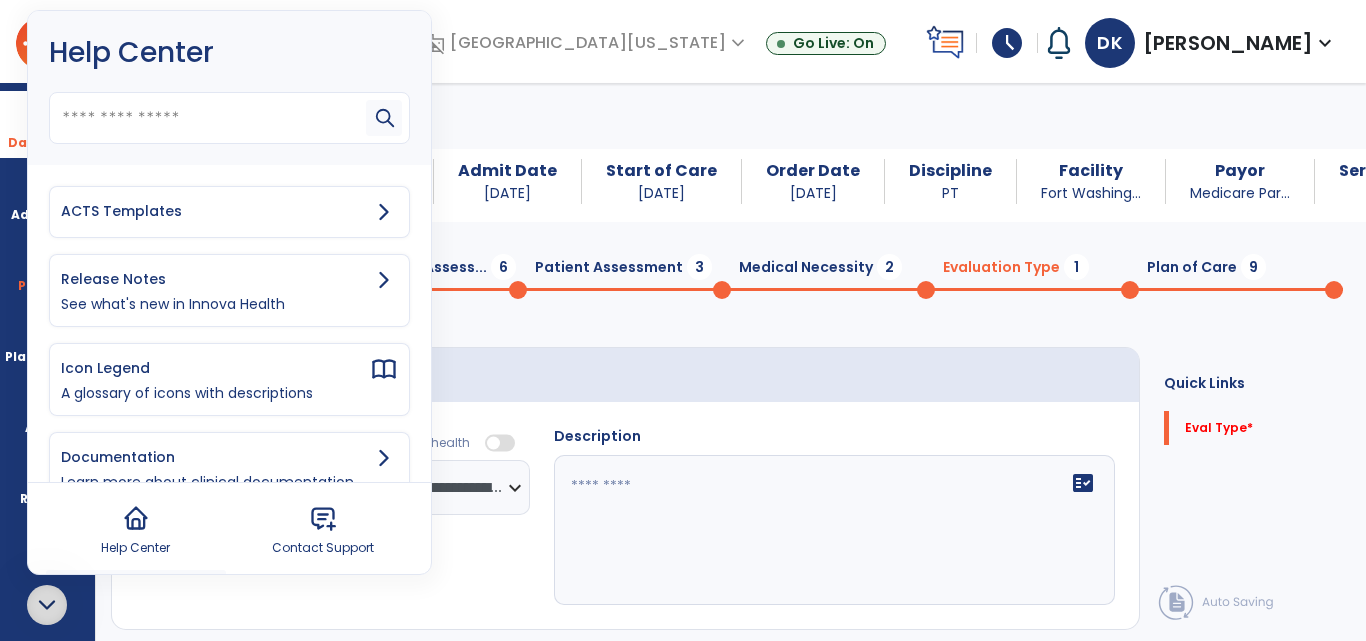 click 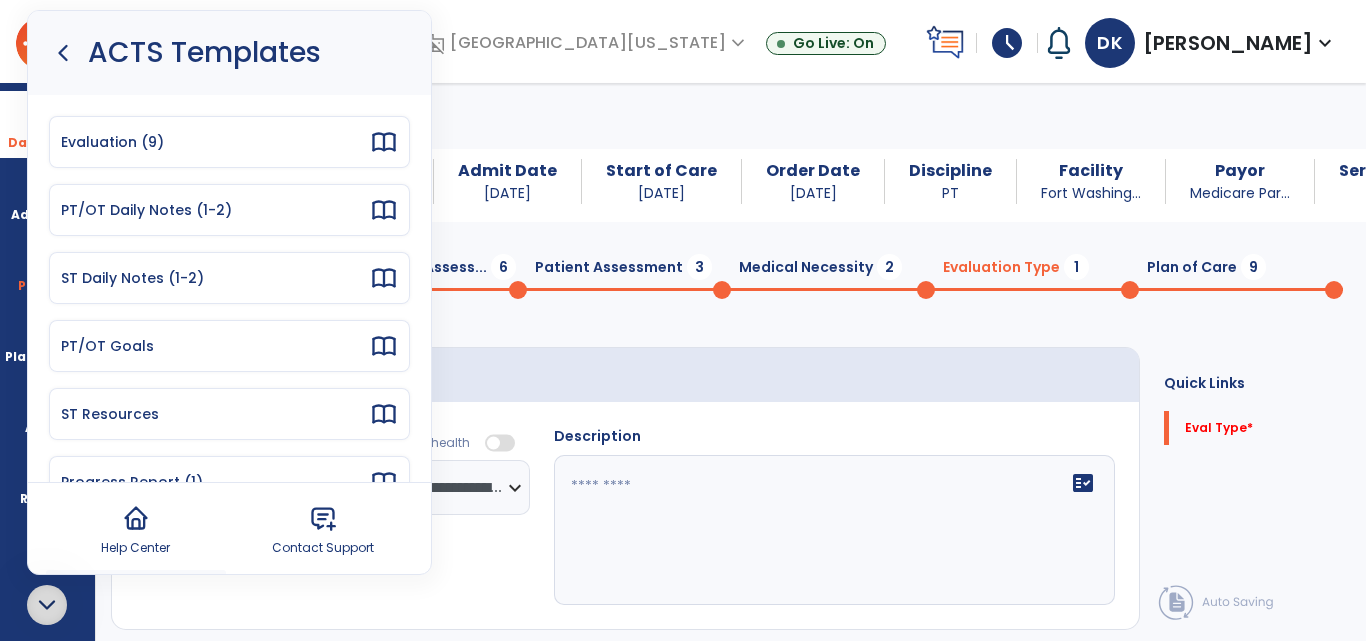click 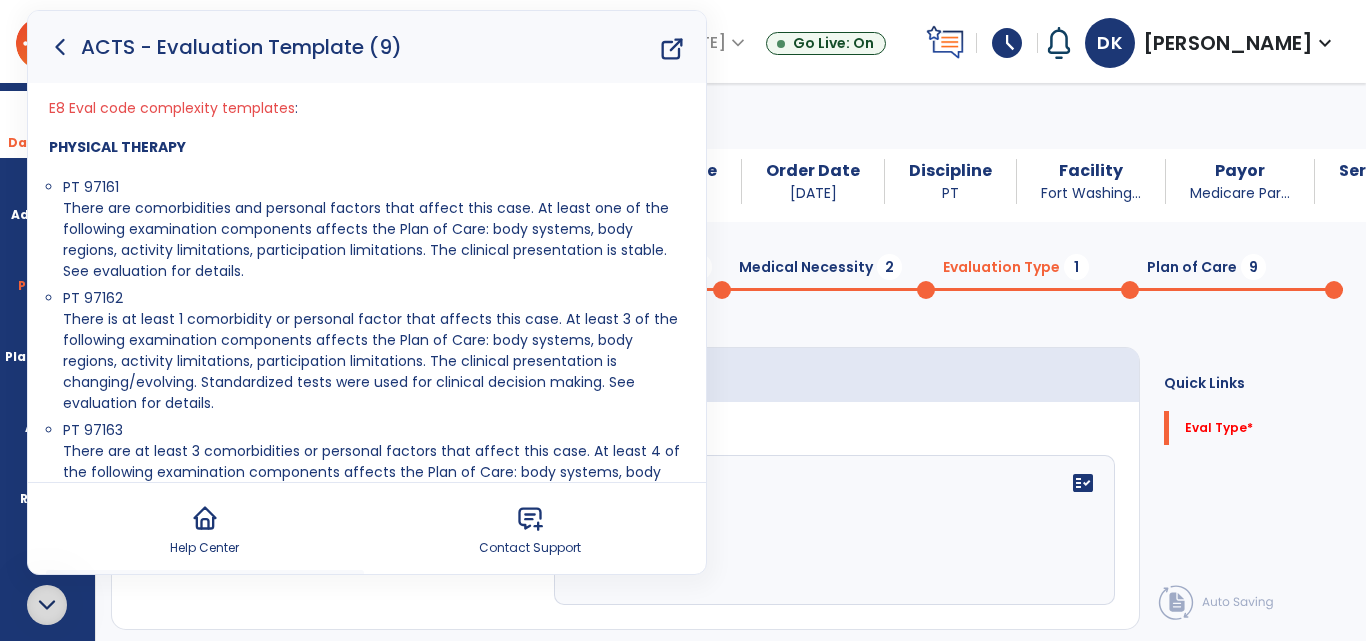 scroll, scrollTop: 1285, scrollLeft: 0, axis: vertical 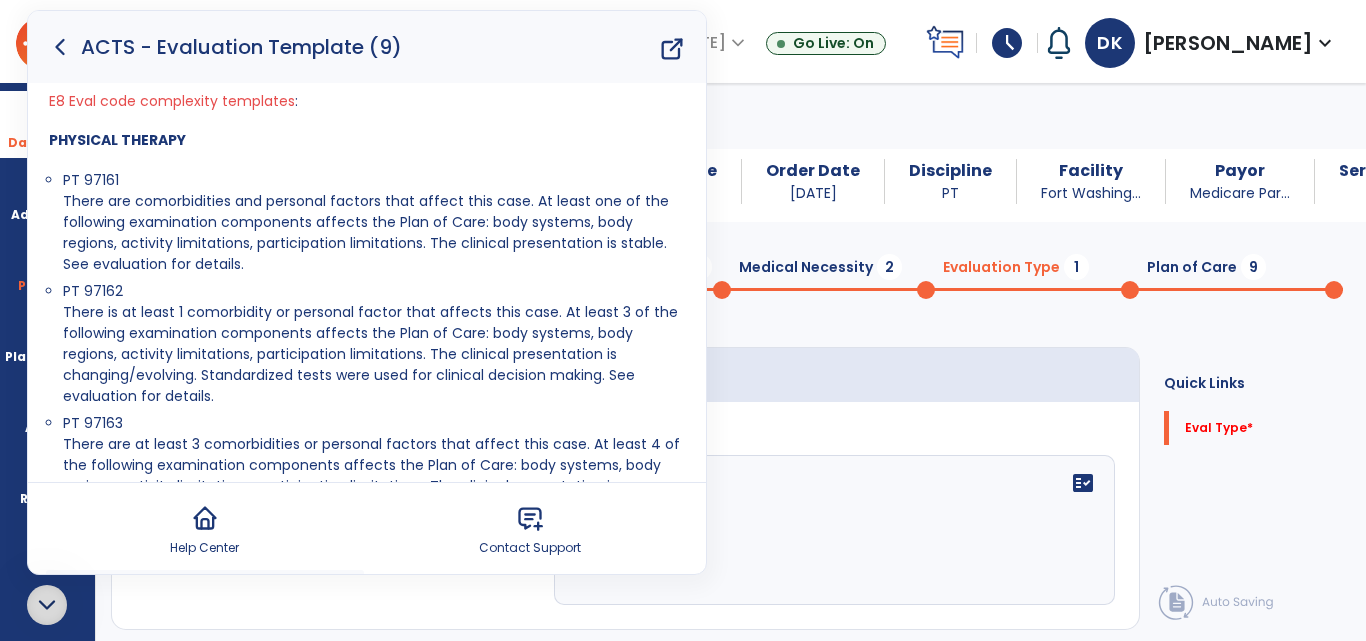 drag, startPoint x: 224, startPoint y: 393, endPoint x: 57, endPoint y: 322, distance: 181.46625 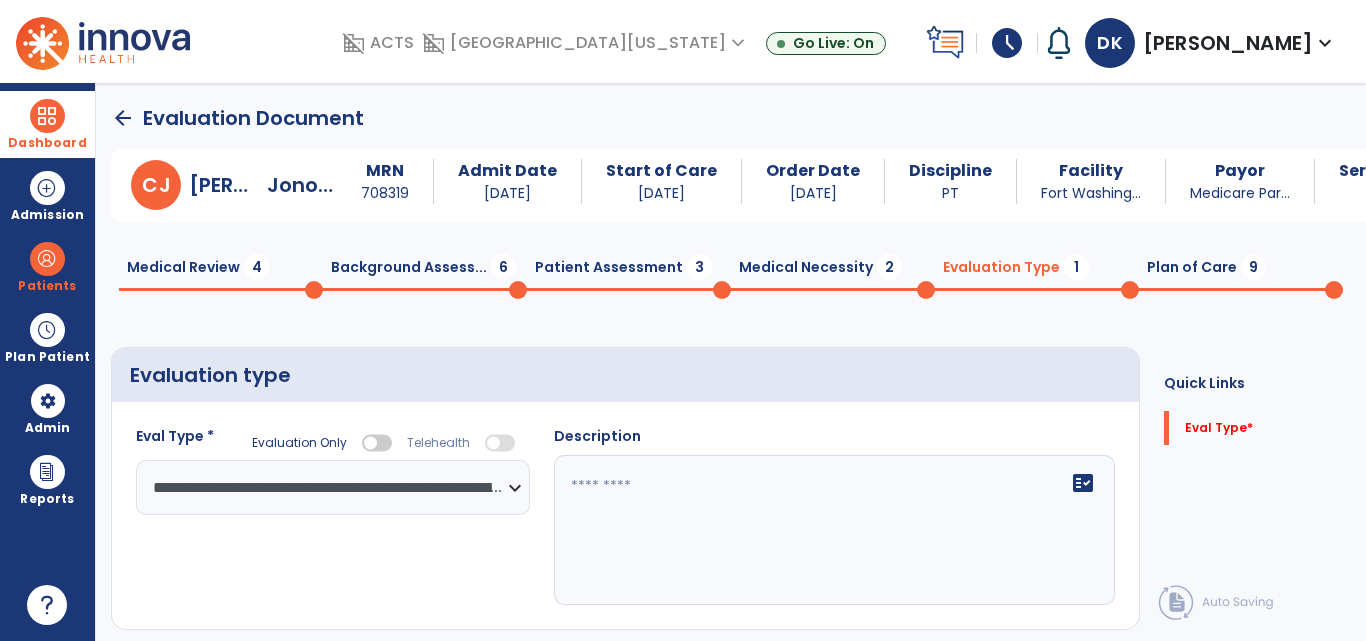 scroll, scrollTop: 0, scrollLeft: 0, axis: both 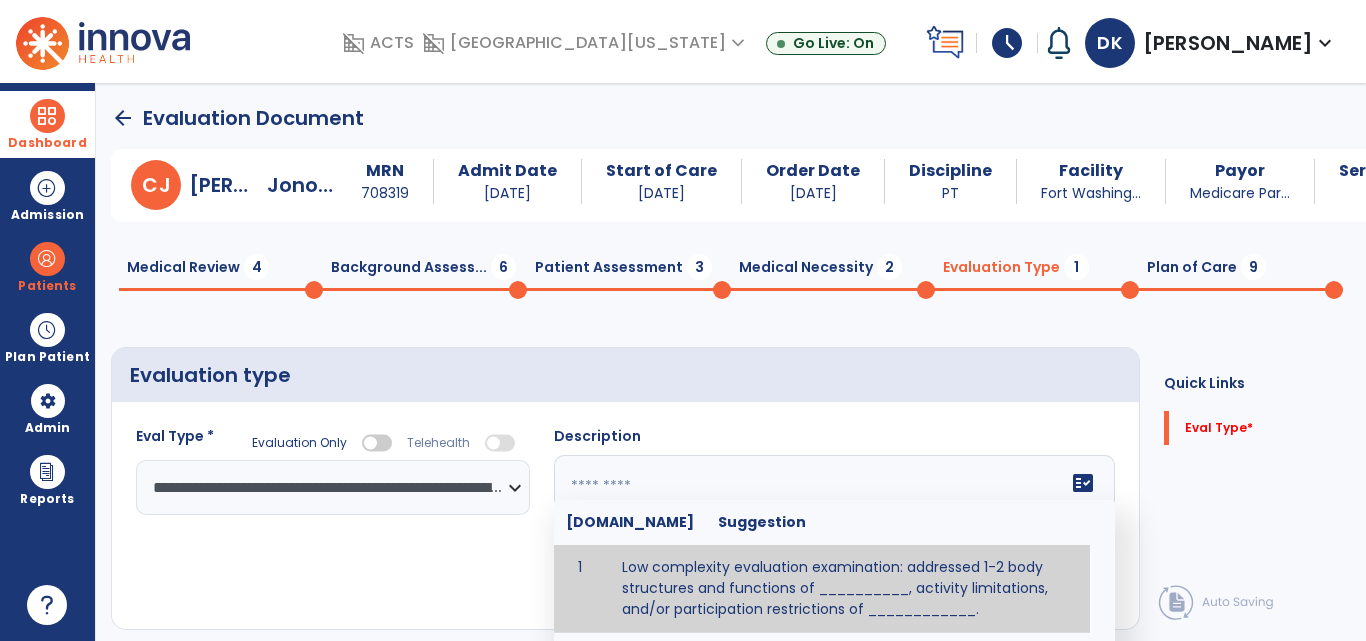 click on "fact_check  [DOMAIN_NAME] Suggestion 1 Low complexity evaluation examination: addressed 1-2 body structures and functions of __________, activity limitations, and/or participation restrictions of ____________. 2 Moderate Complexity evaluation examination: addressed 3 or more body structures and functions of ________, activity limitations, and/or participation restrictions of _______. 3 High Complexity evaluation examination: addressed 4 or more body structures and functions of _______, activity limitations, and/or participation restrictions of _________" 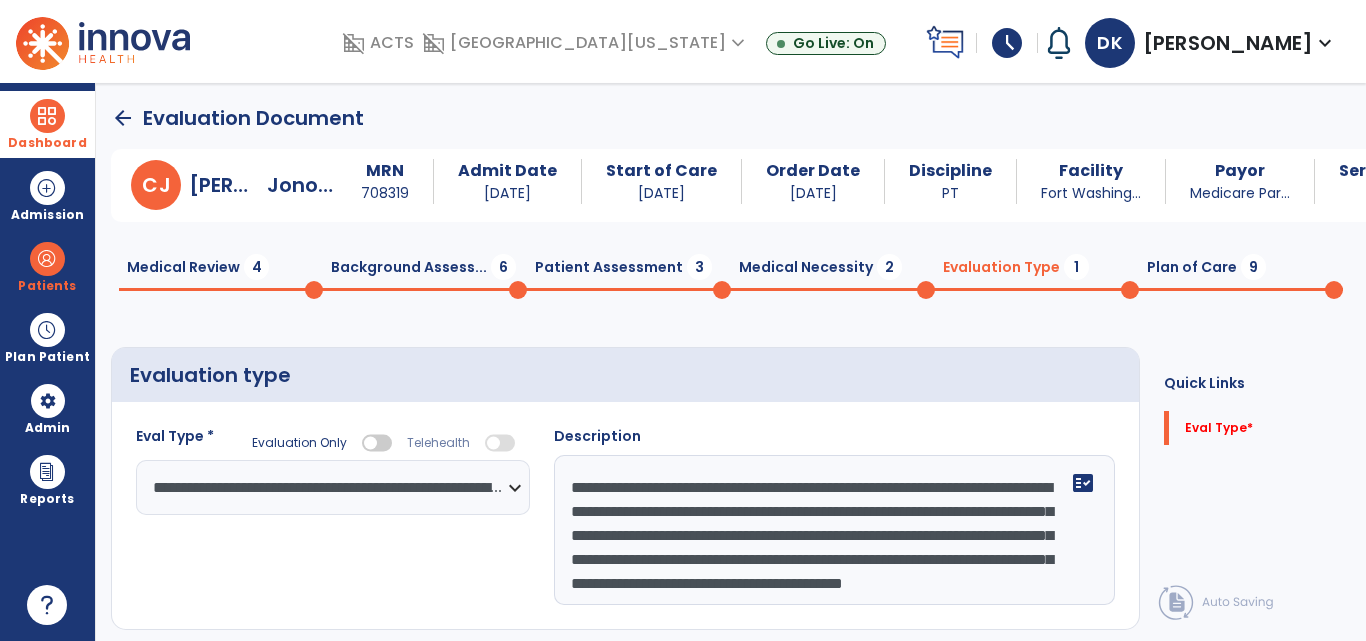 scroll, scrollTop: 40, scrollLeft: 0, axis: vertical 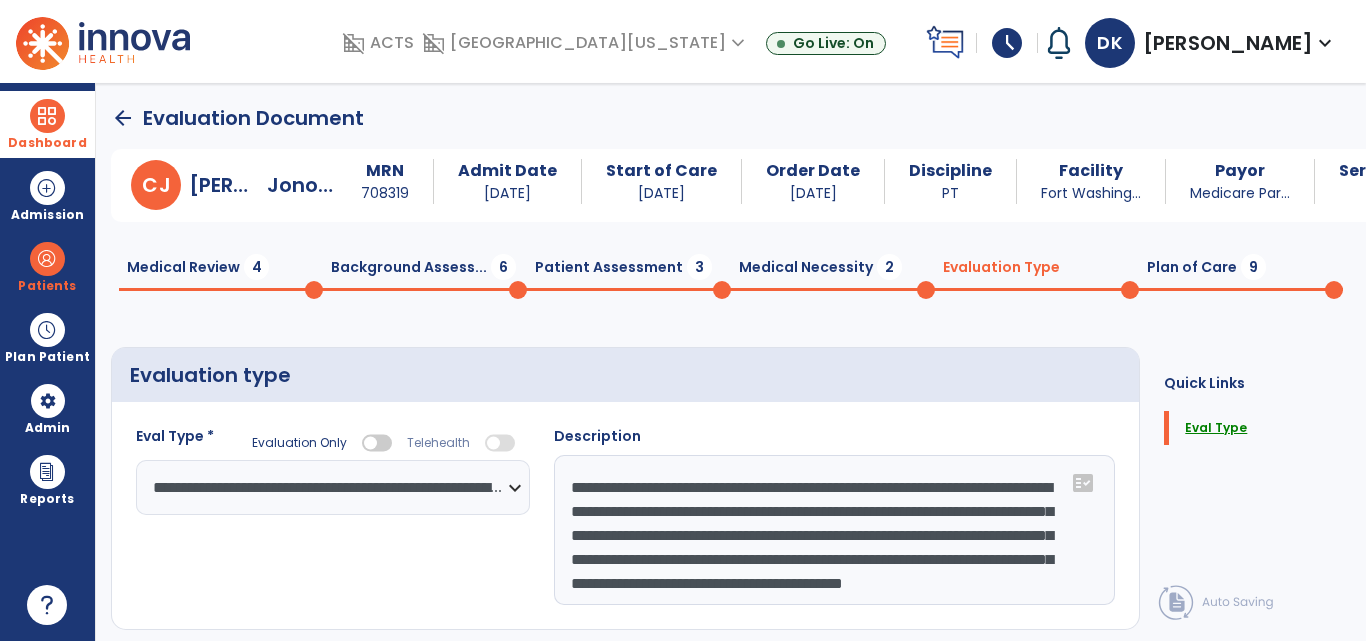 type on "**********" 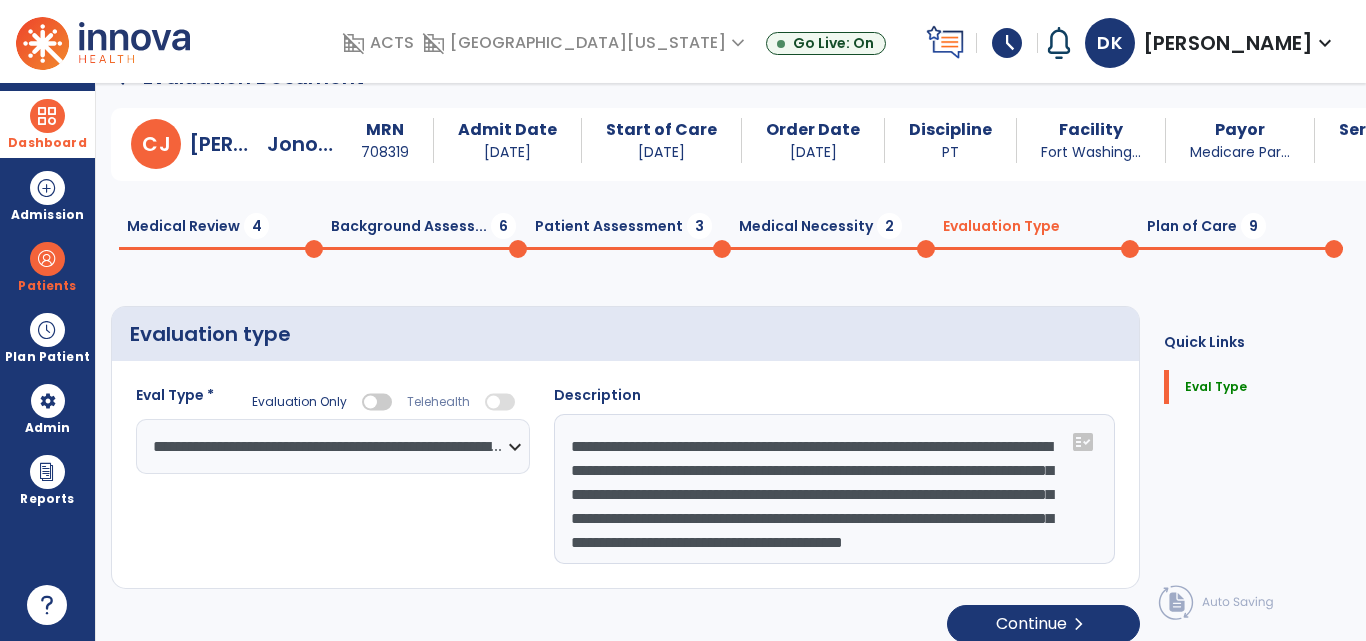 scroll, scrollTop: 41, scrollLeft: 0, axis: vertical 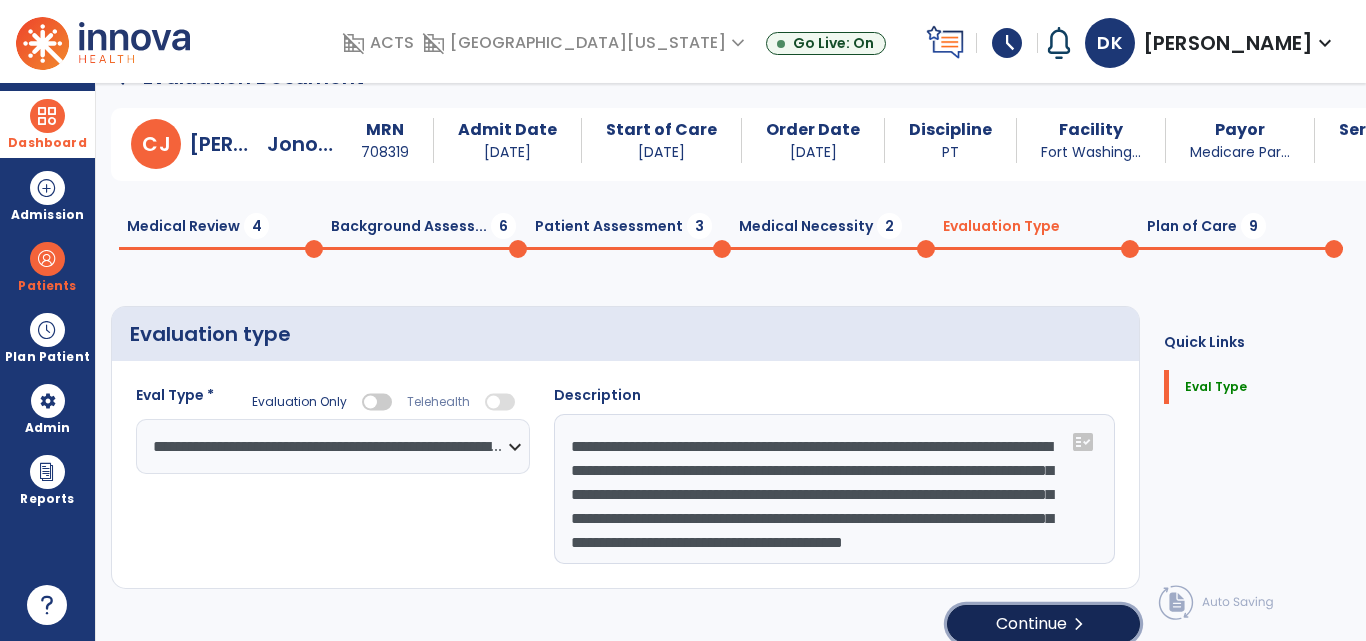 click on "Continue  chevron_right" 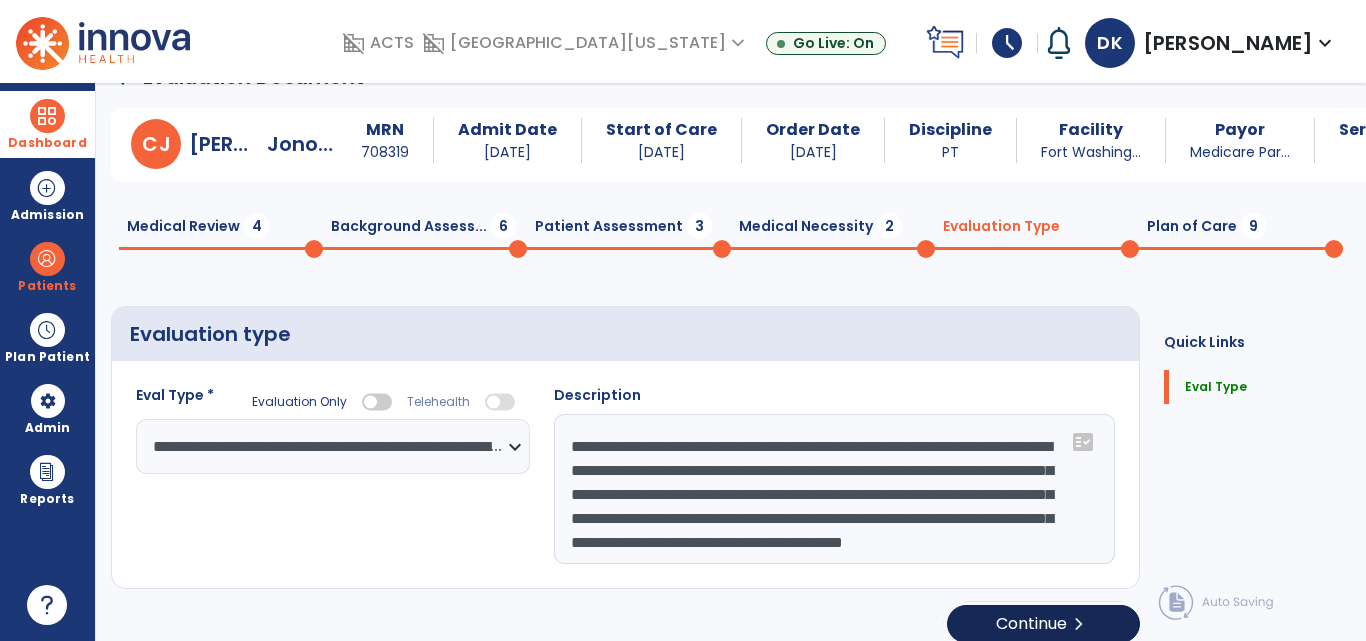 select on "*****" 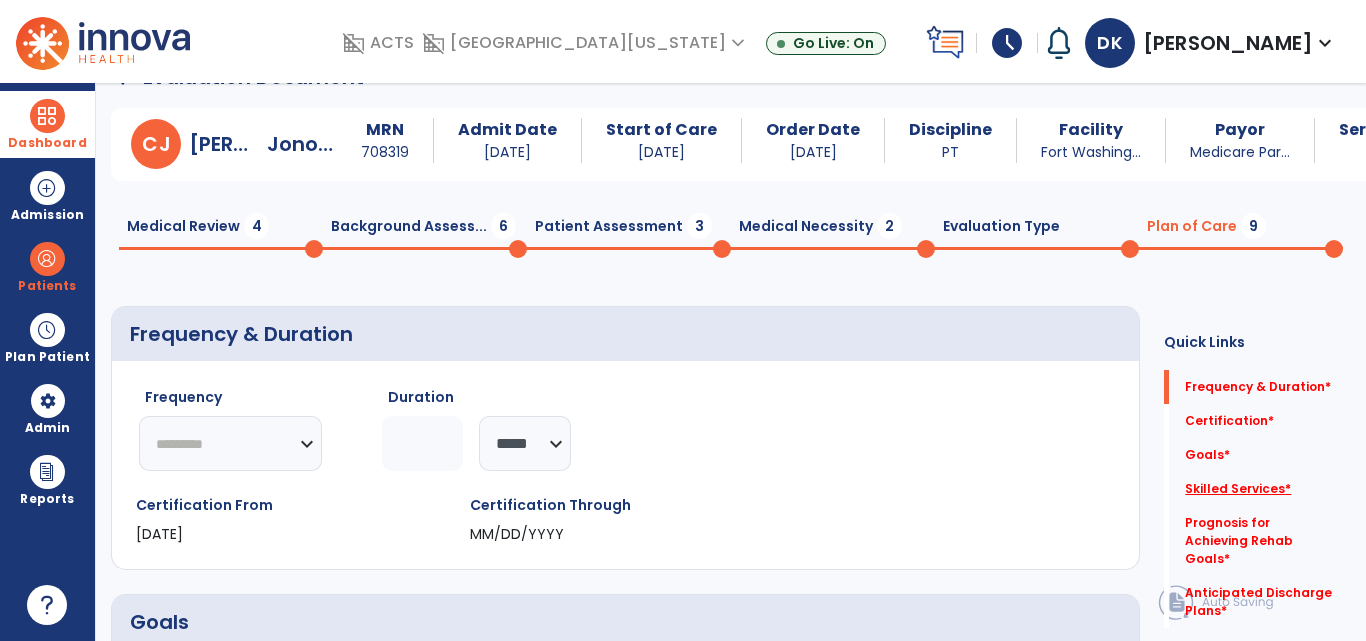 click on "Skilled Services   *" 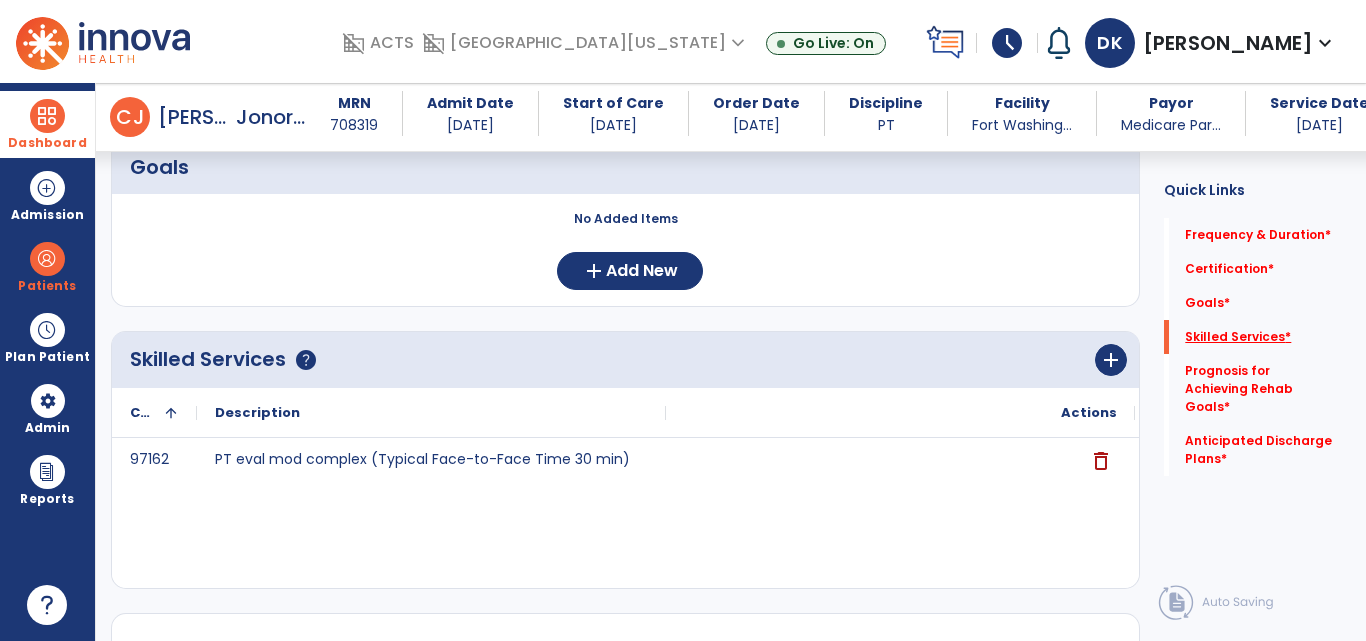 scroll, scrollTop: 596, scrollLeft: 0, axis: vertical 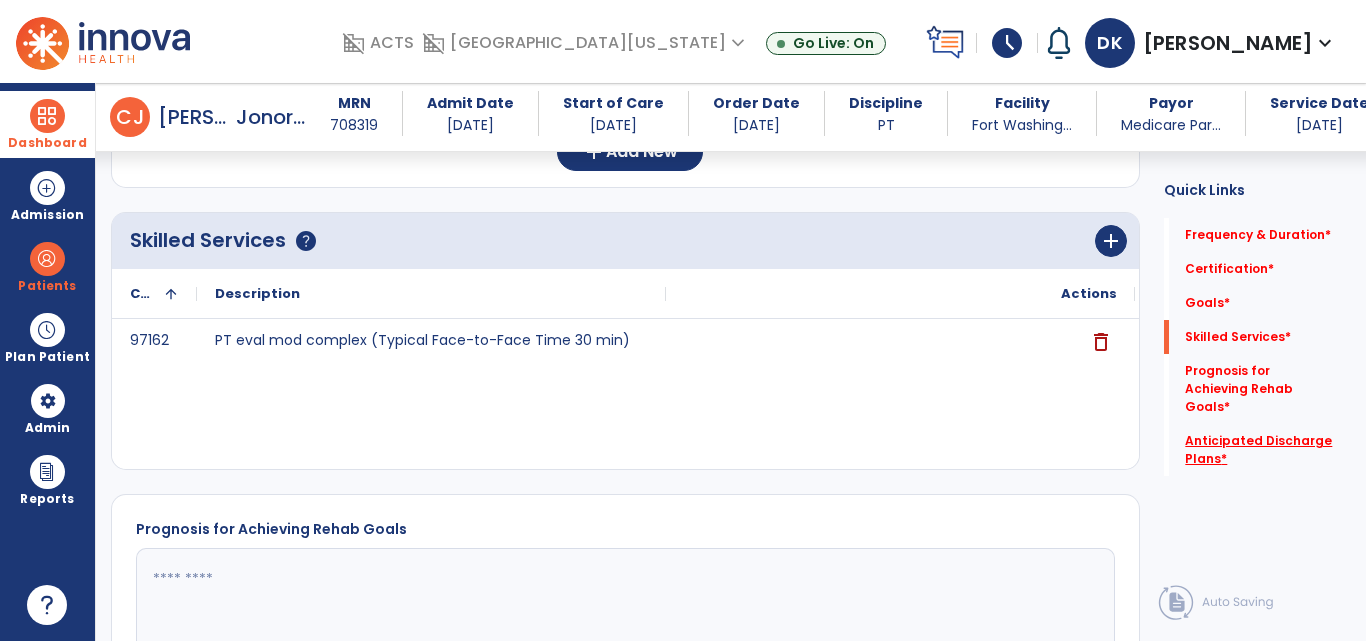click on "Anticipated Discharge Plans   *" 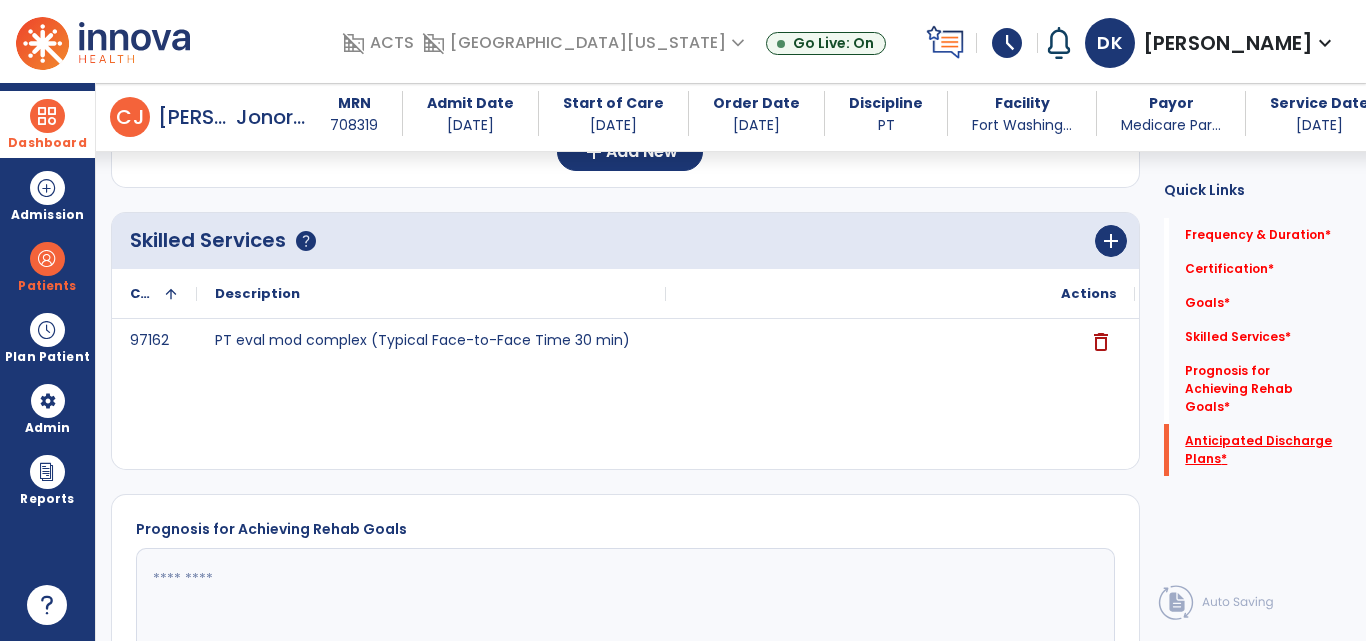 click on "Anticipated Discharge Plans   *" 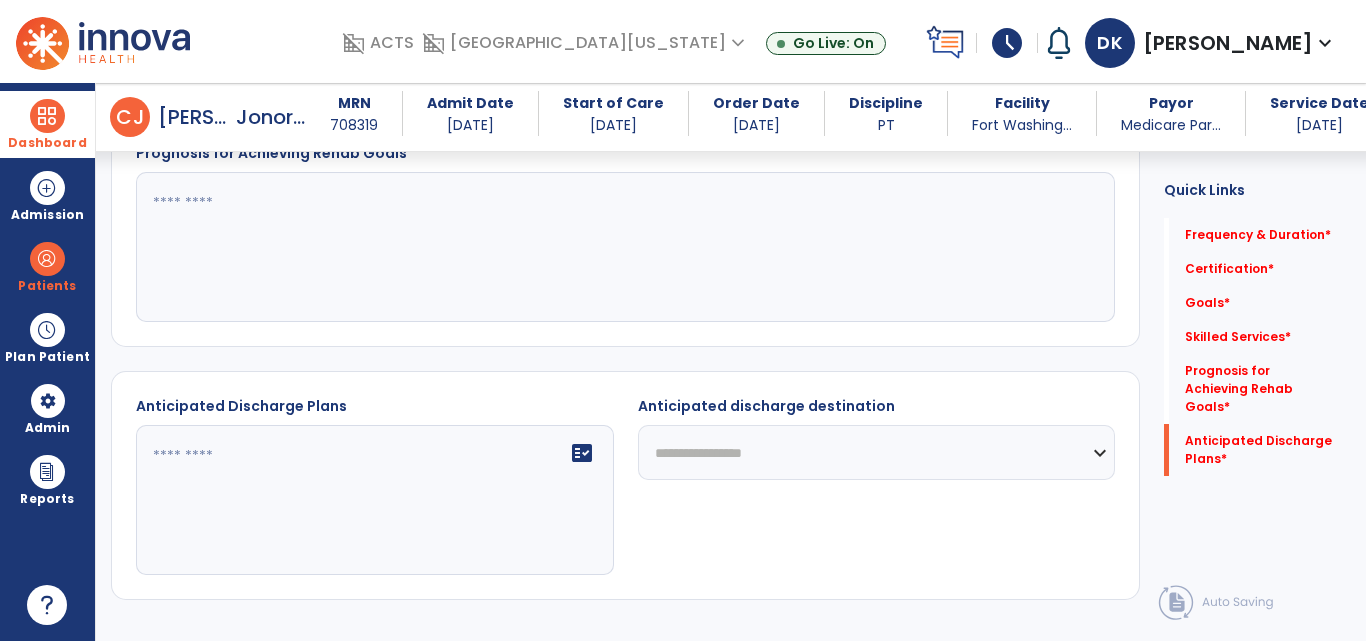 scroll, scrollTop: 1009, scrollLeft: 0, axis: vertical 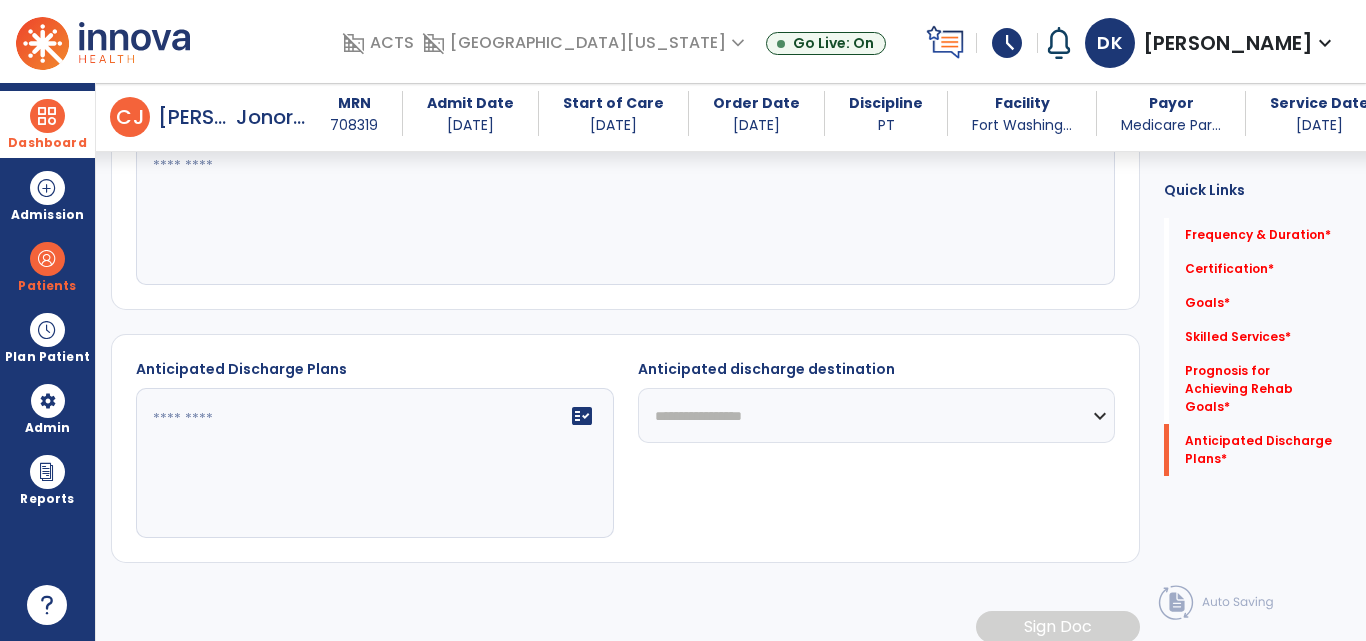 click on "**********" 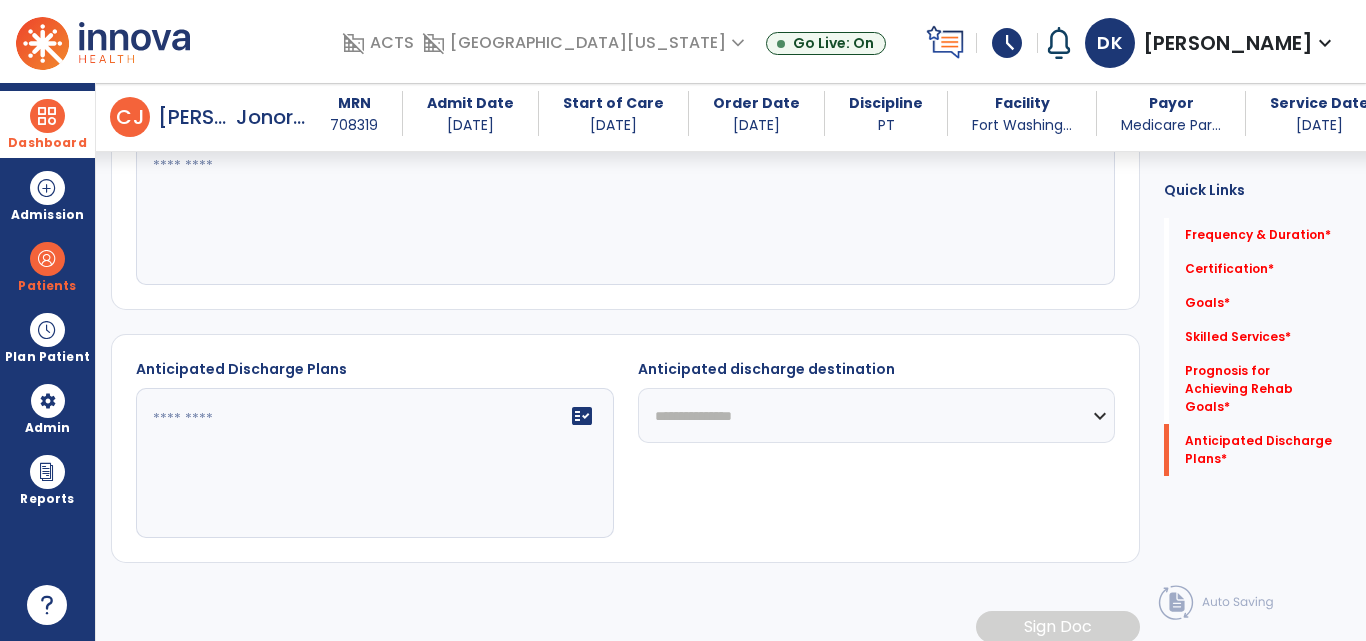 click on "**********" 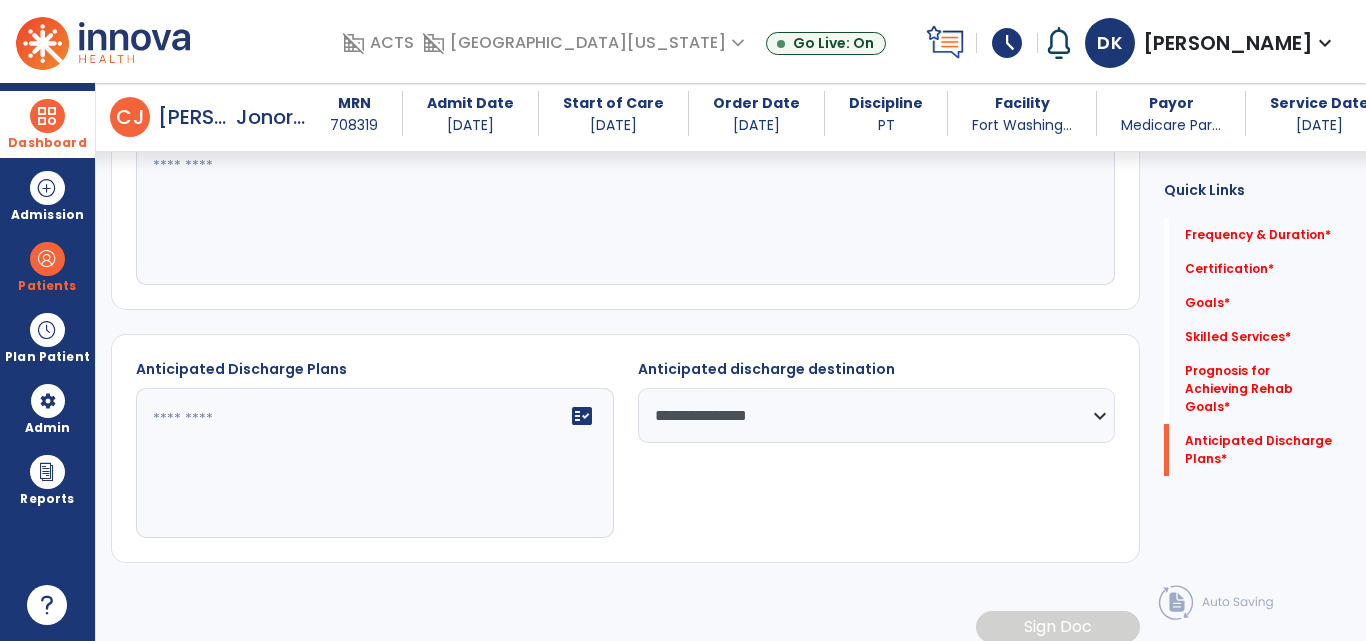 click 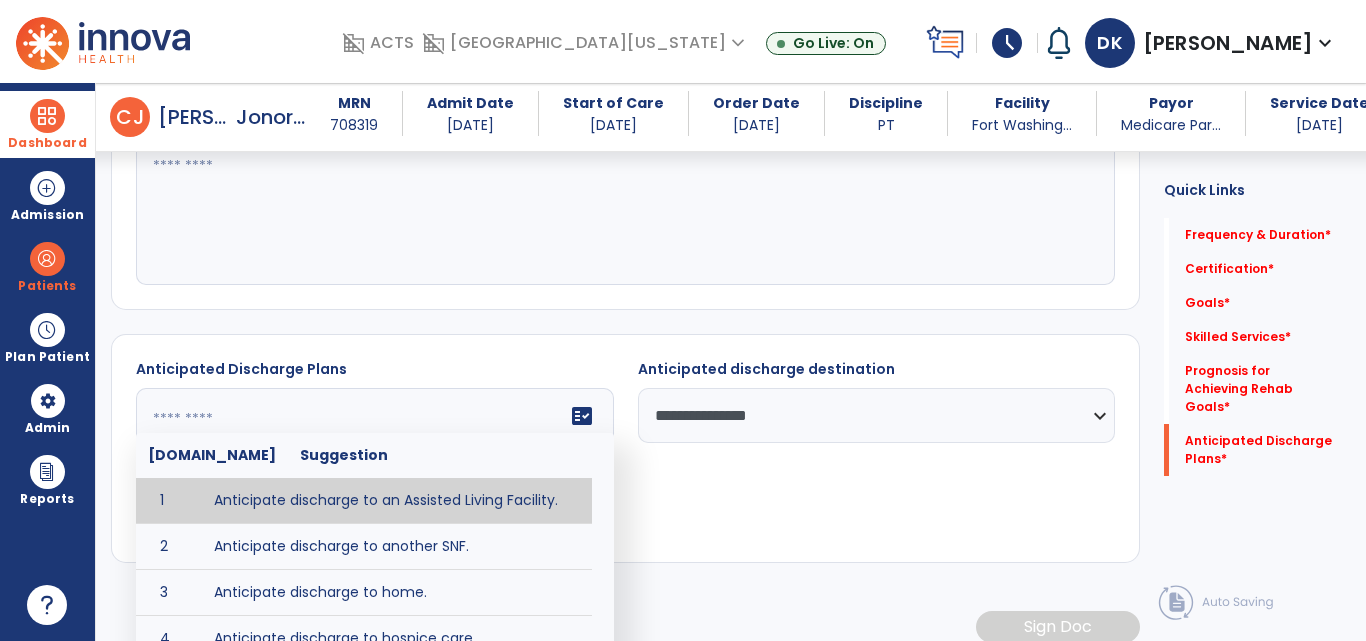 type on "**********" 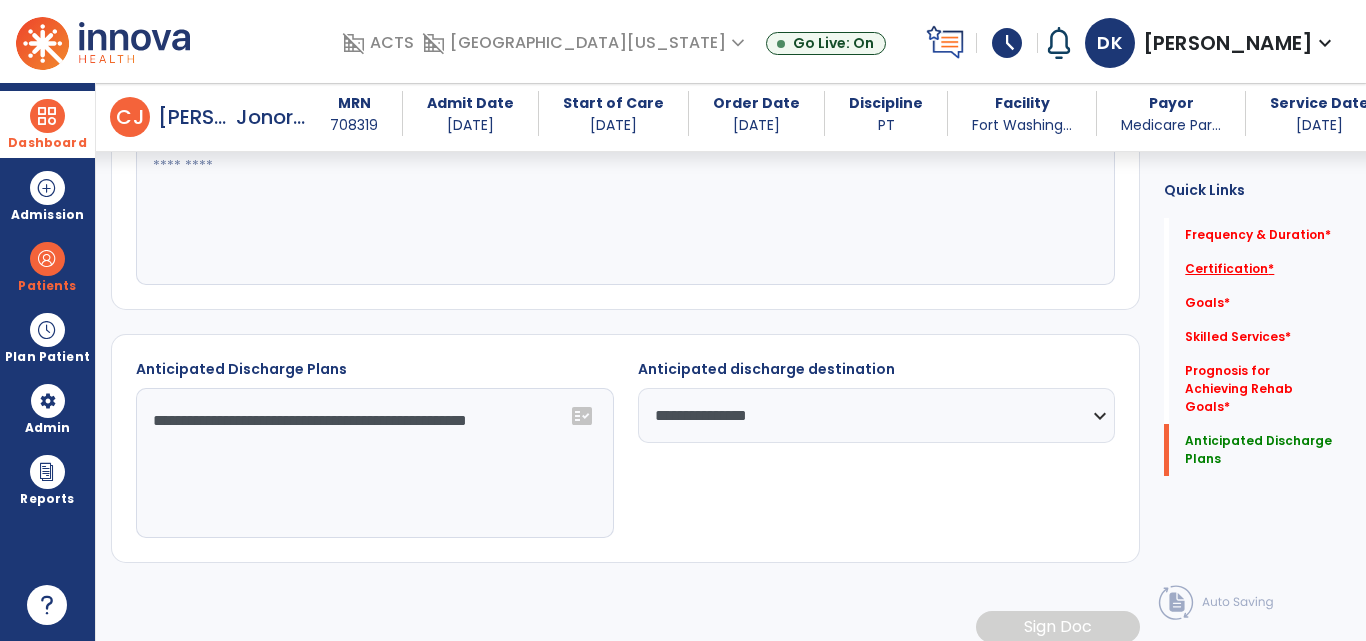 click on "Certification   *" 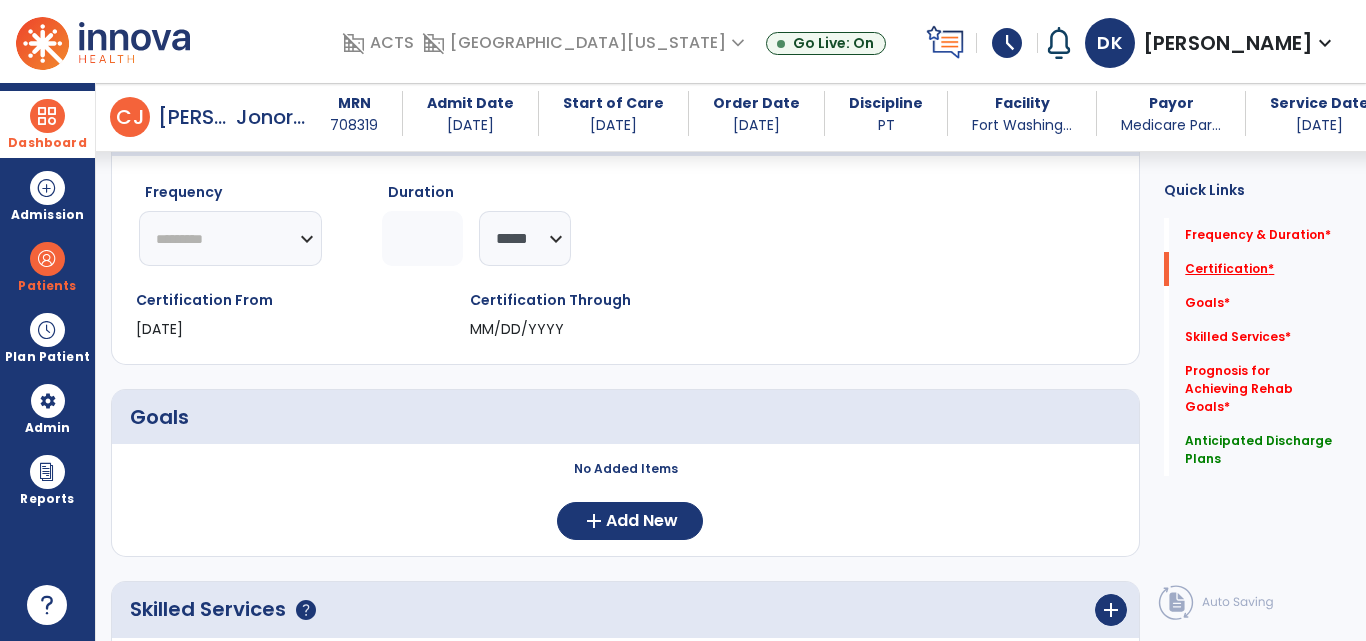 scroll, scrollTop: 182, scrollLeft: 0, axis: vertical 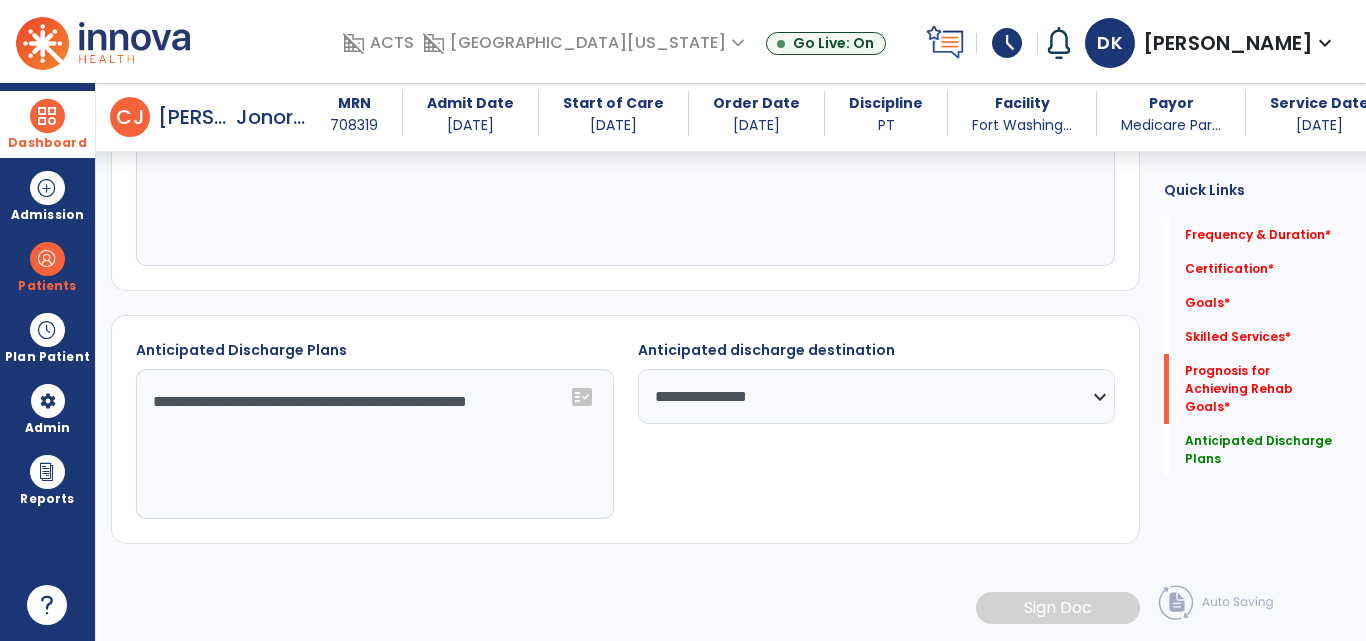 click at bounding box center (47, 116) 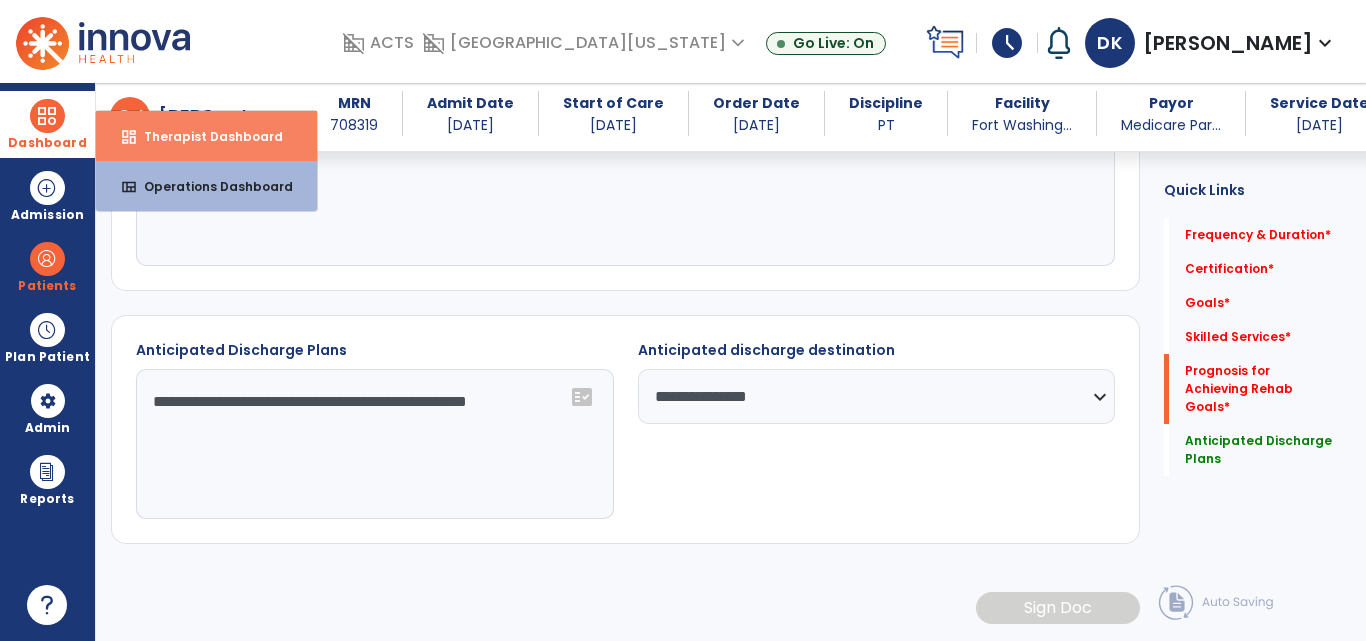 click on "Therapist Dashboard" at bounding box center (205, 136) 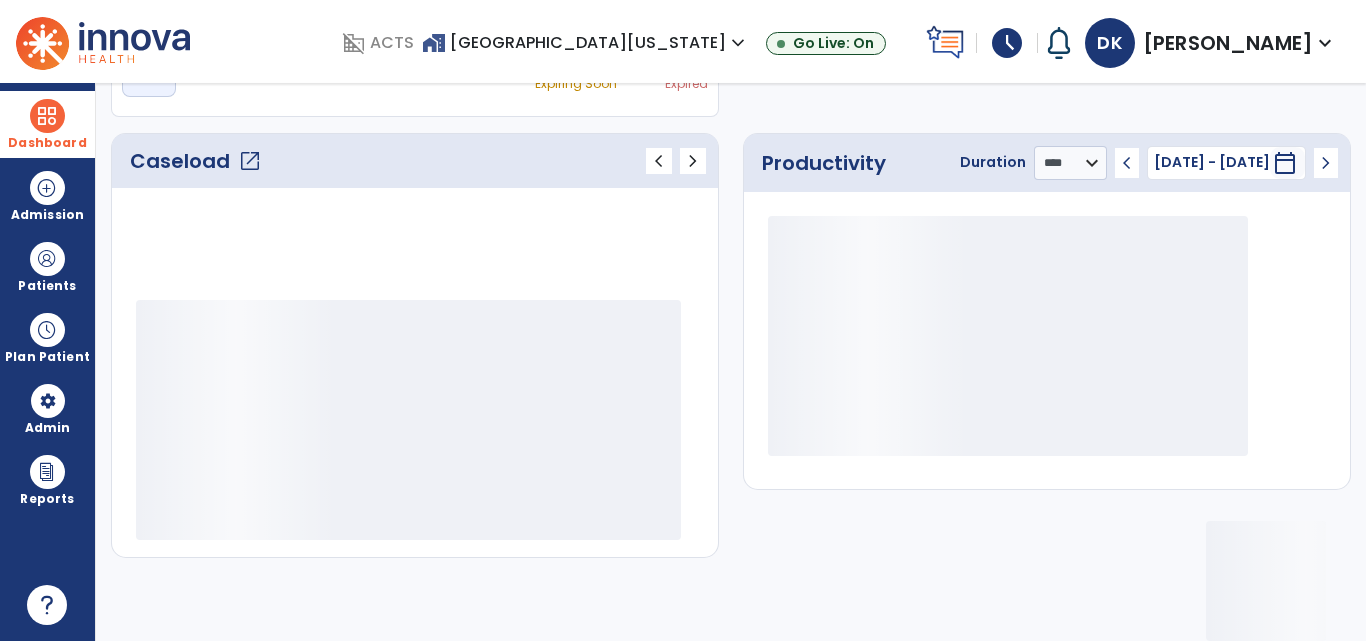 scroll, scrollTop: 233, scrollLeft: 0, axis: vertical 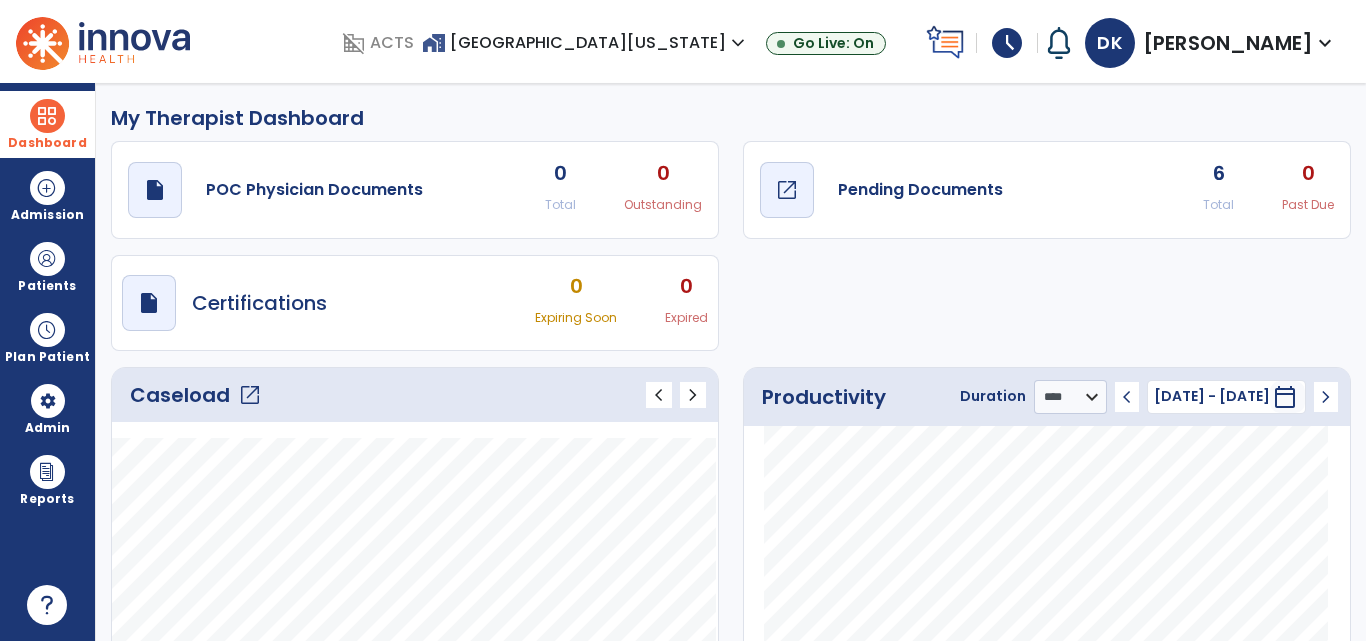 click on "open_in_new" 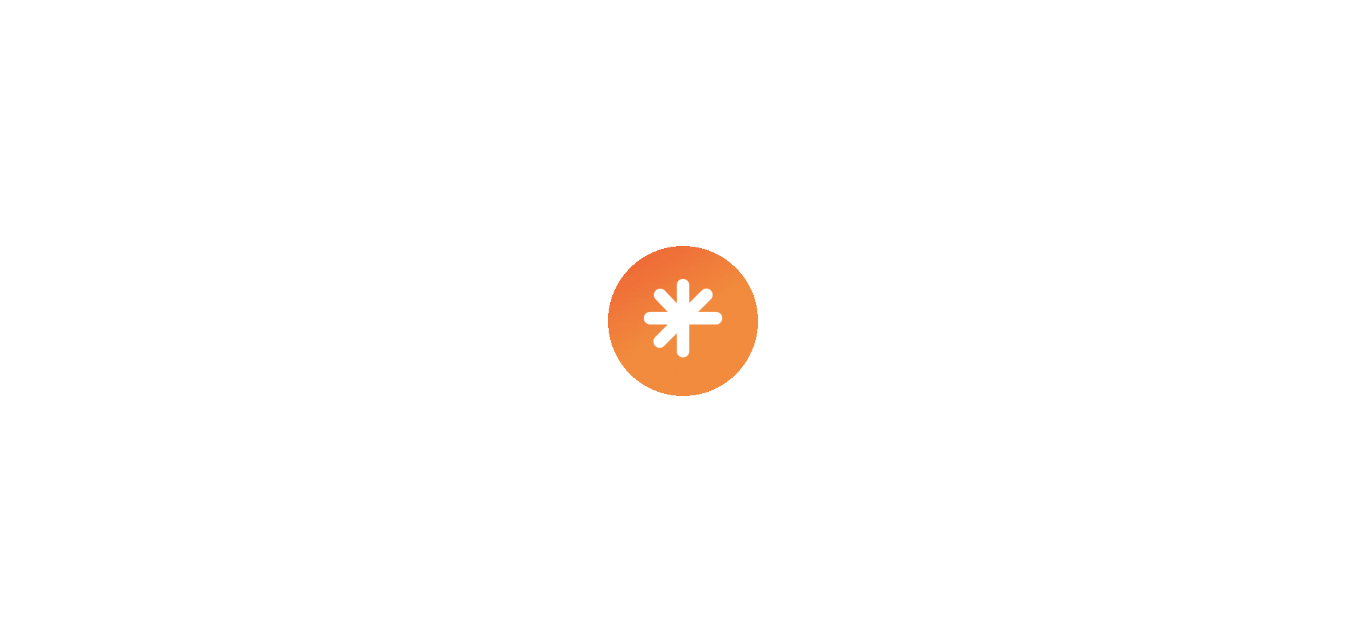 scroll, scrollTop: 0, scrollLeft: 0, axis: both 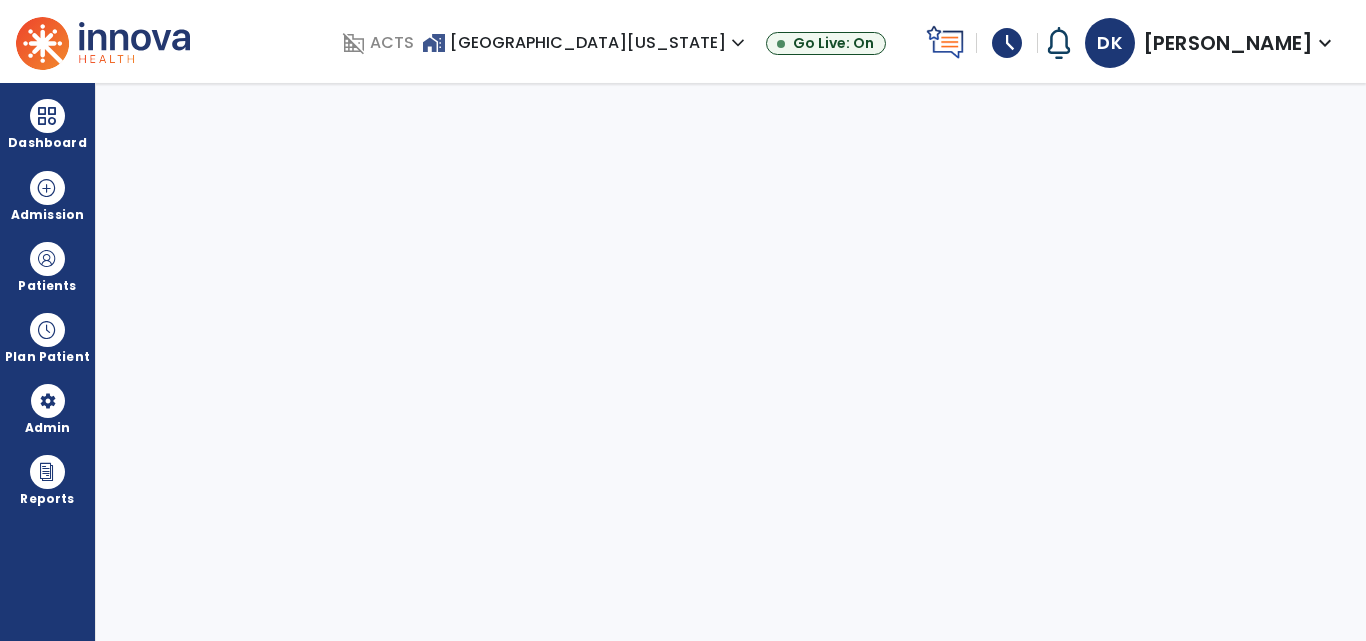 select on "****" 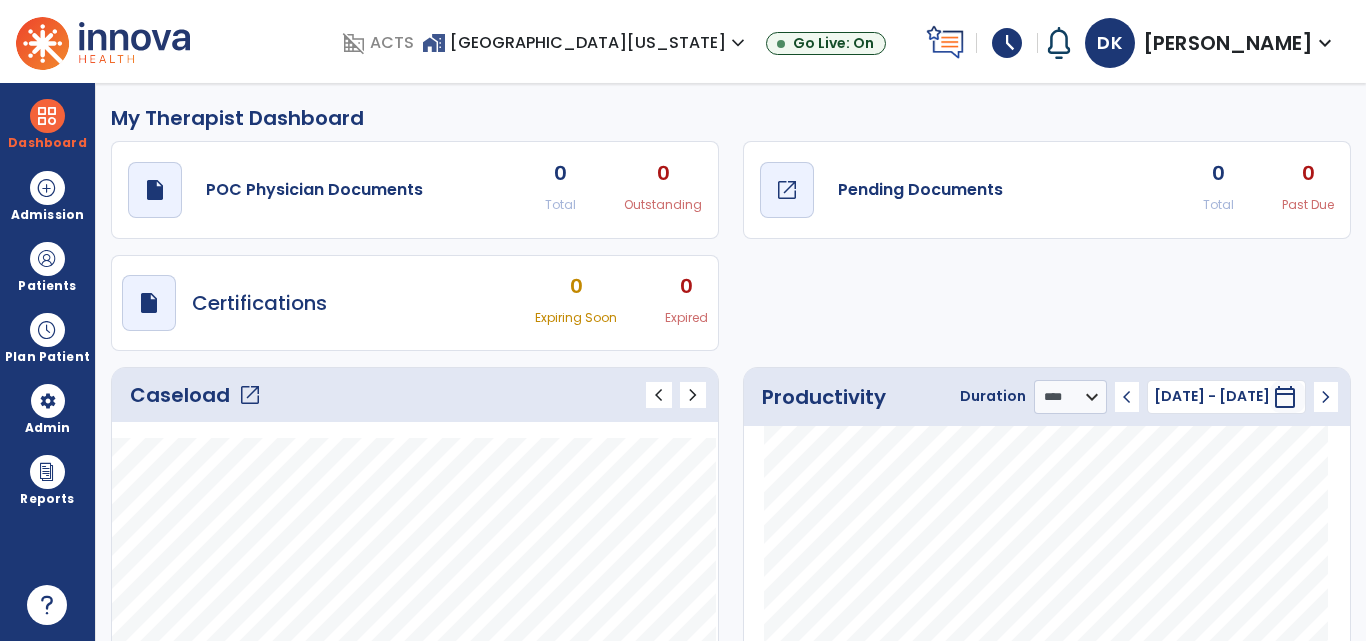 click on "open_in_new" 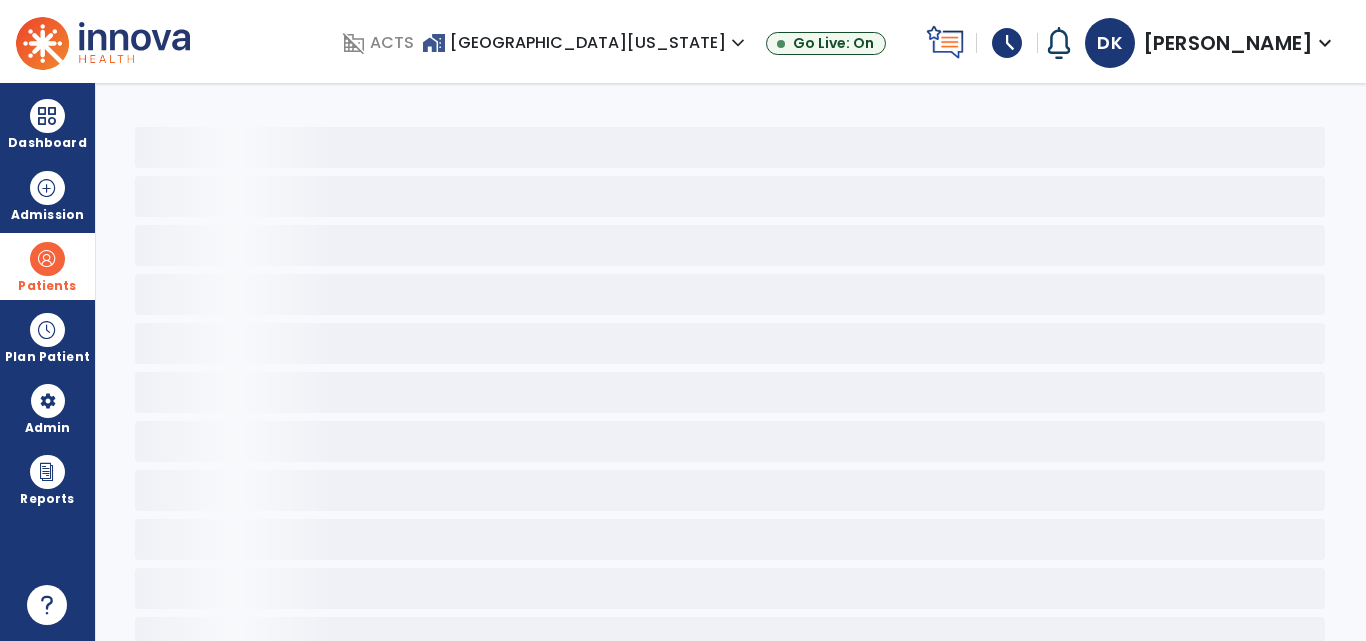 click at bounding box center [47, 259] 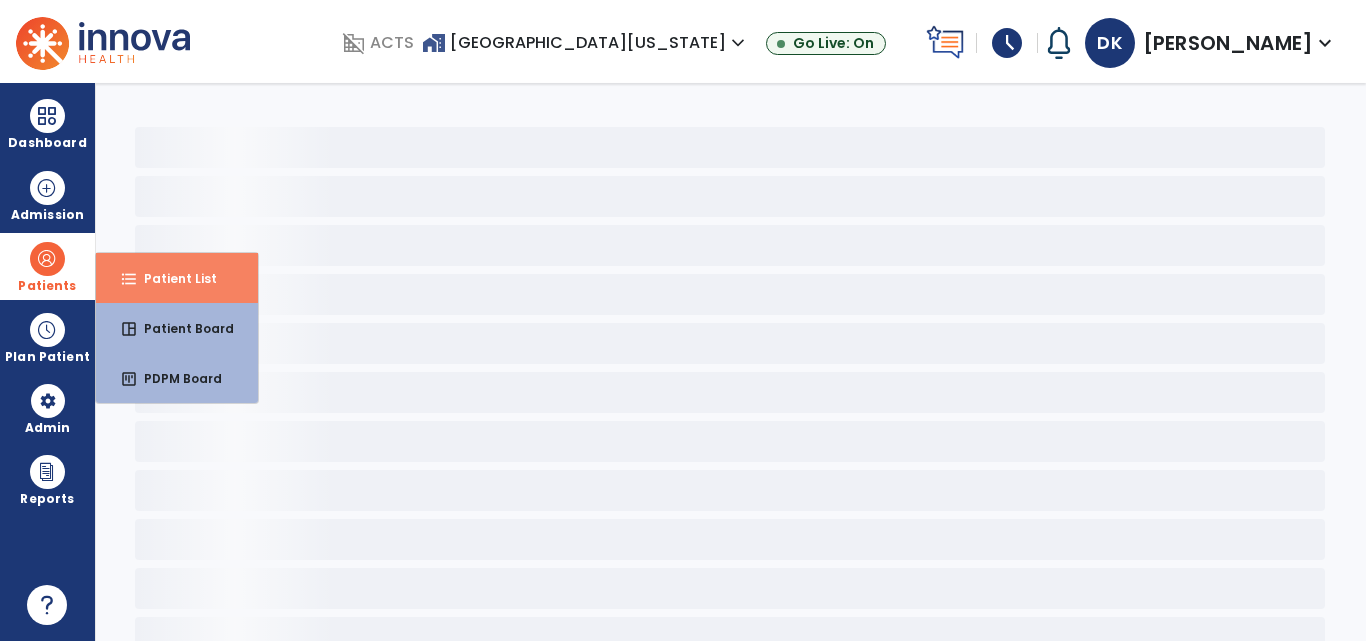 click on "Patient List" at bounding box center (172, 278) 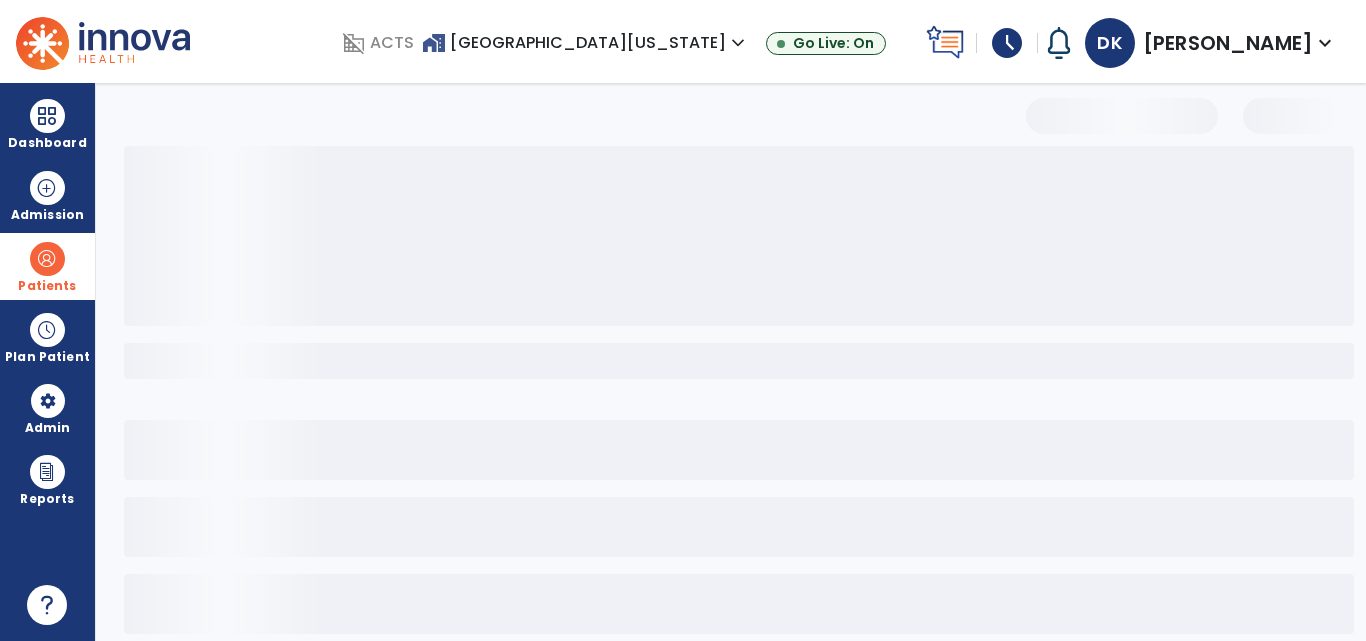 select on "***" 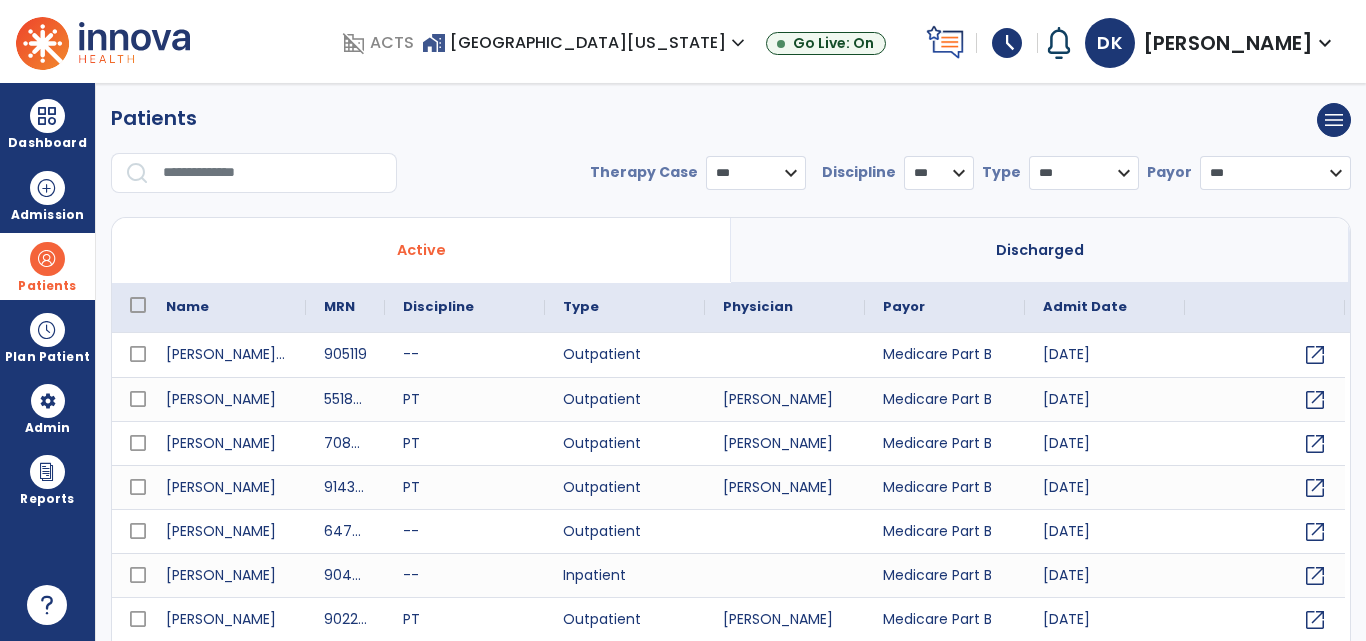 click at bounding box center (273, 173) 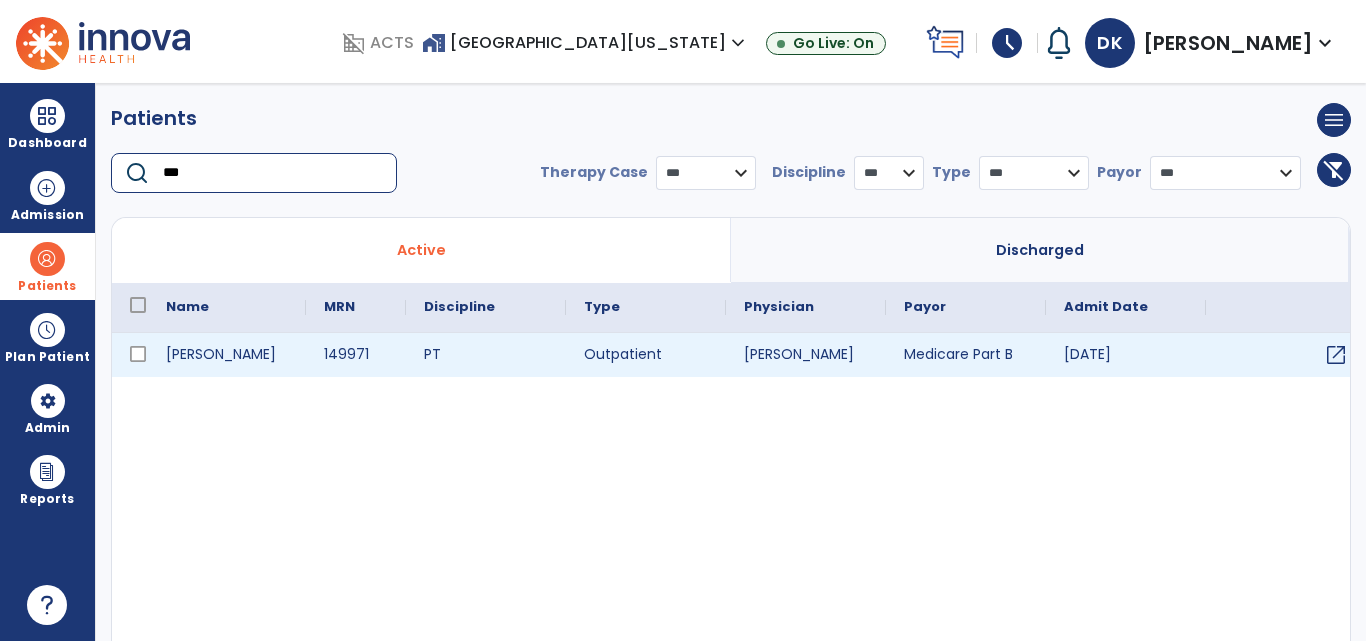 type on "***" 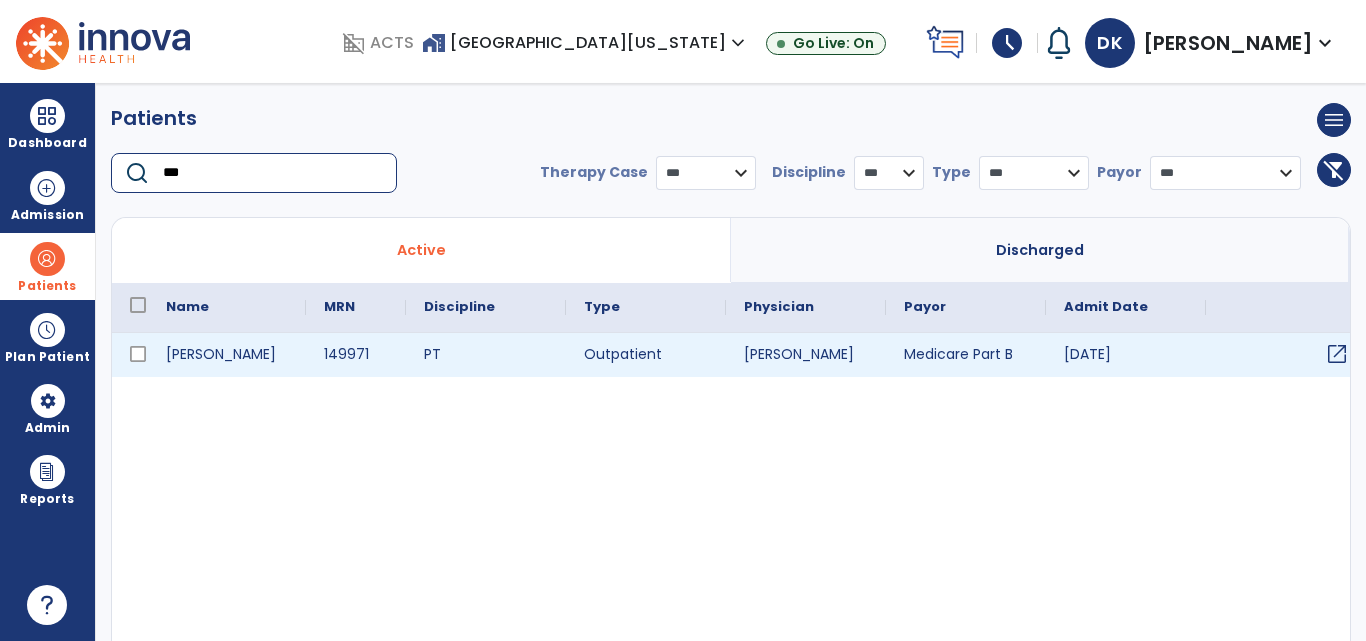 click on "open_in_new" at bounding box center [1337, 354] 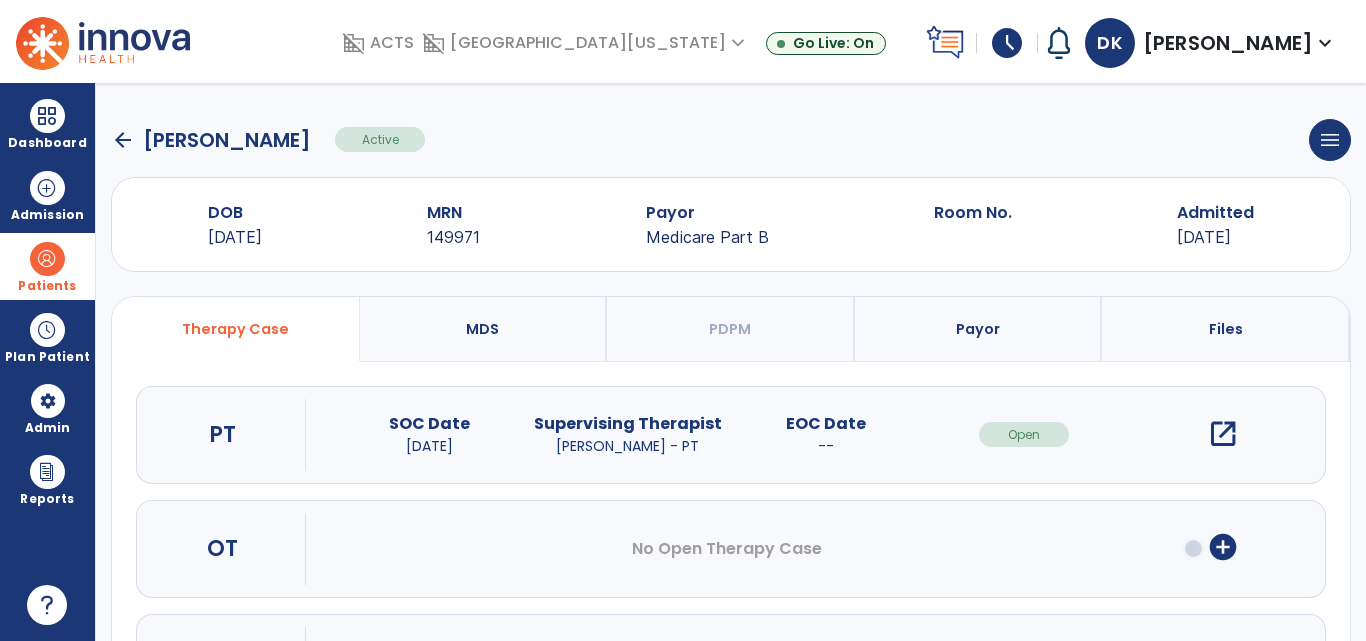 click on "open_in_new" at bounding box center [1223, 434] 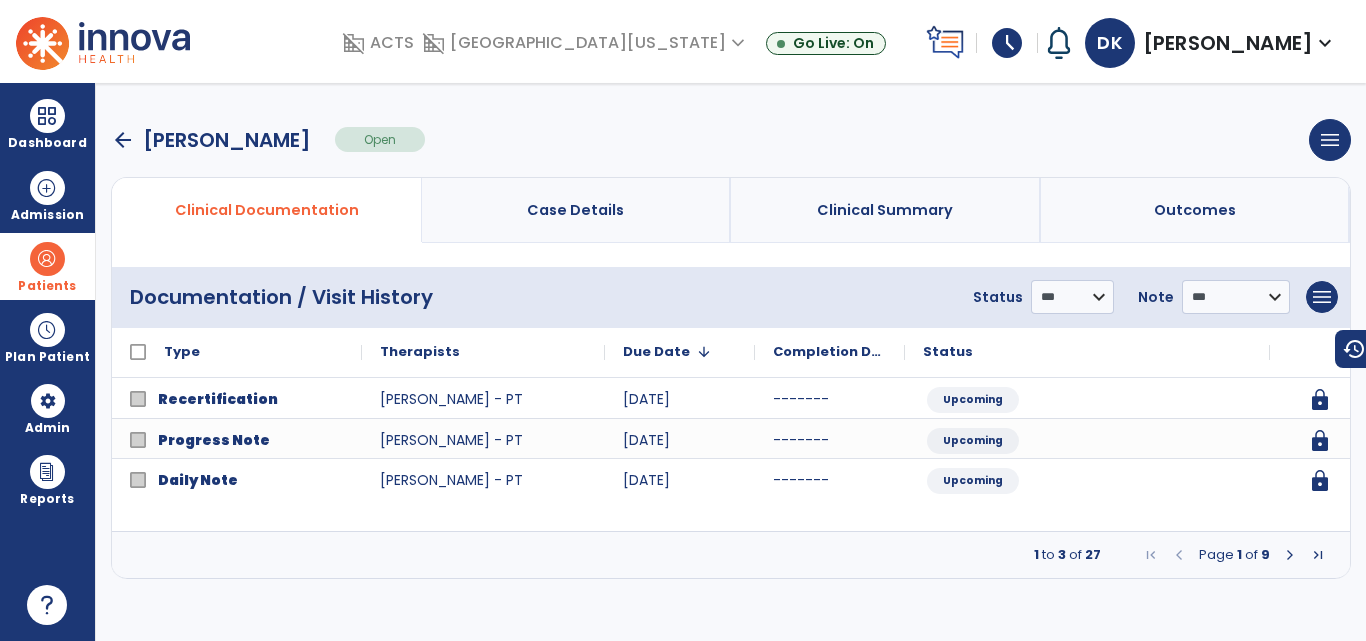click at bounding box center [1290, 555] 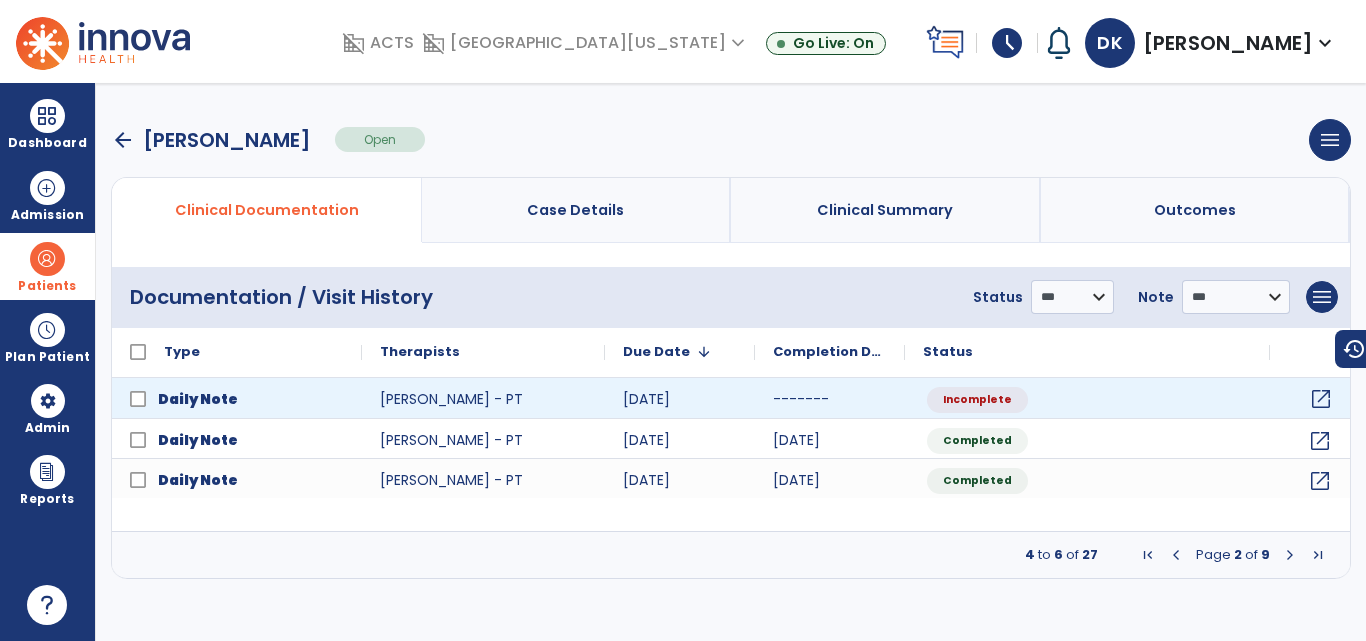 click on "open_in_new" 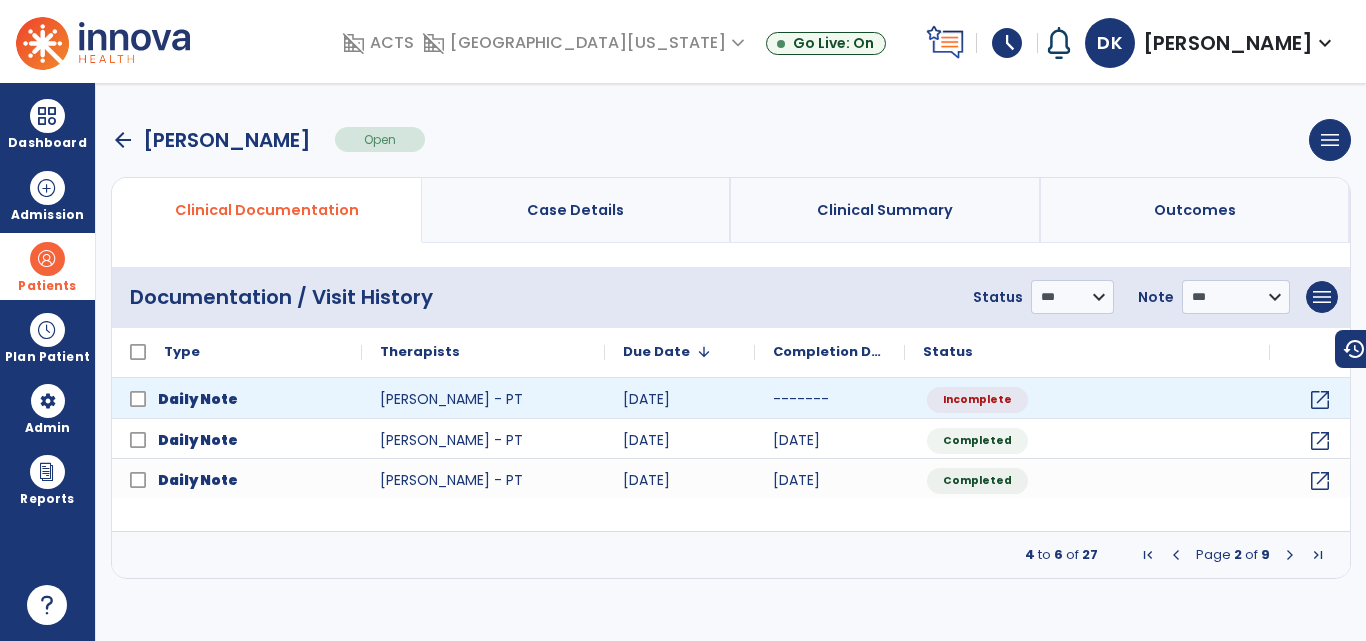 select on "*" 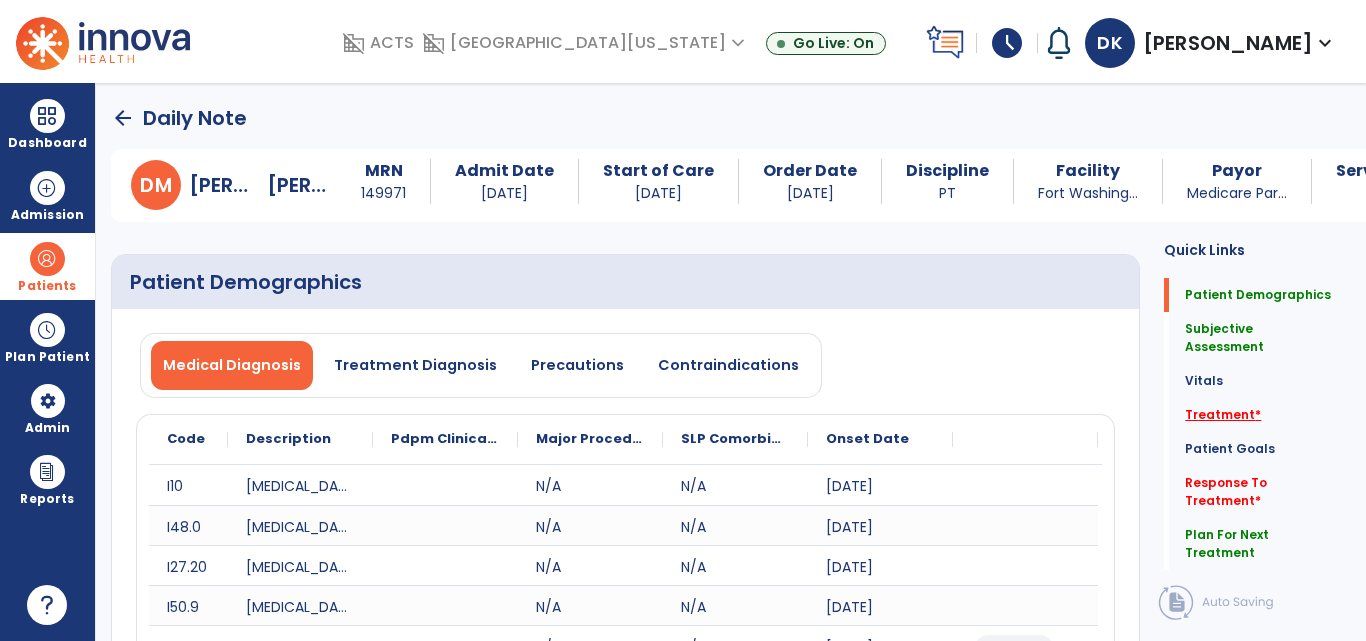 click on "Treatment   *" 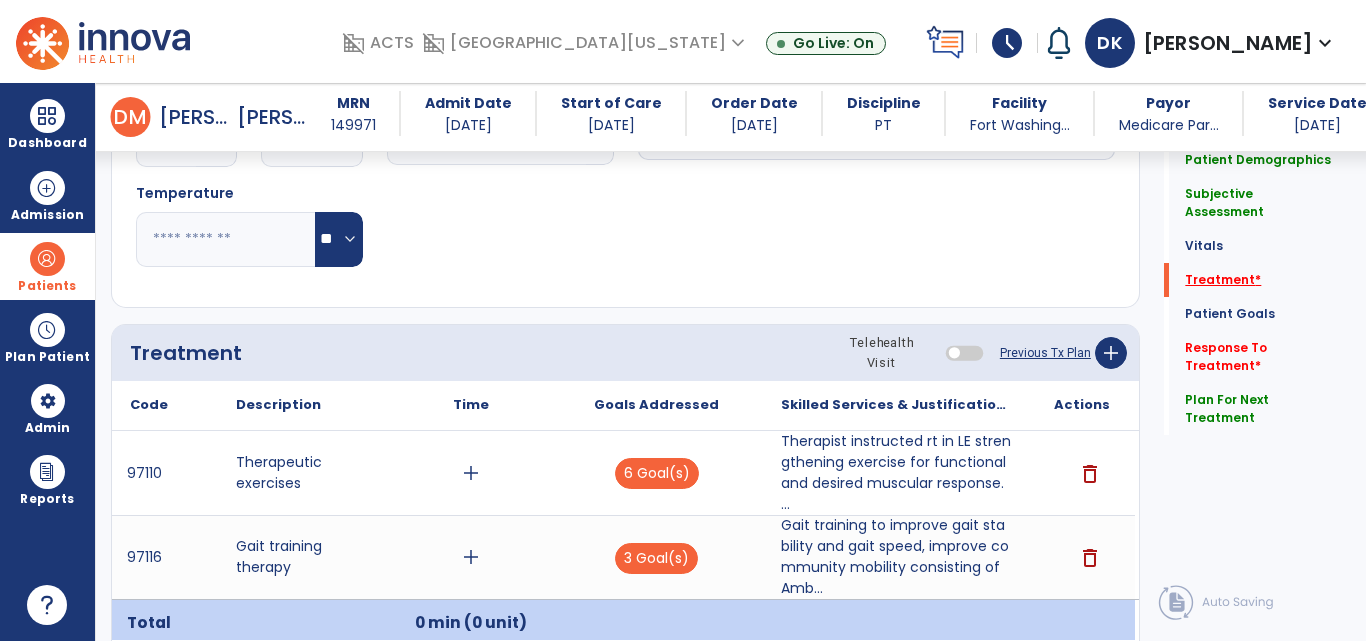 scroll, scrollTop: 1286, scrollLeft: 0, axis: vertical 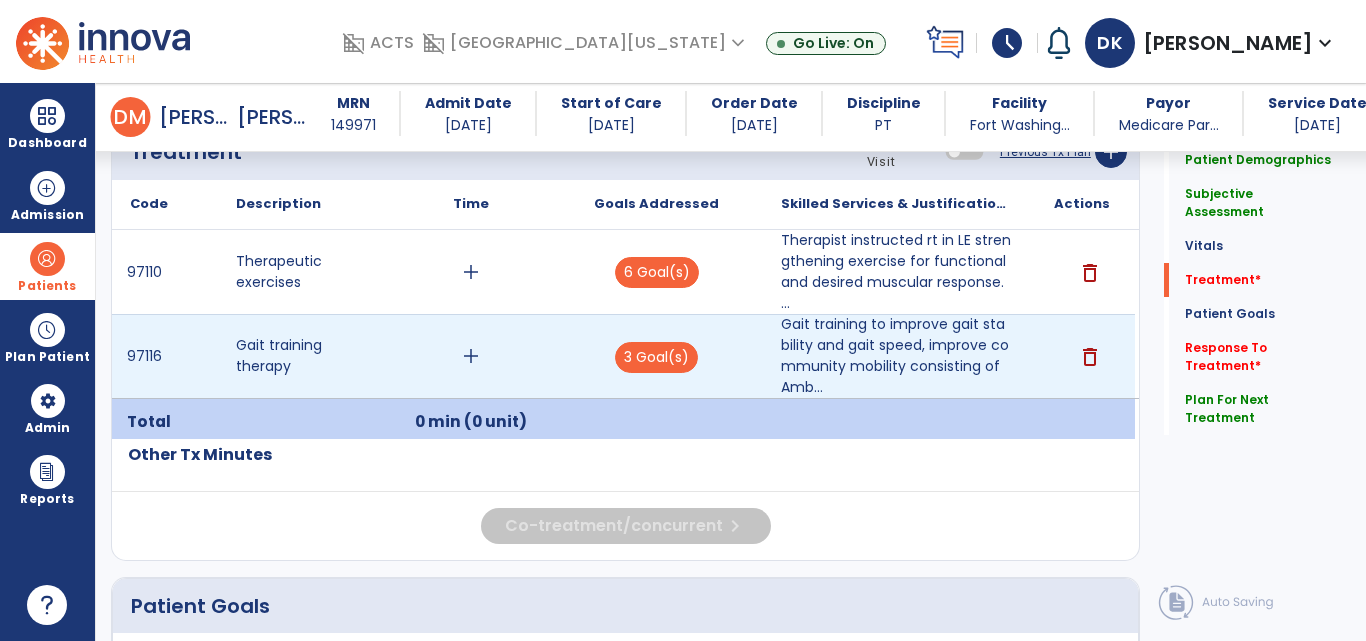 click on "add" at bounding box center (471, 356) 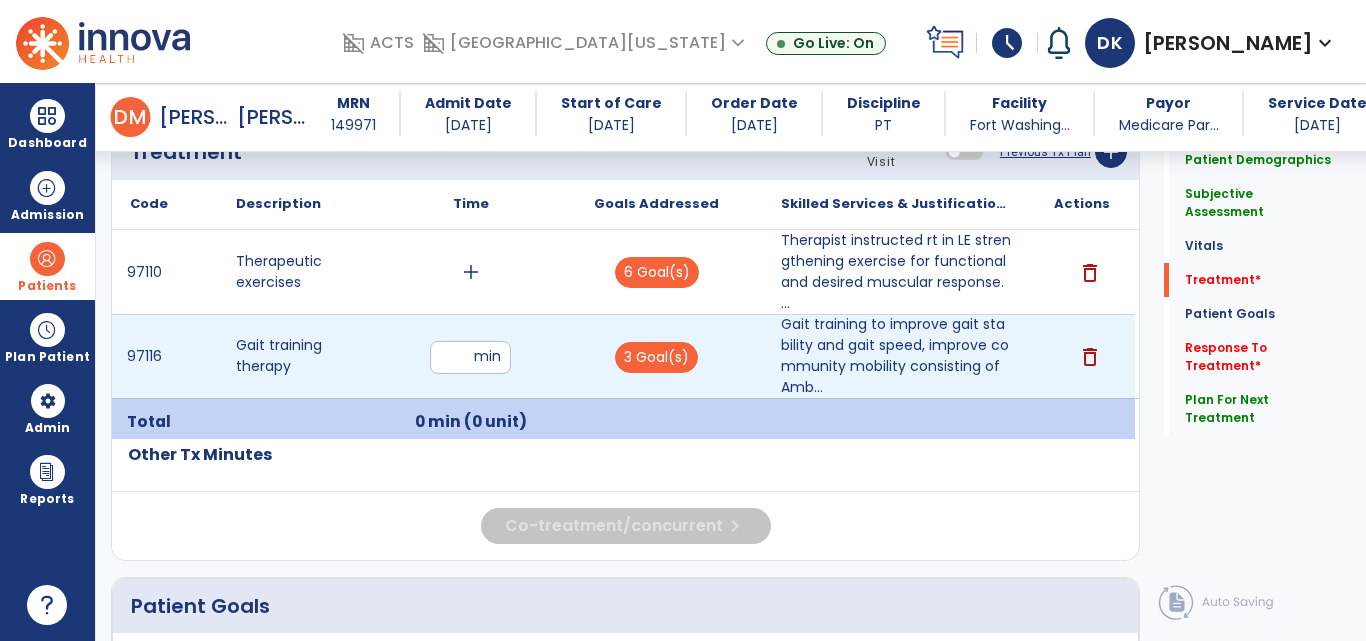 type on "**" 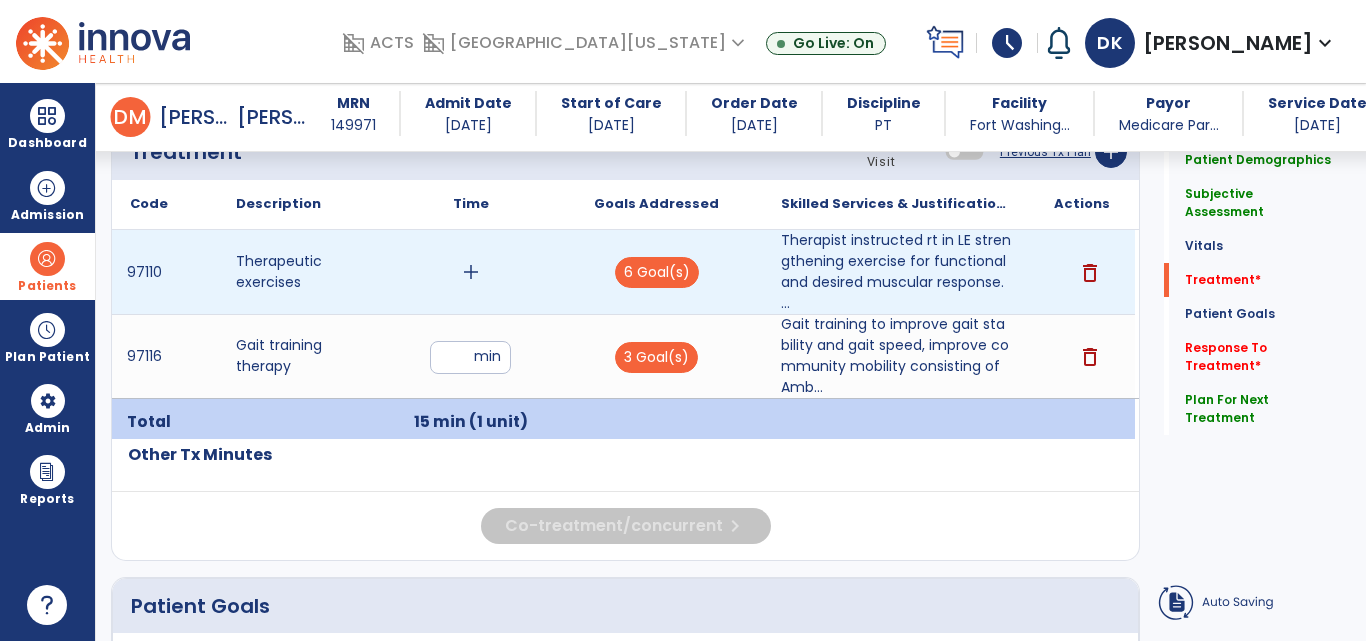 click on "add" at bounding box center (471, 272) 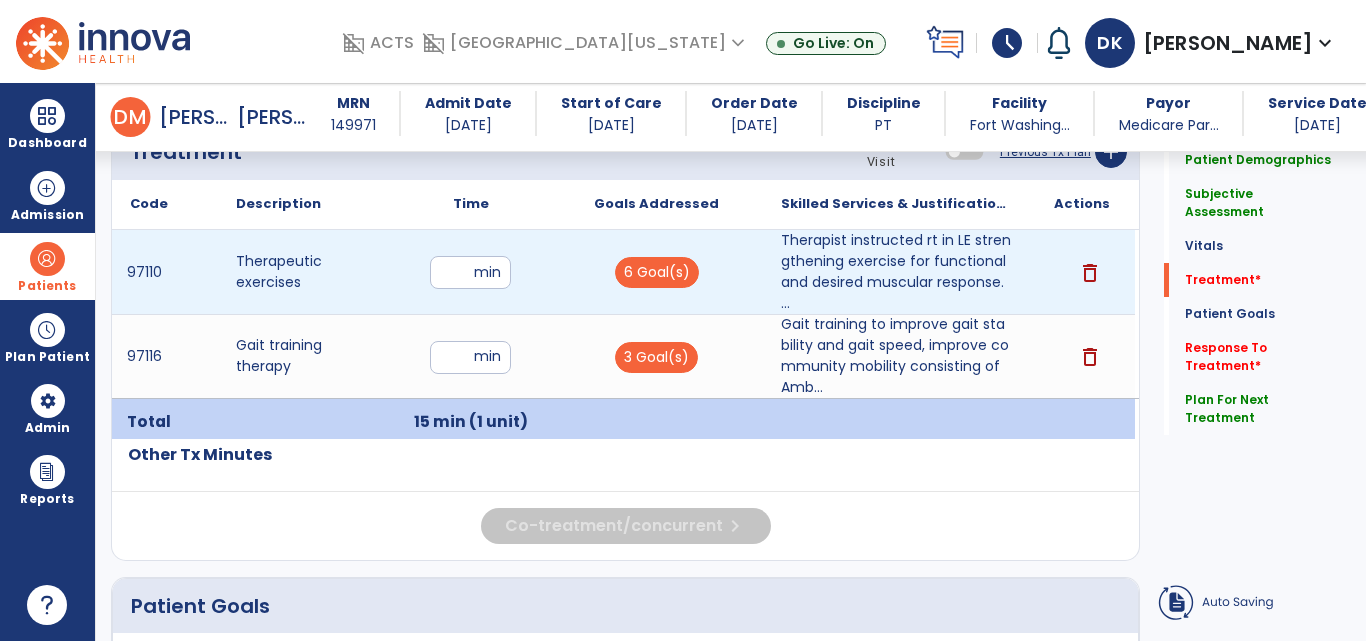 type on "**" 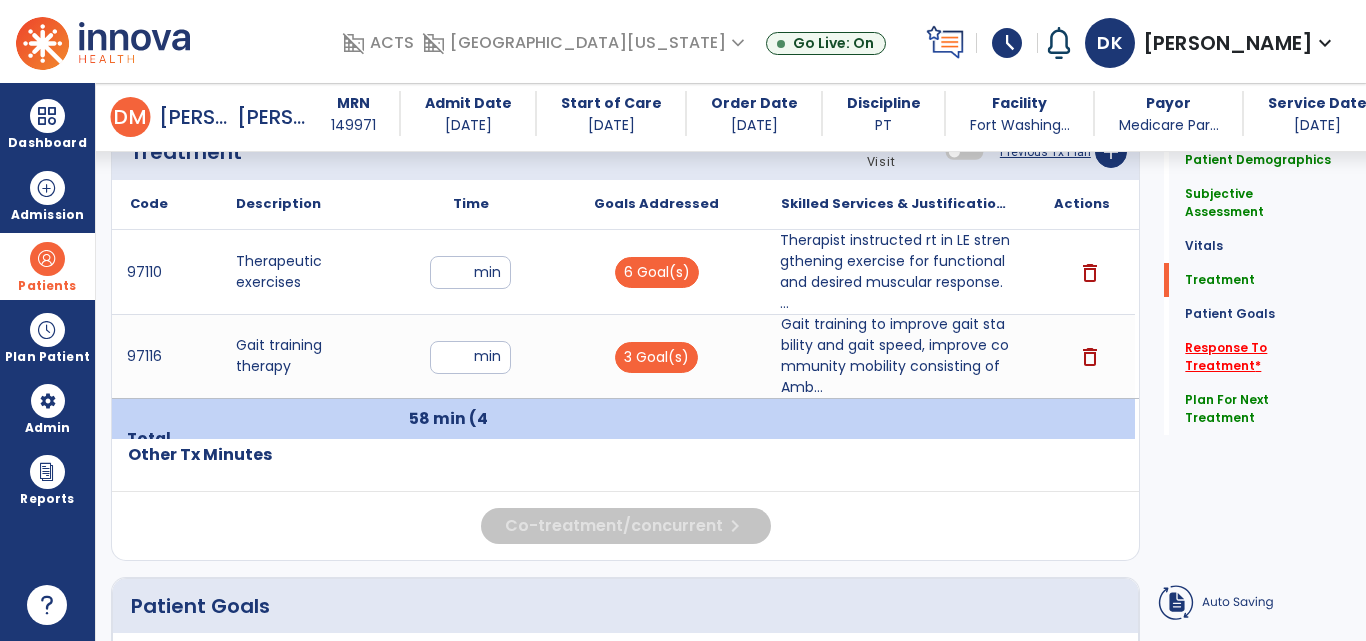 click on "Response To Treatment   *" 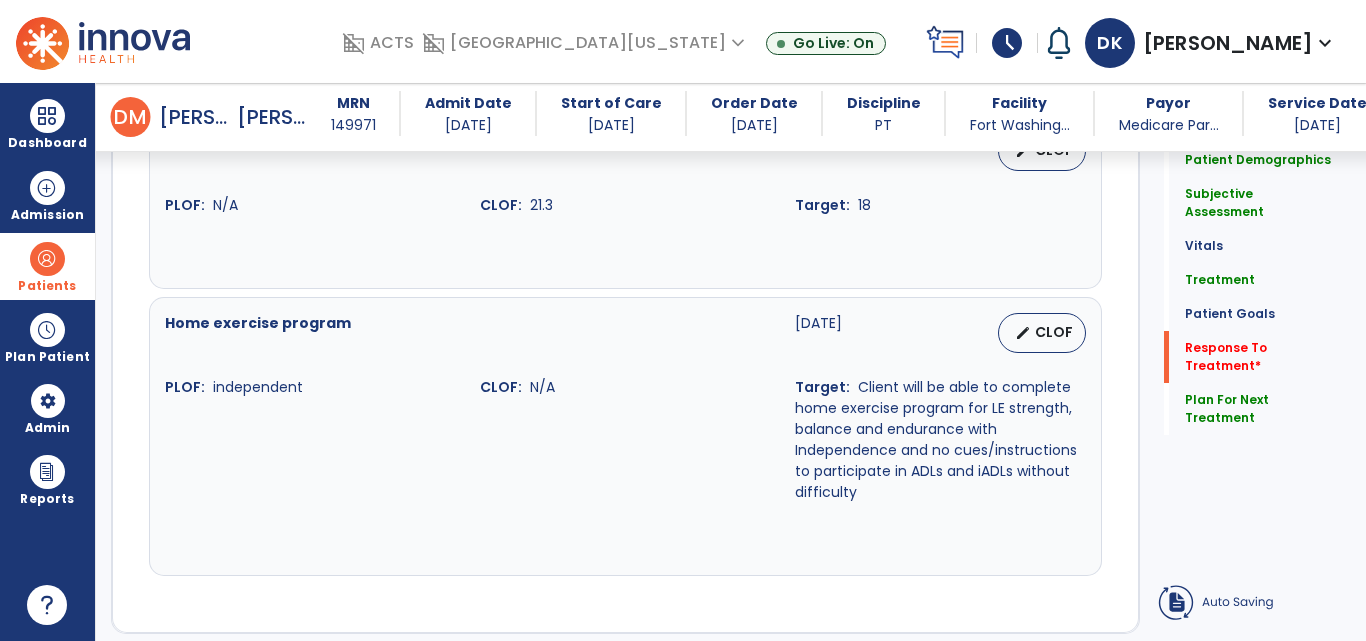 scroll, scrollTop: 3743, scrollLeft: 0, axis: vertical 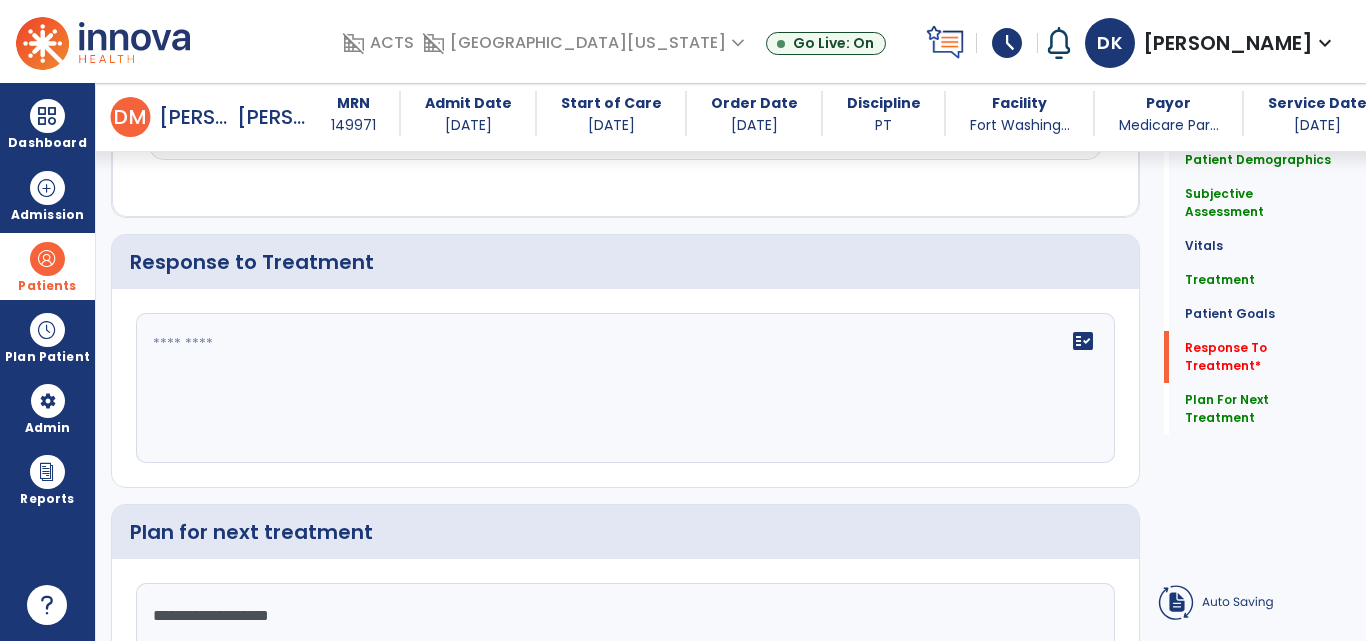 click on "fact_check" 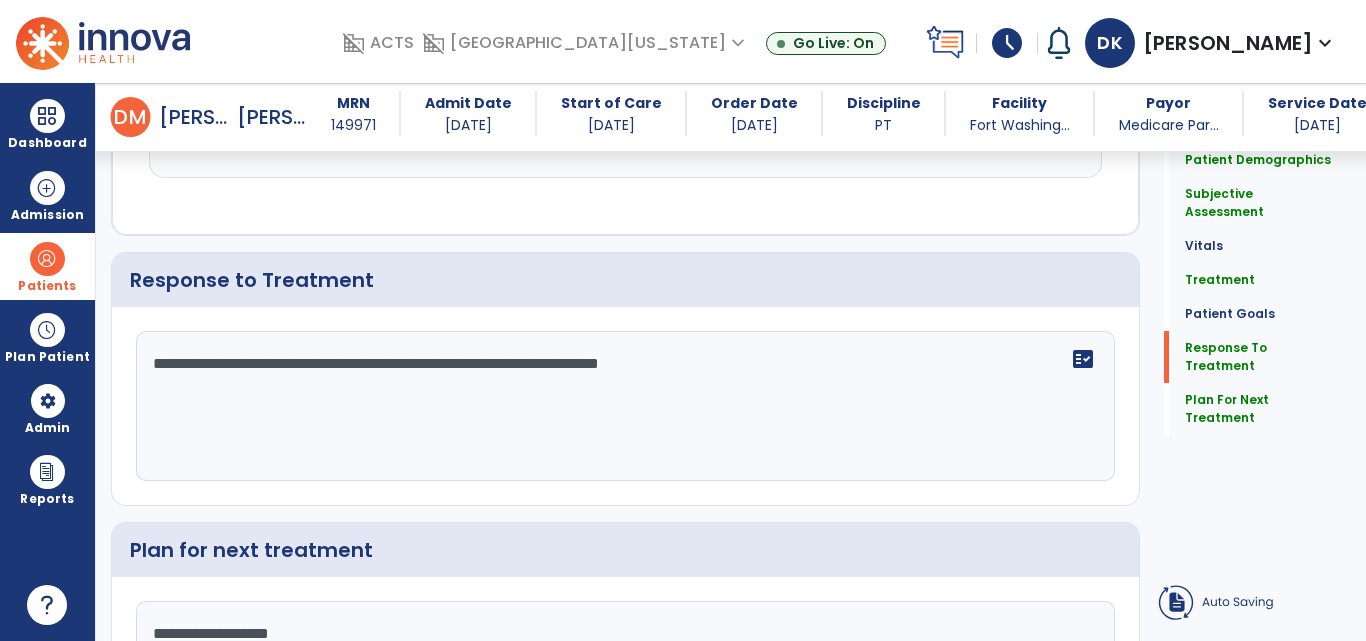 scroll, scrollTop: 3743, scrollLeft: 0, axis: vertical 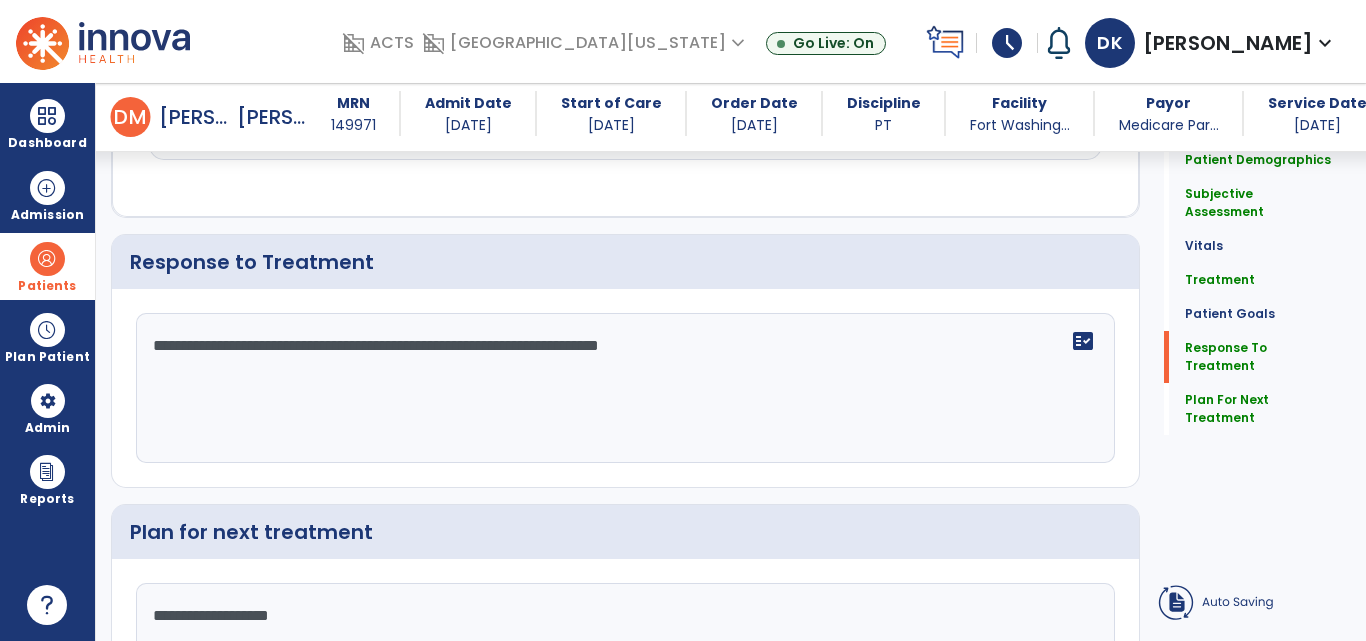 type on "**********" 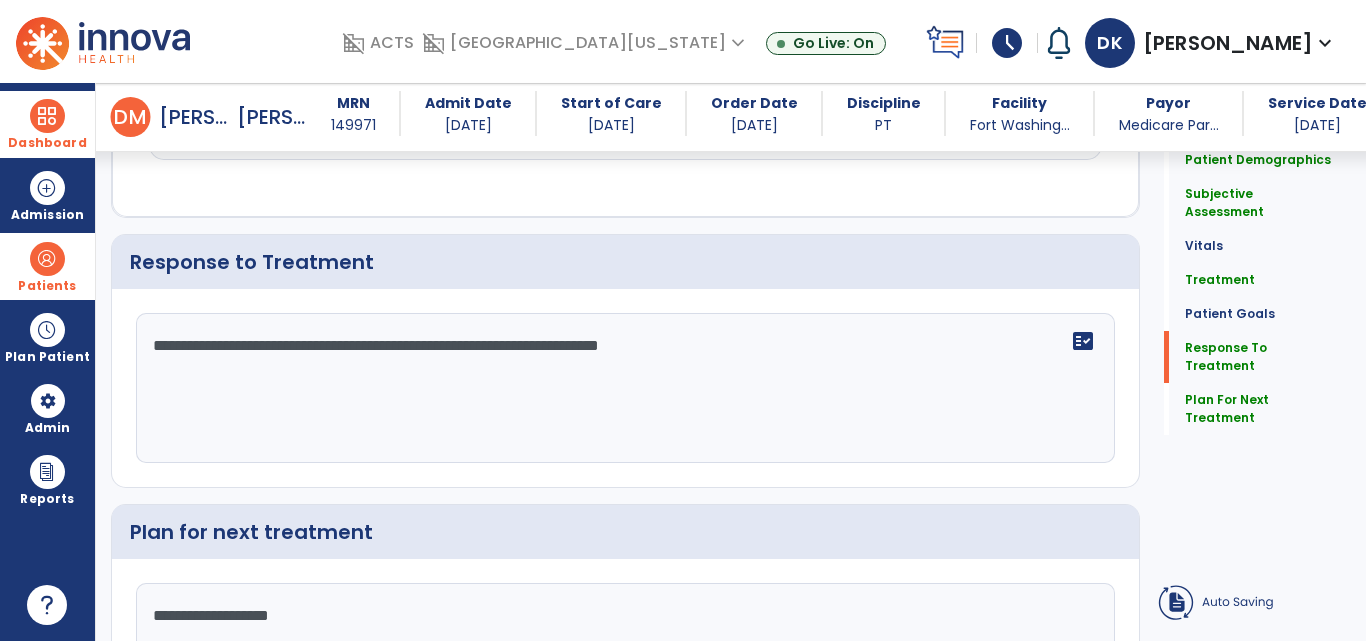 click at bounding box center (47, 116) 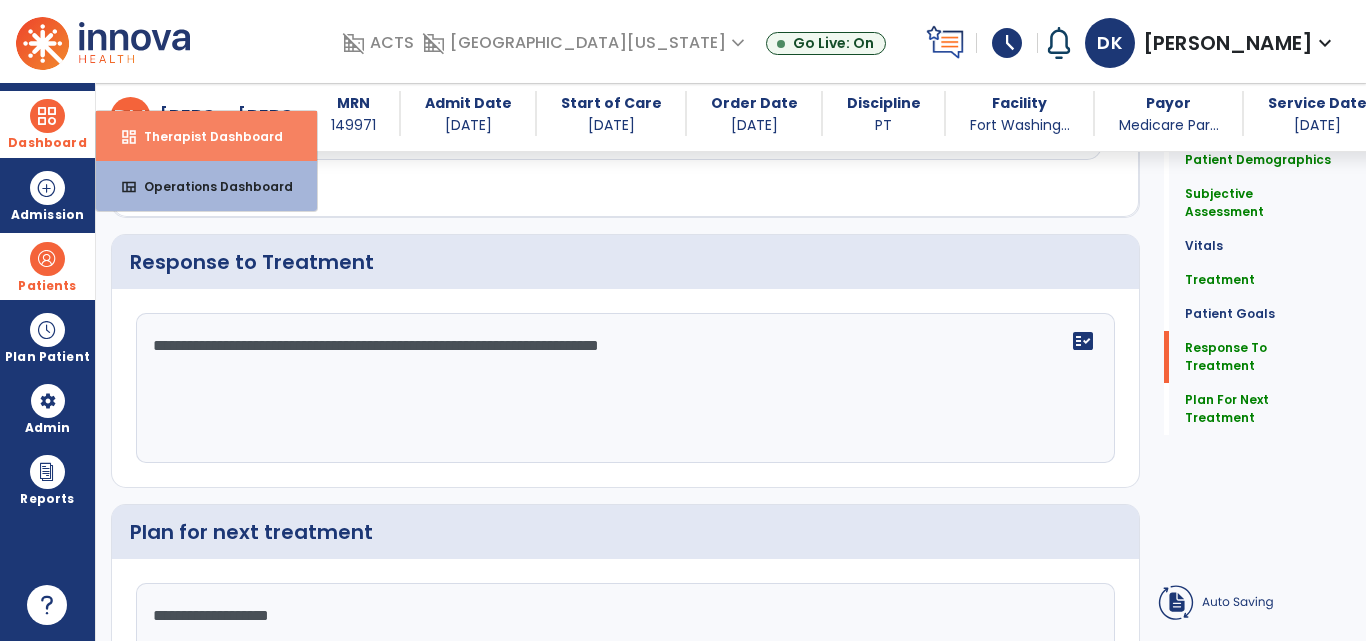 click on "dashboard  Therapist Dashboard" at bounding box center (206, 136) 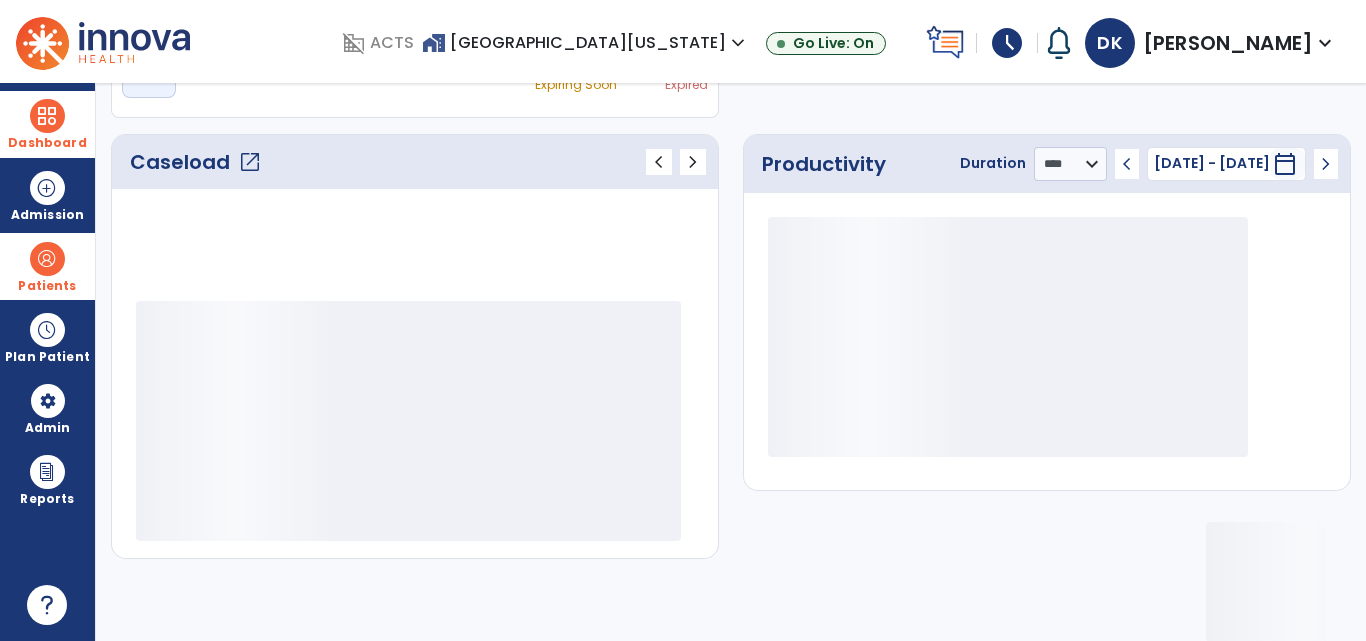 scroll, scrollTop: 166, scrollLeft: 0, axis: vertical 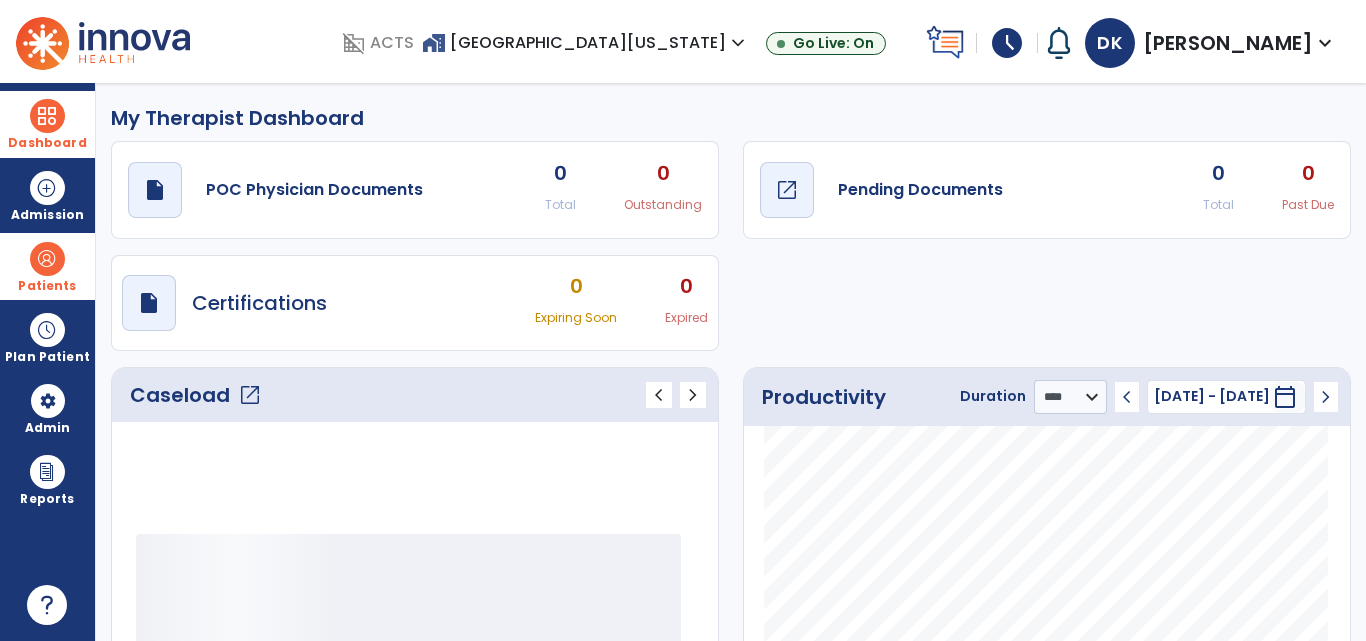 click on "open_in_new" 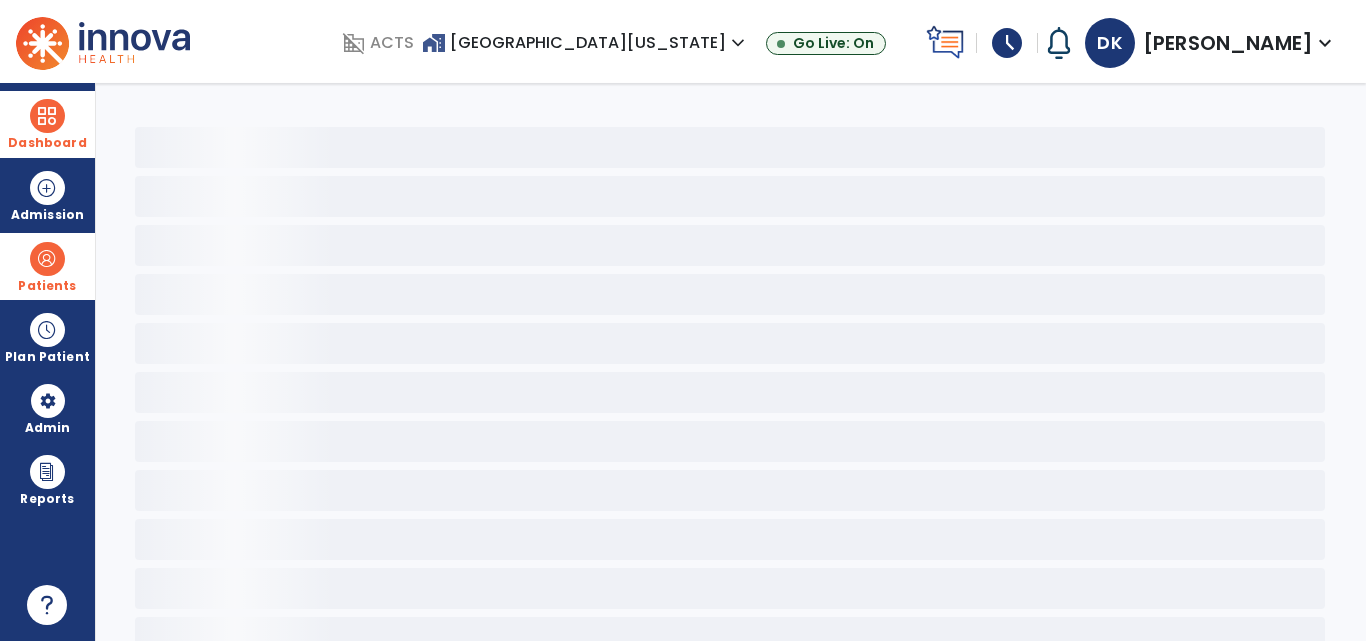 click at bounding box center (47, 116) 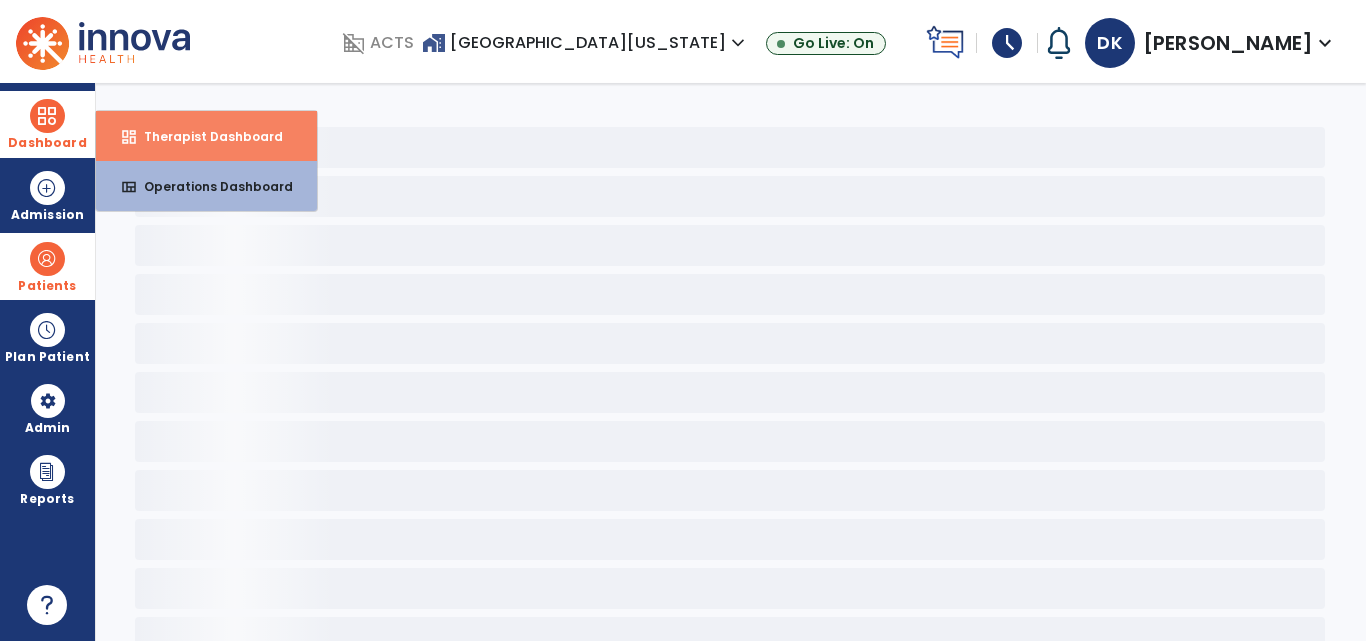 click on "dashboard  Therapist Dashboard" at bounding box center [206, 136] 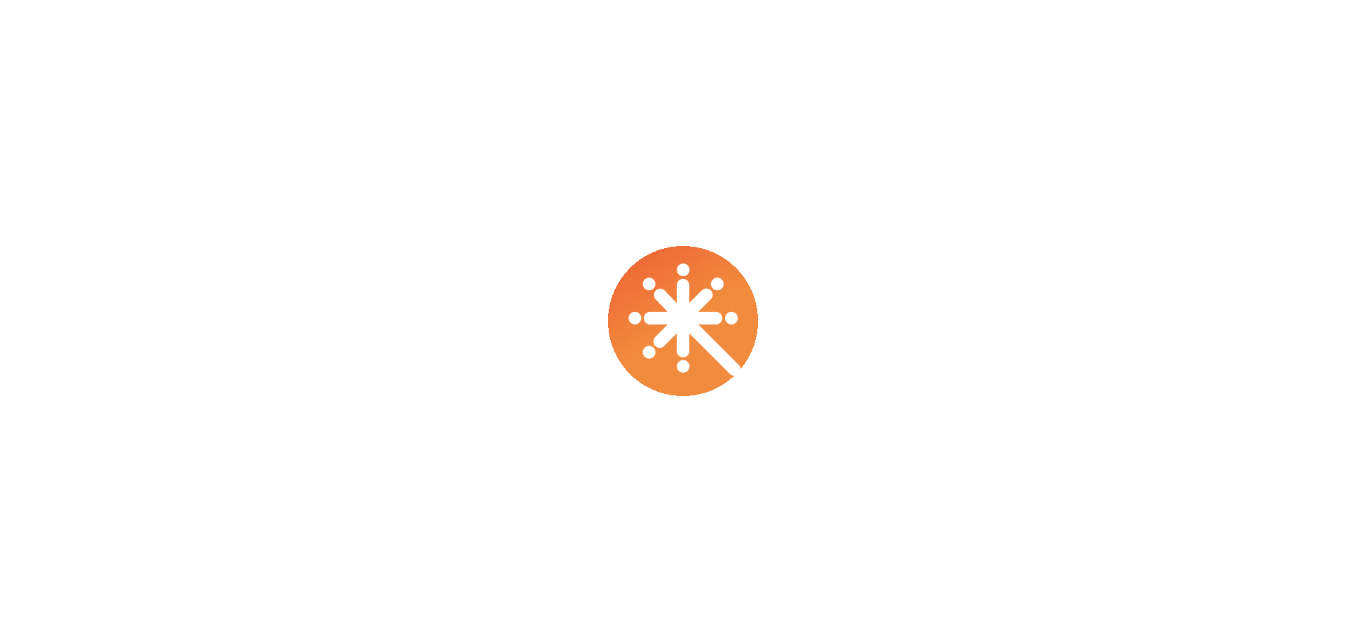scroll, scrollTop: 0, scrollLeft: 0, axis: both 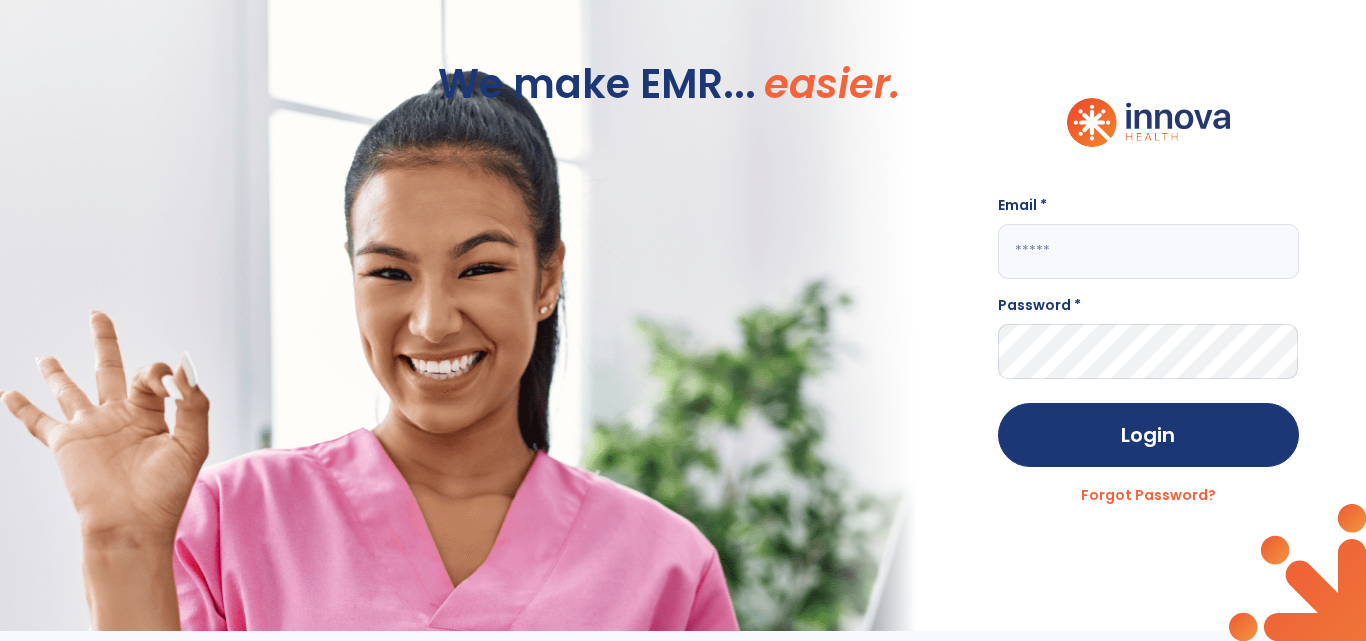 click 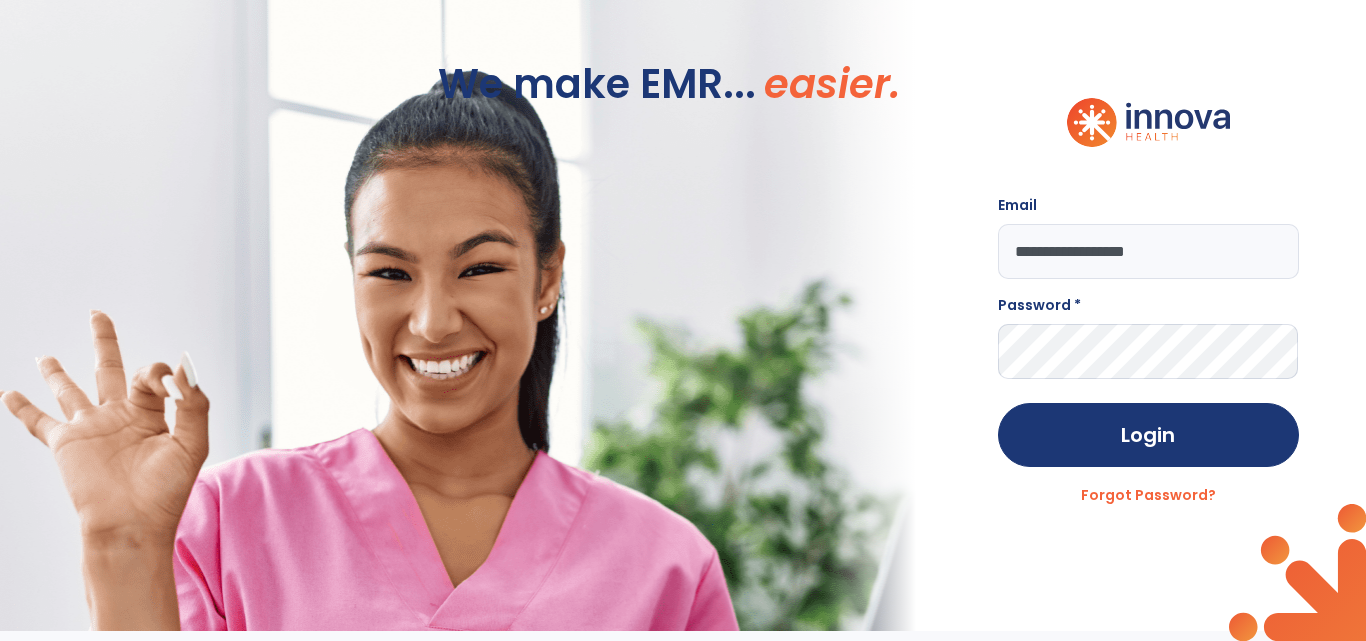 type on "**********" 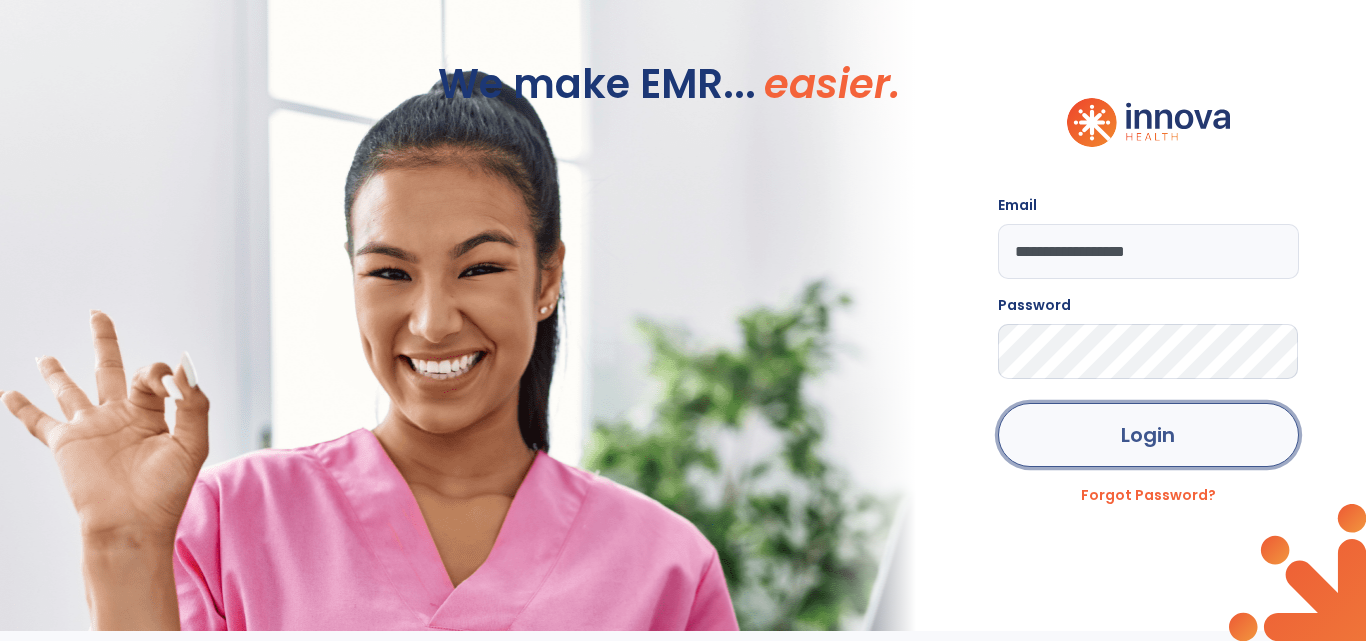 click on "Login" 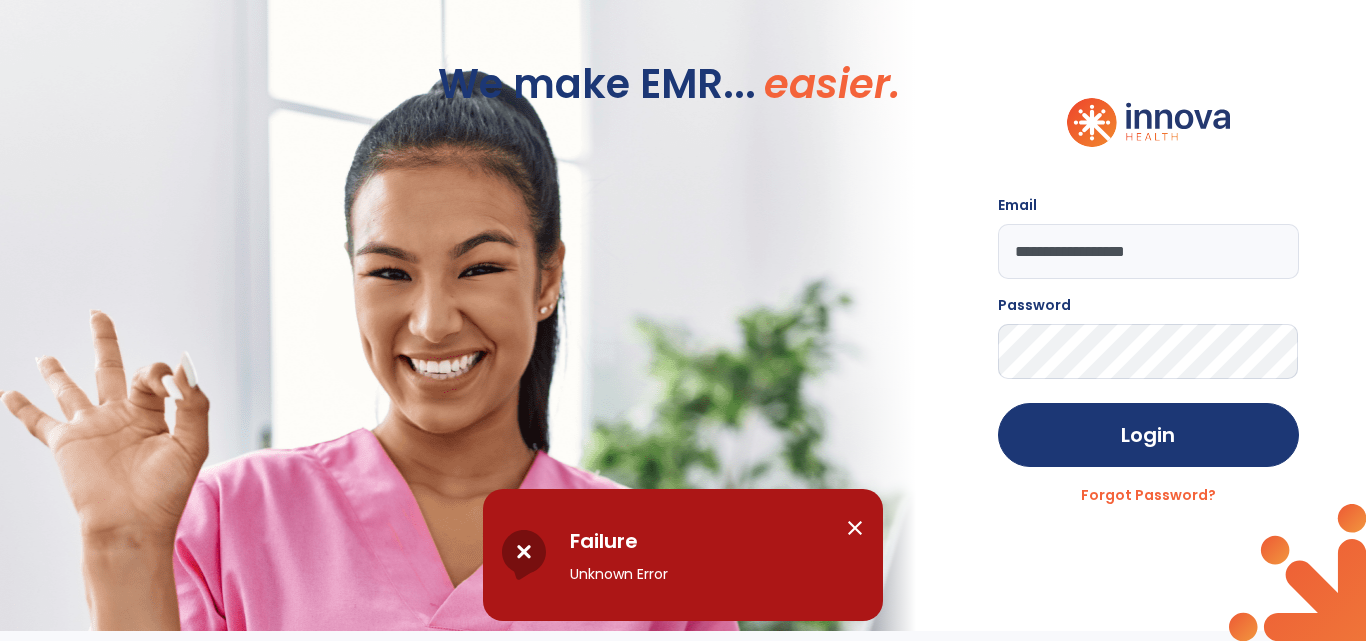 click on "close" at bounding box center (855, 528) 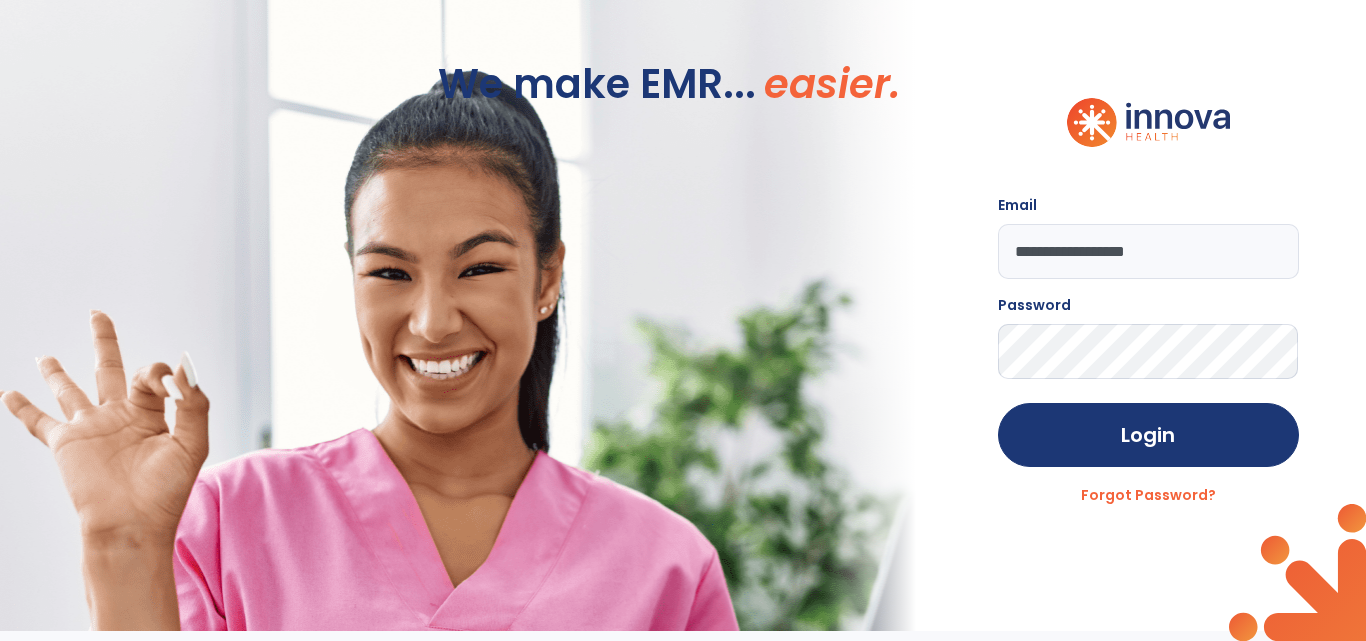 click on "Login" 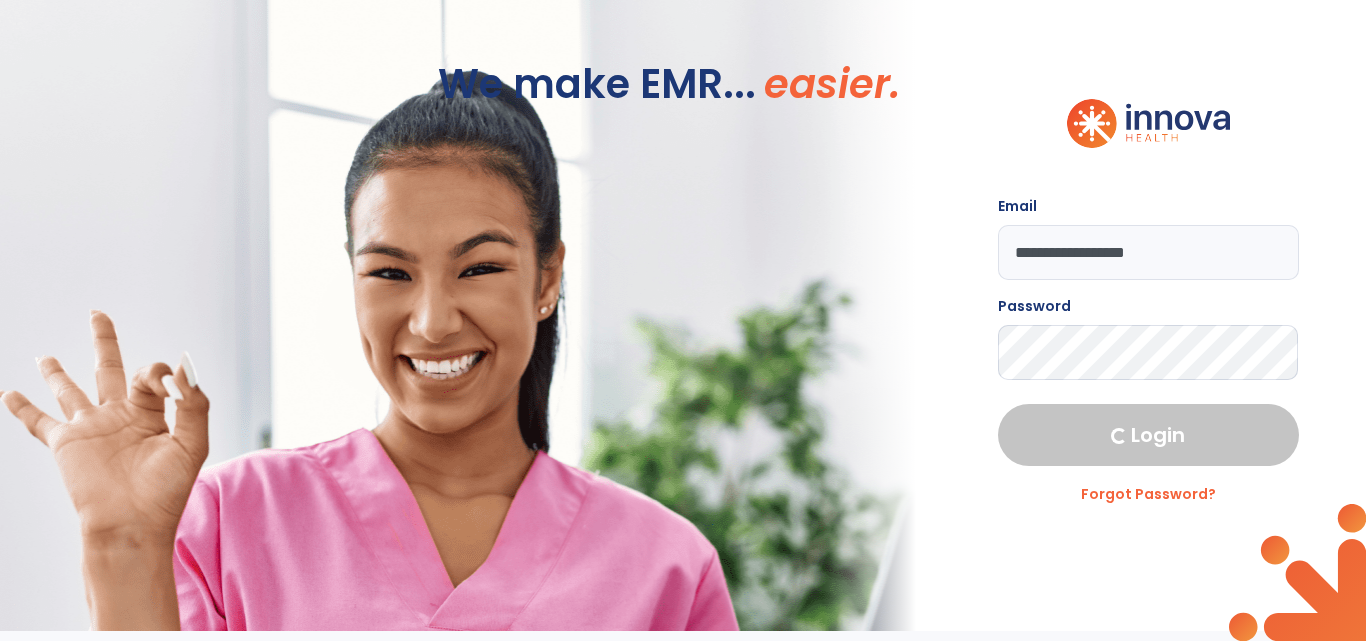 click on "Login" 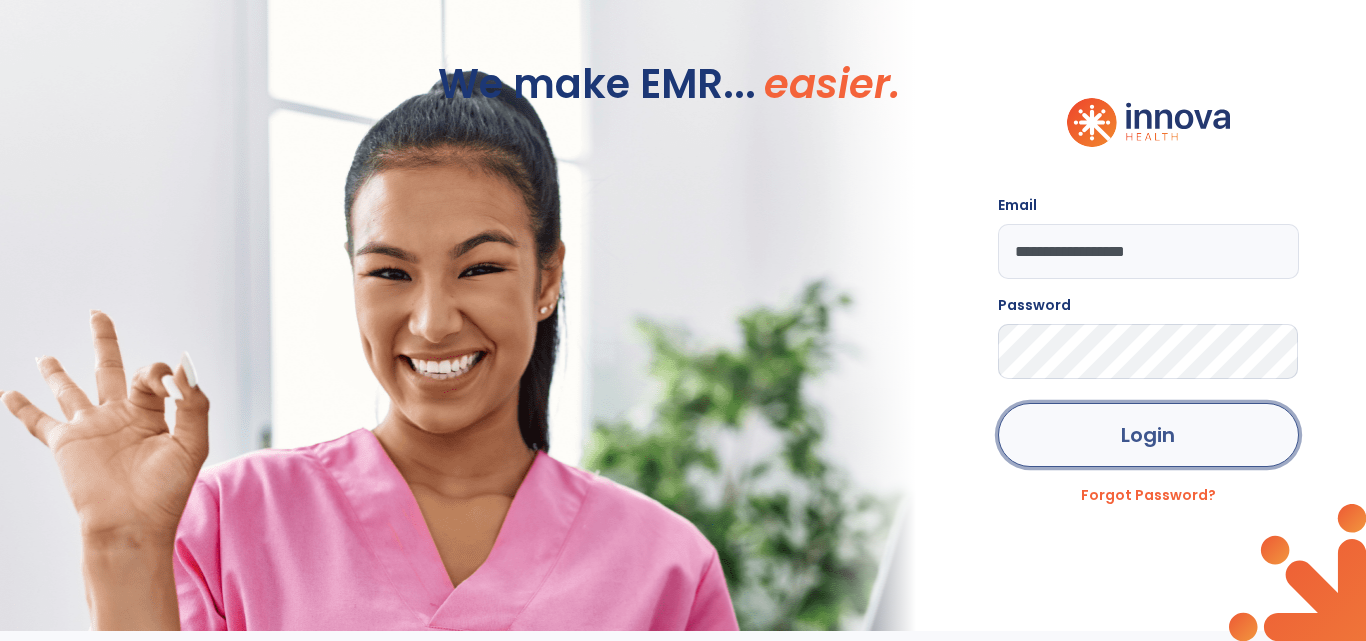 click on "Login" 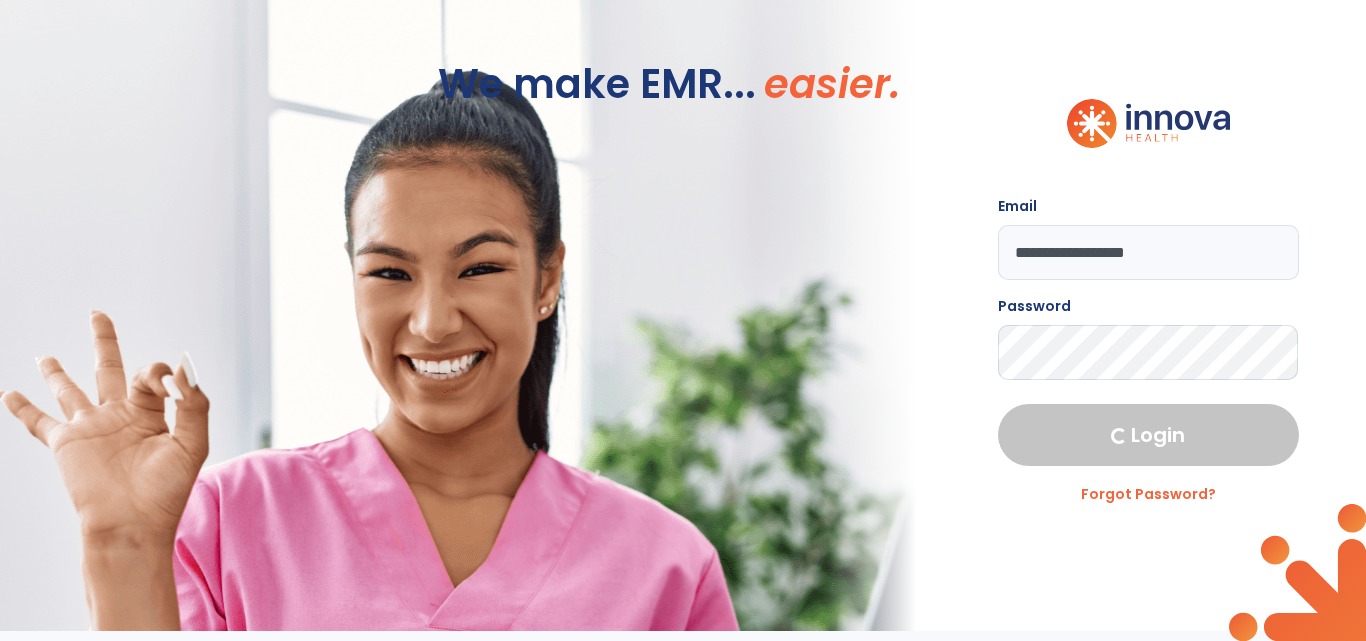 select on "****" 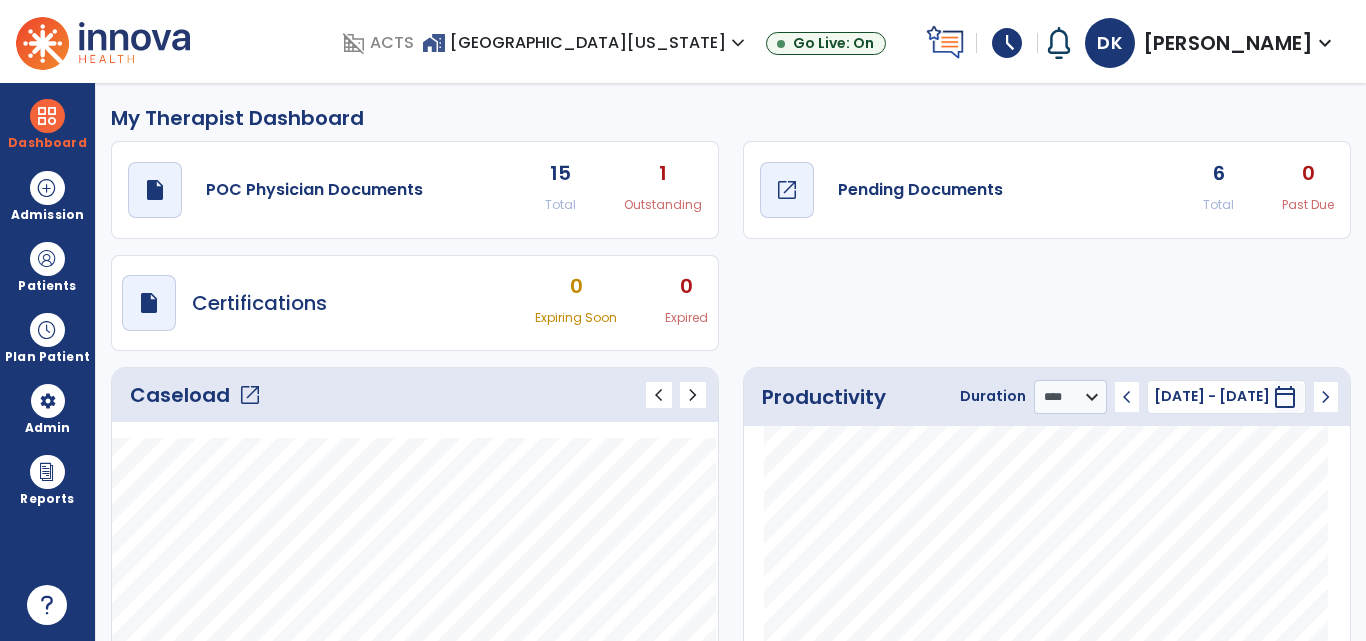 click on "open_in_new" 